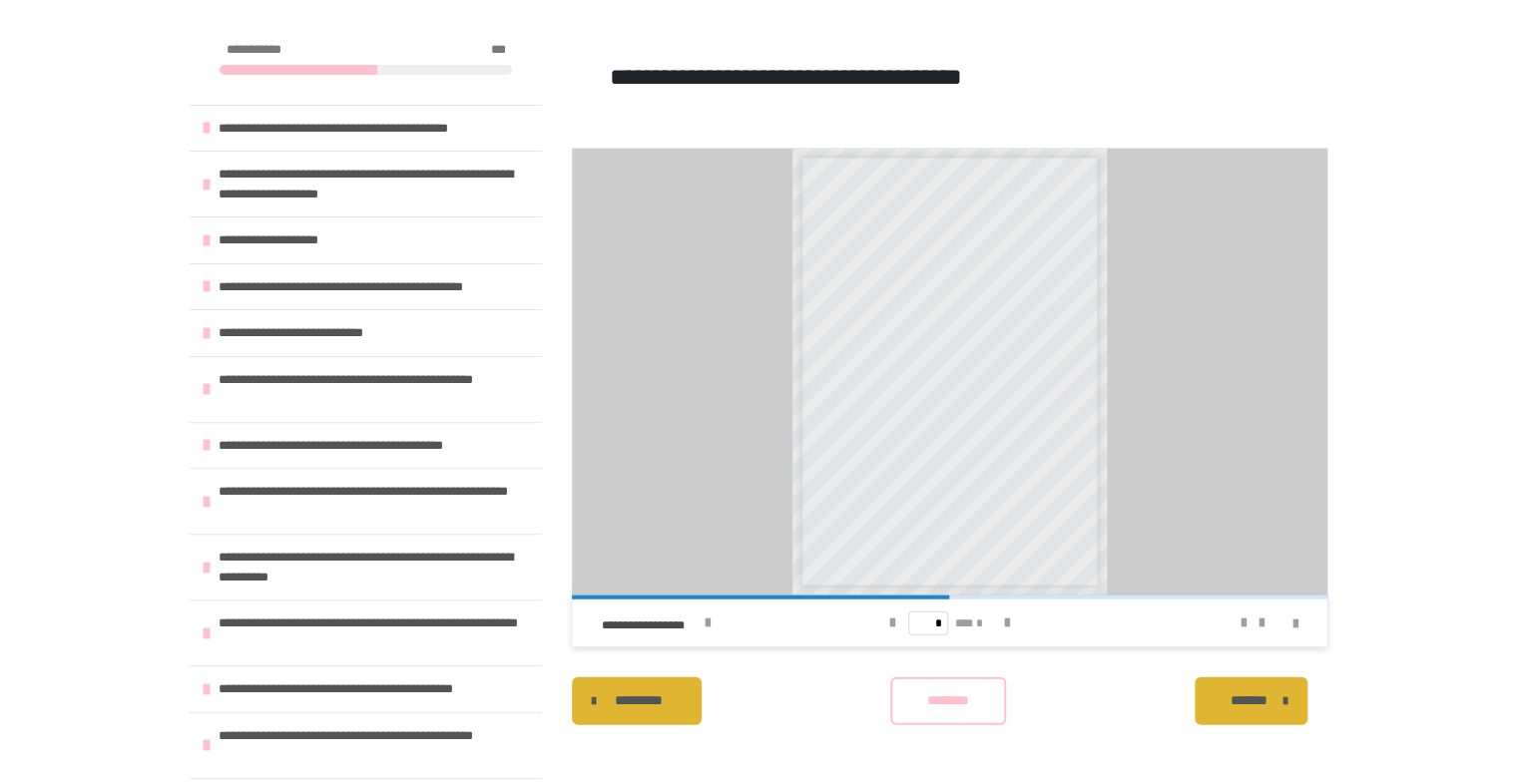 scroll, scrollTop: 1698, scrollLeft: 0, axis: vertical 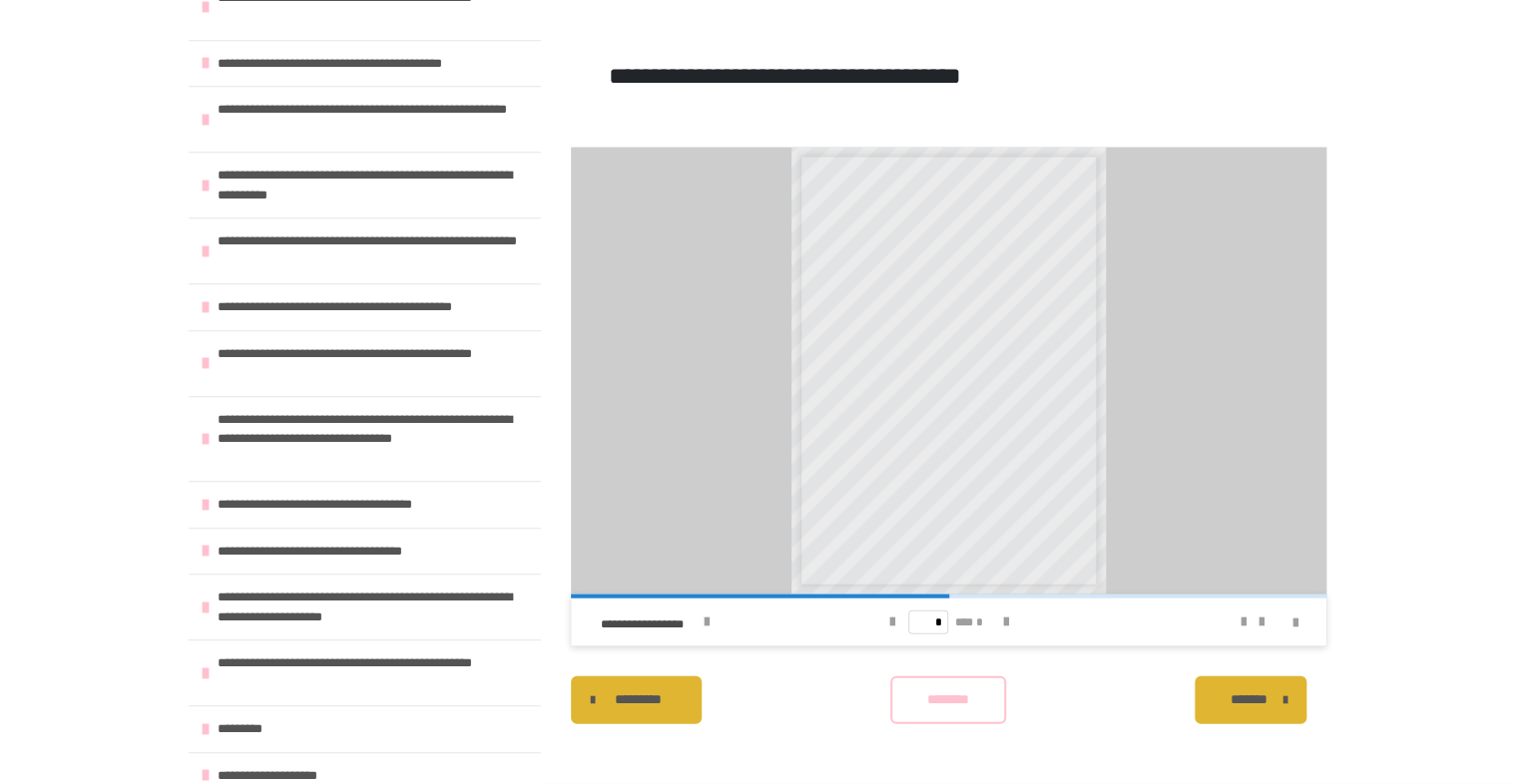 click on "**********" at bounding box center (758, -412) 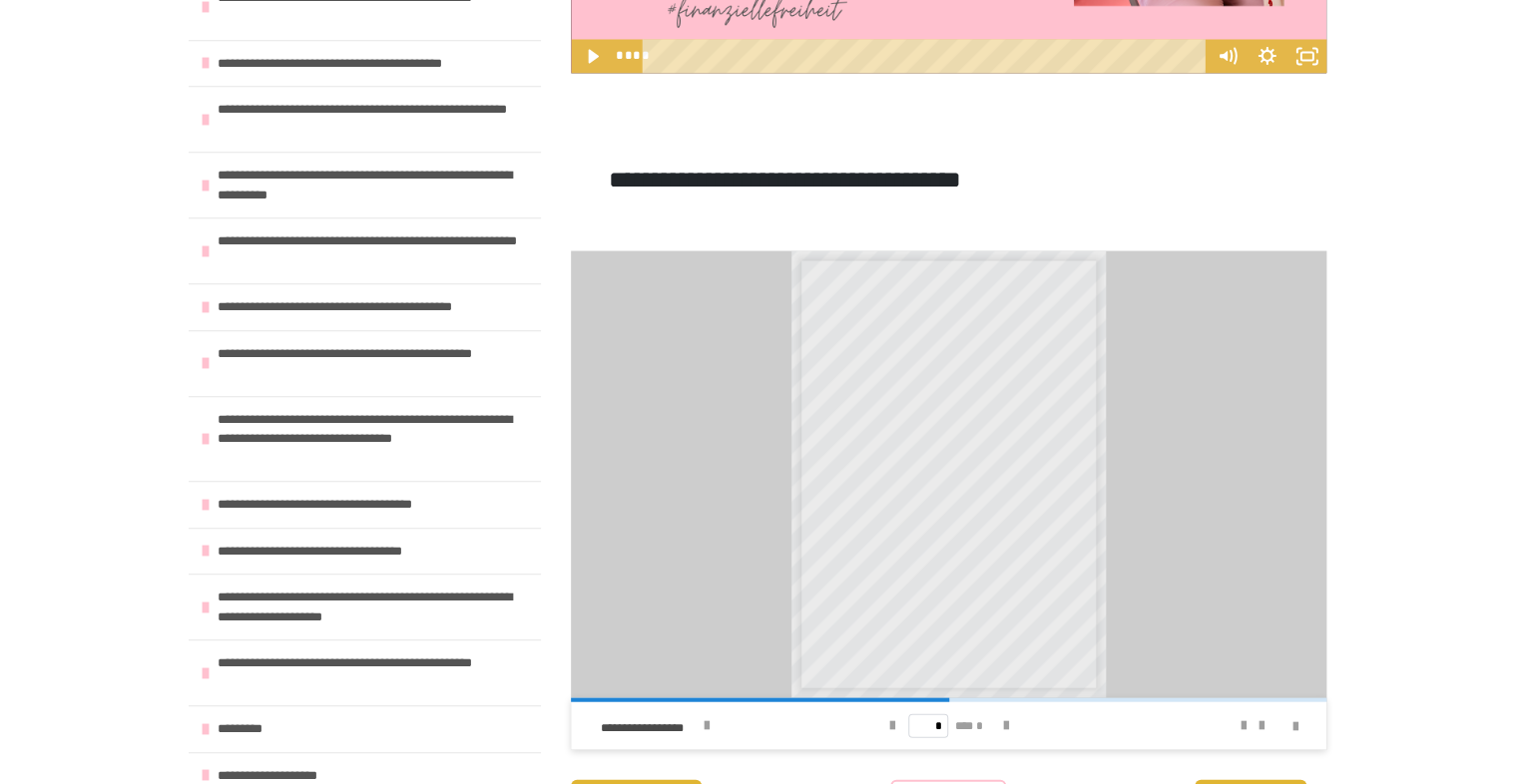 scroll, scrollTop: 1592, scrollLeft: 0, axis: vertical 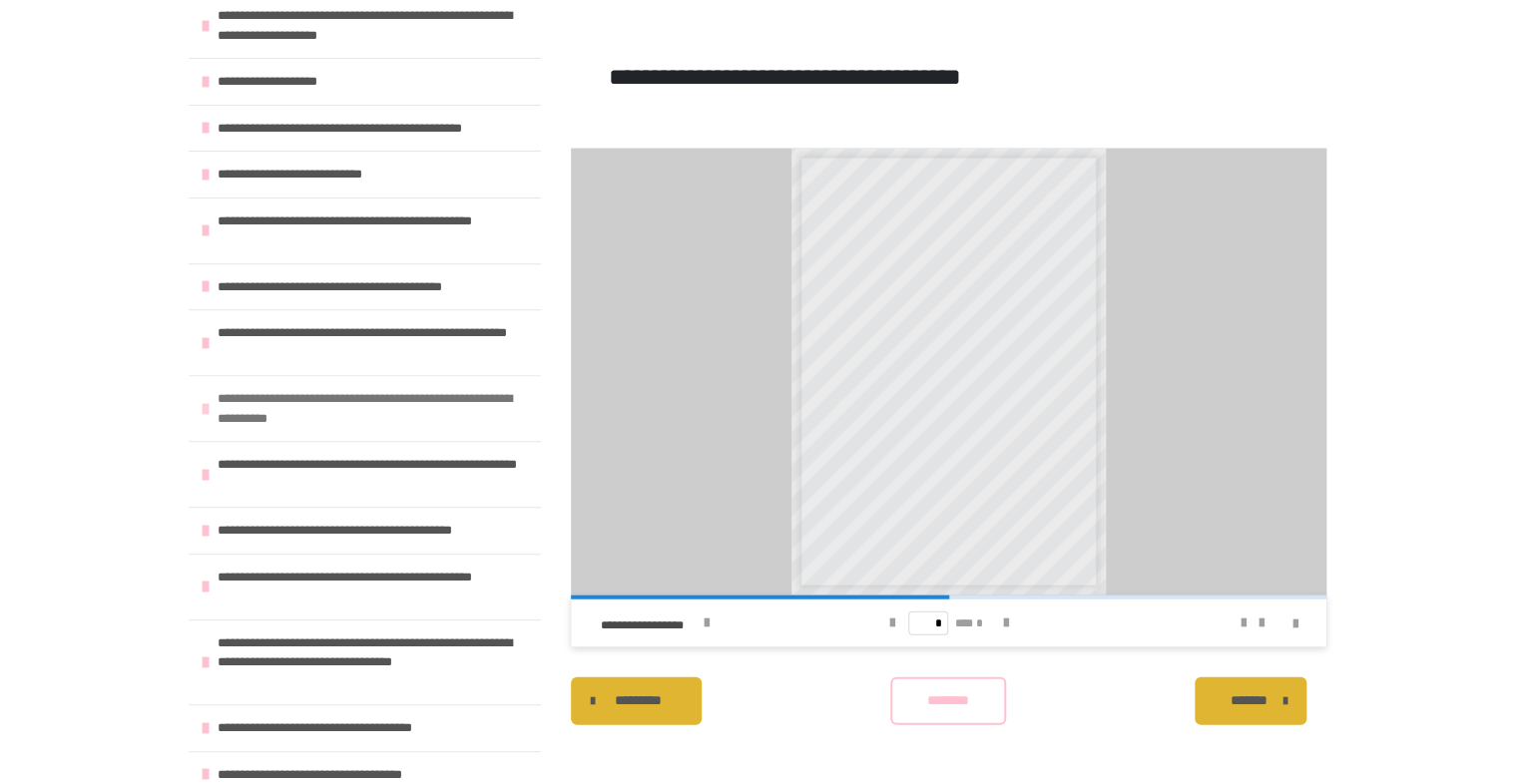 click on "**********" at bounding box center (374, 408) 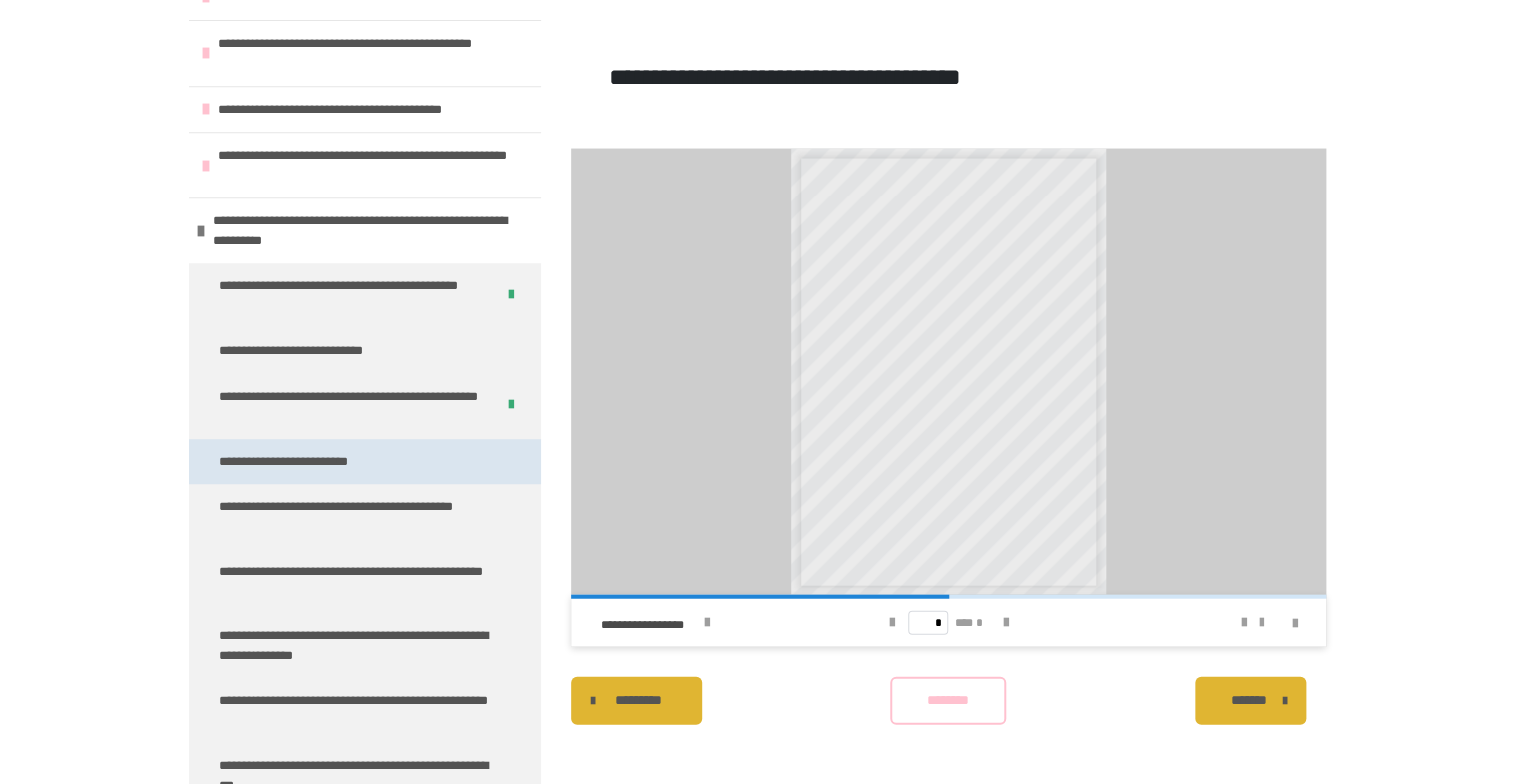 scroll, scrollTop: 347, scrollLeft: 0, axis: vertical 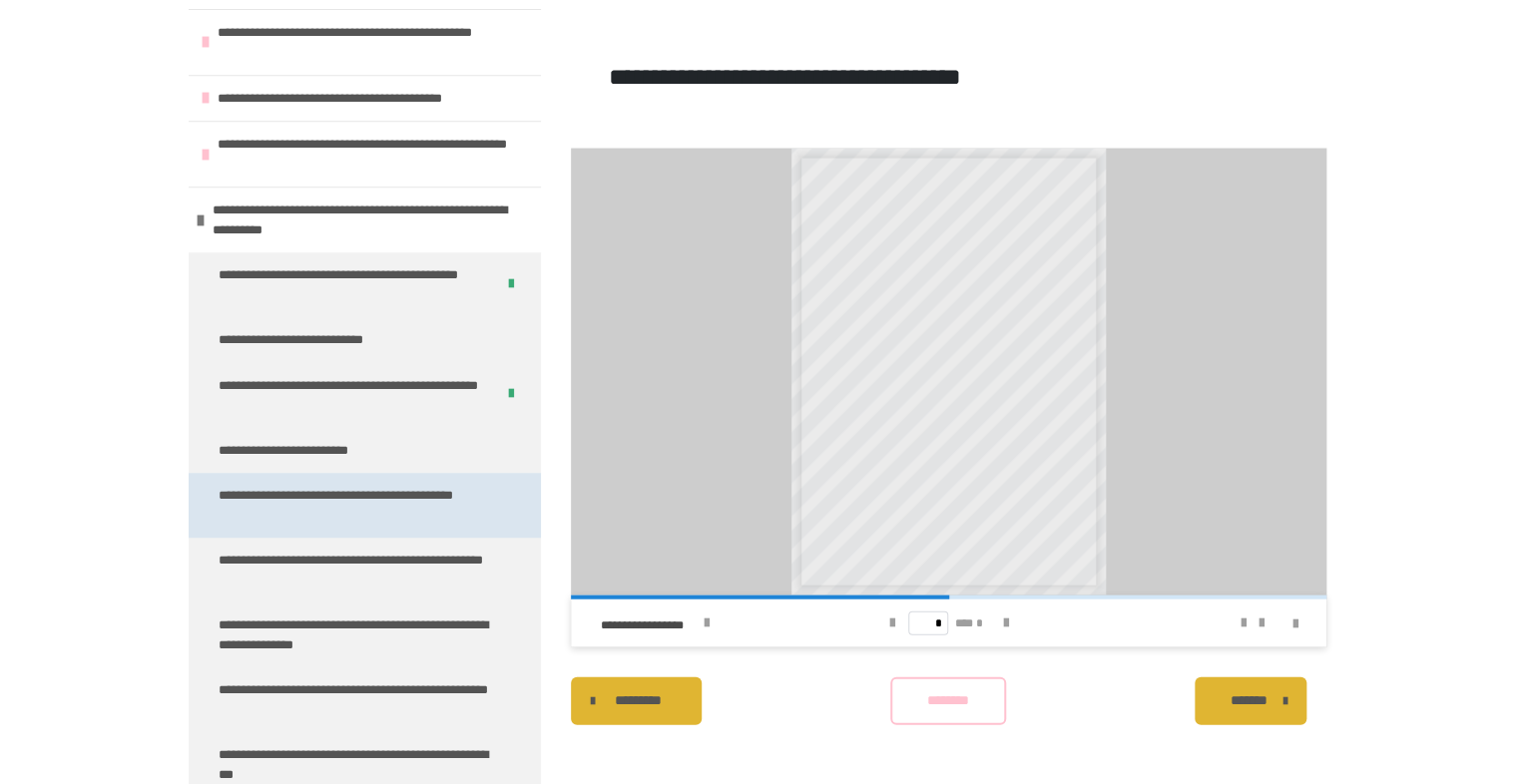 click on "**********" at bounding box center (356, 505) 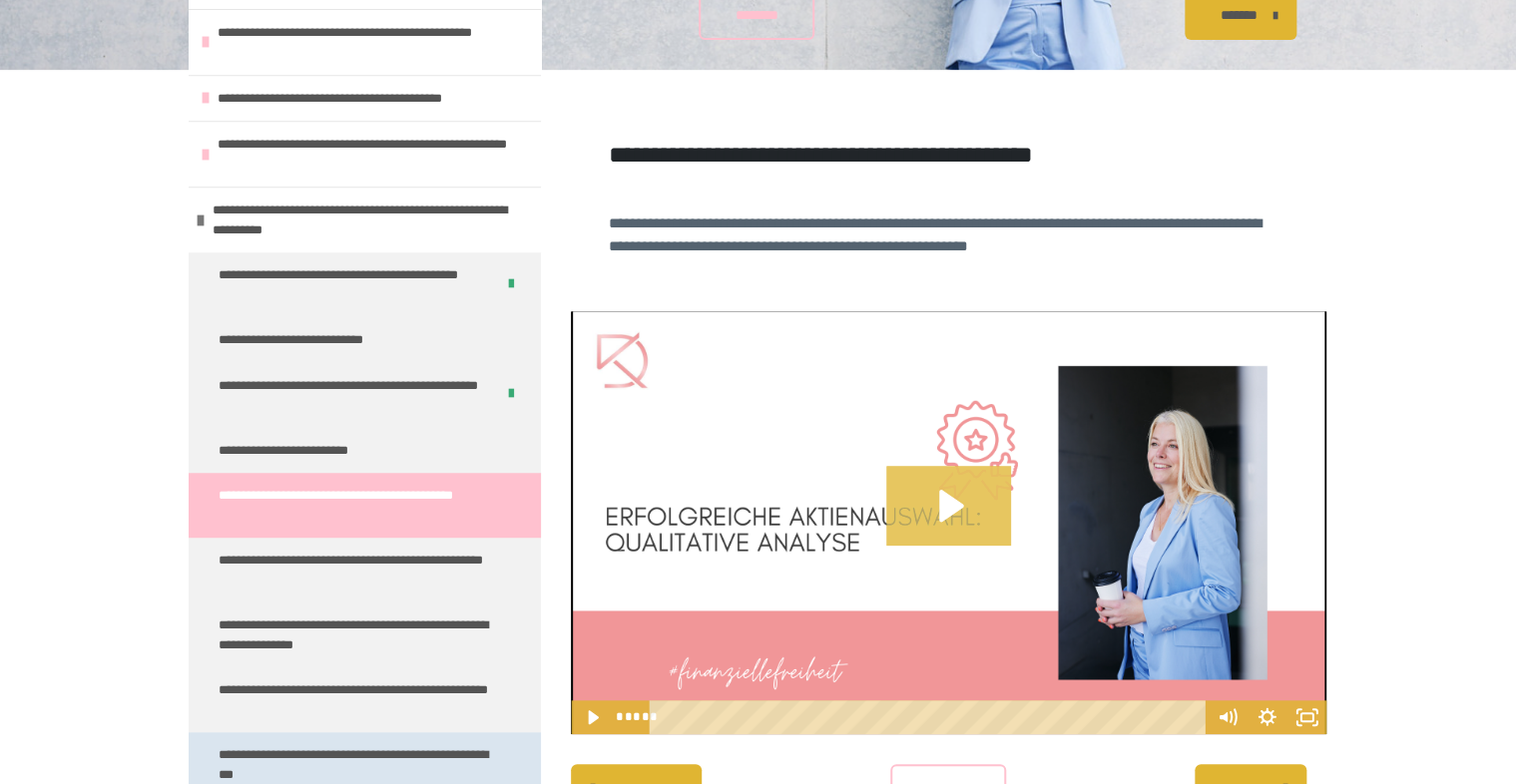 click 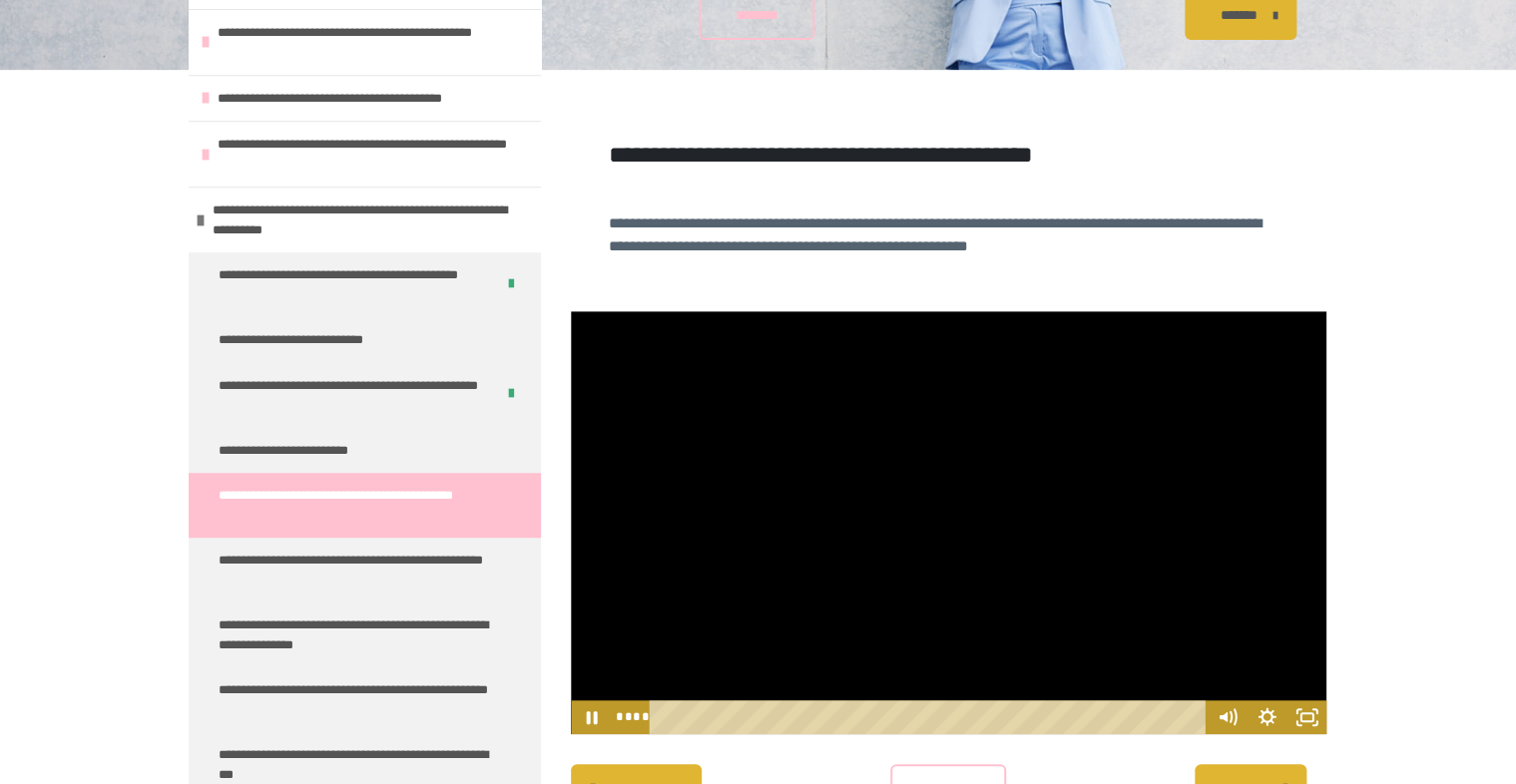 click at bounding box center [948, 522] 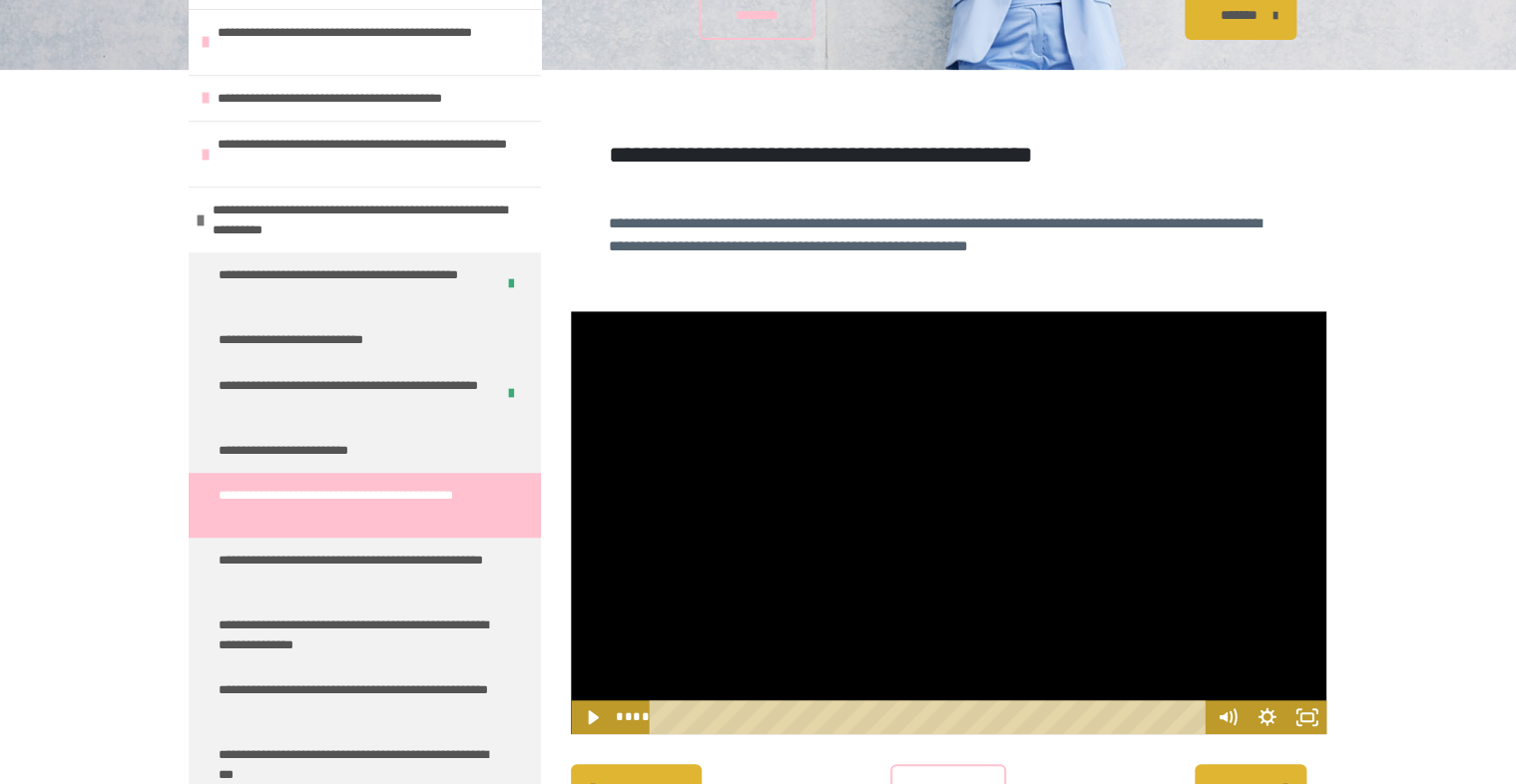 click at bounding box center (948, 522) 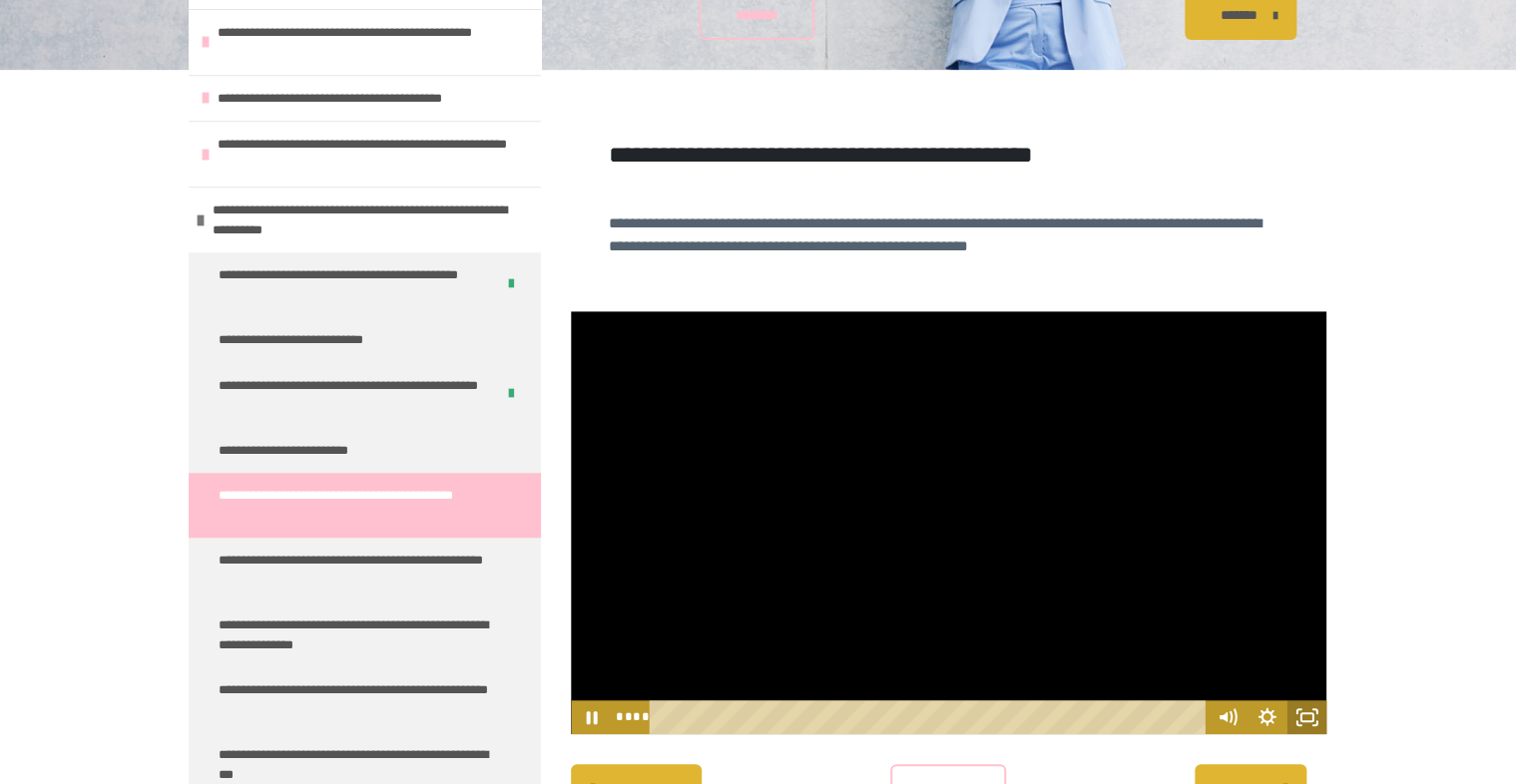 click 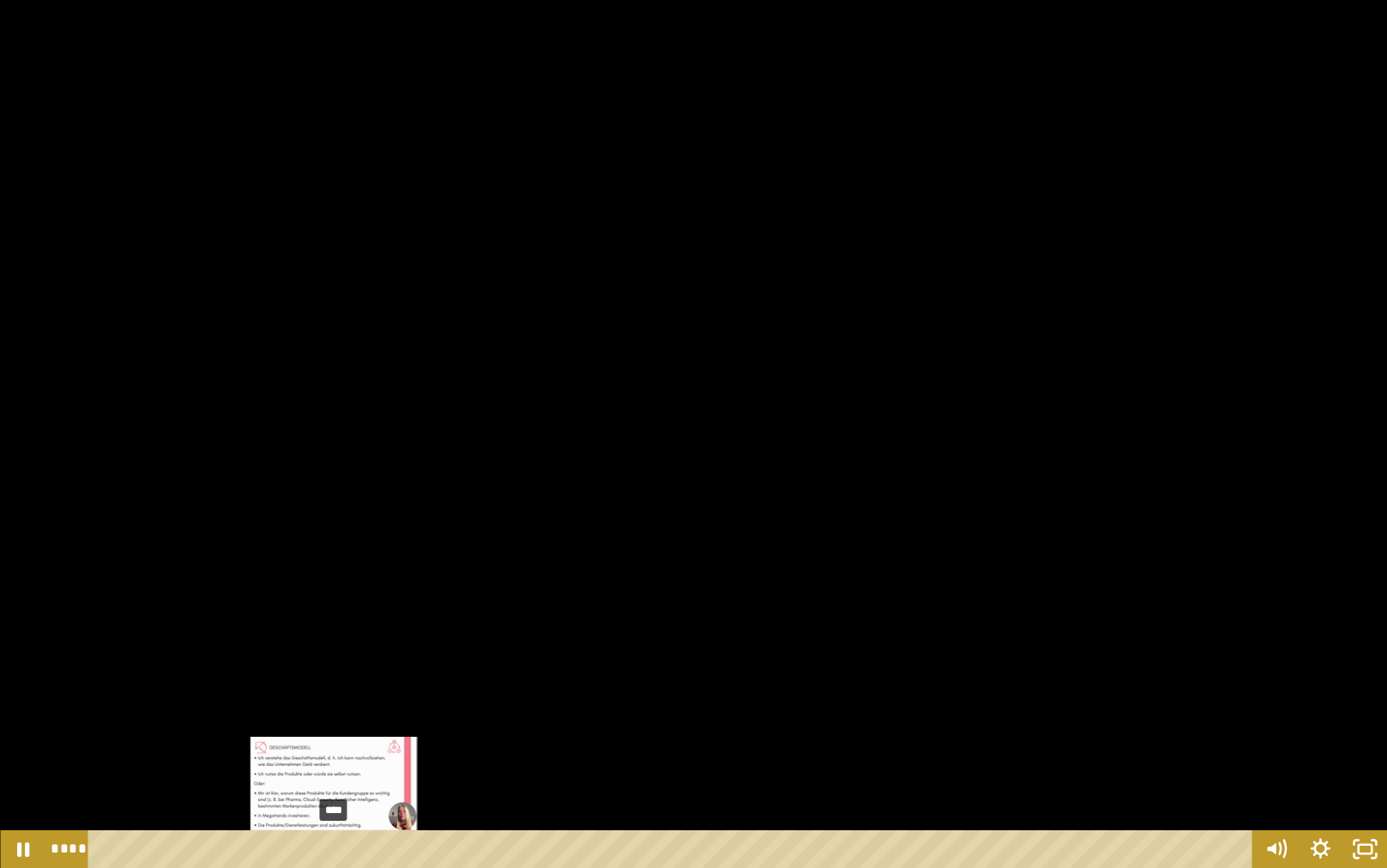 click on "****" at bounding box center (673, 849) 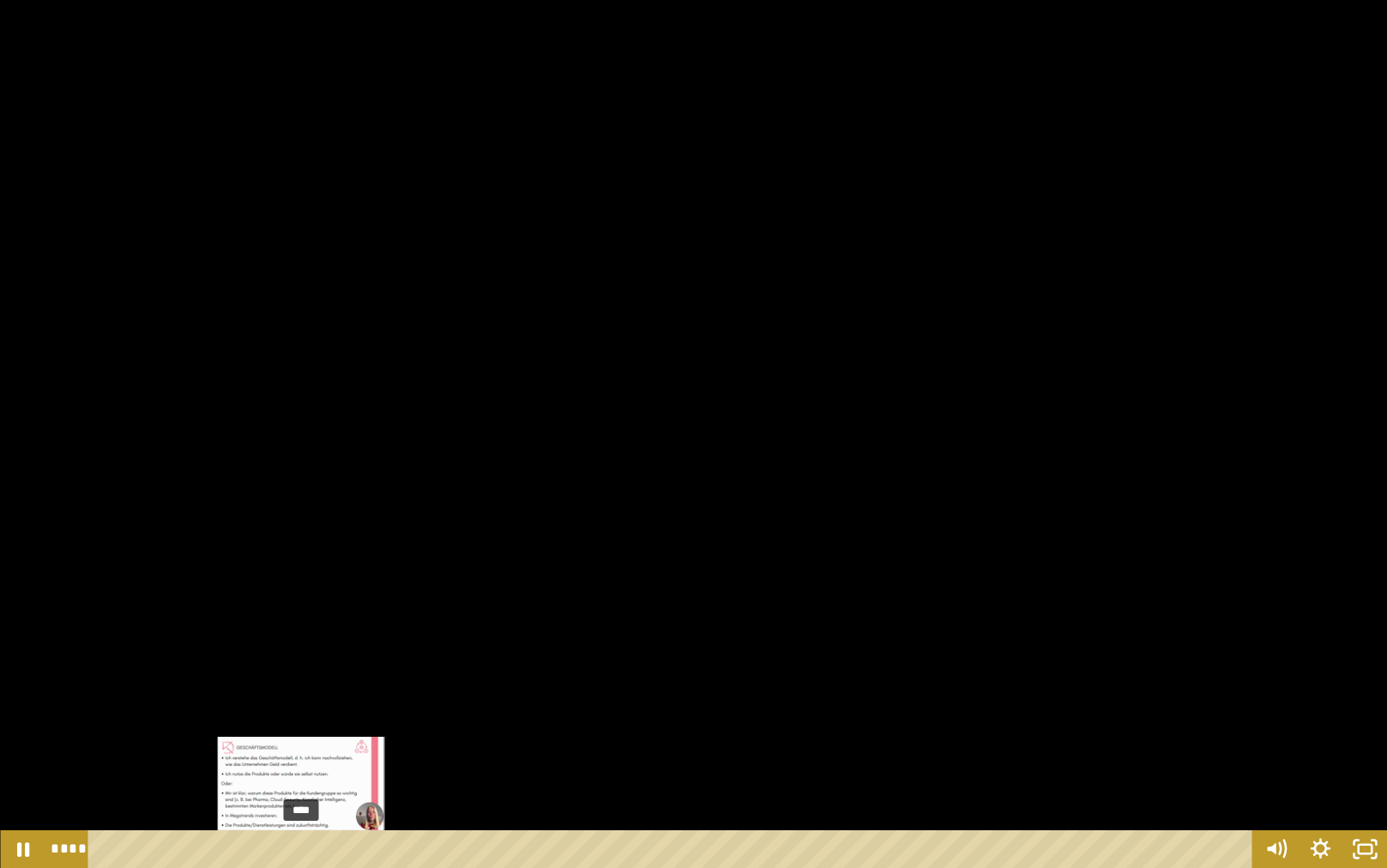 click on "****" at bounding box center (673, 849) 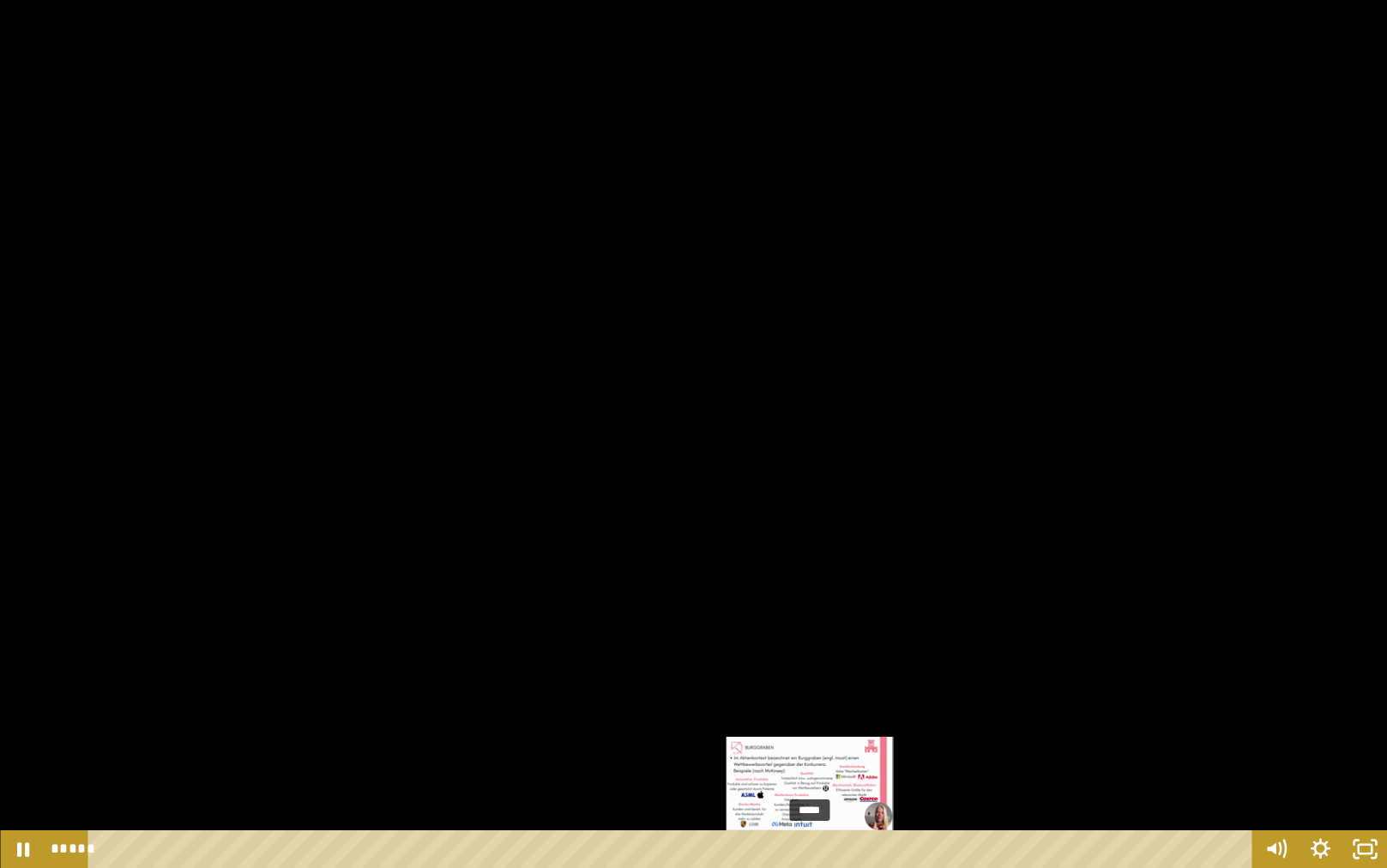 click on "*****" at bounding box center (673, 849) 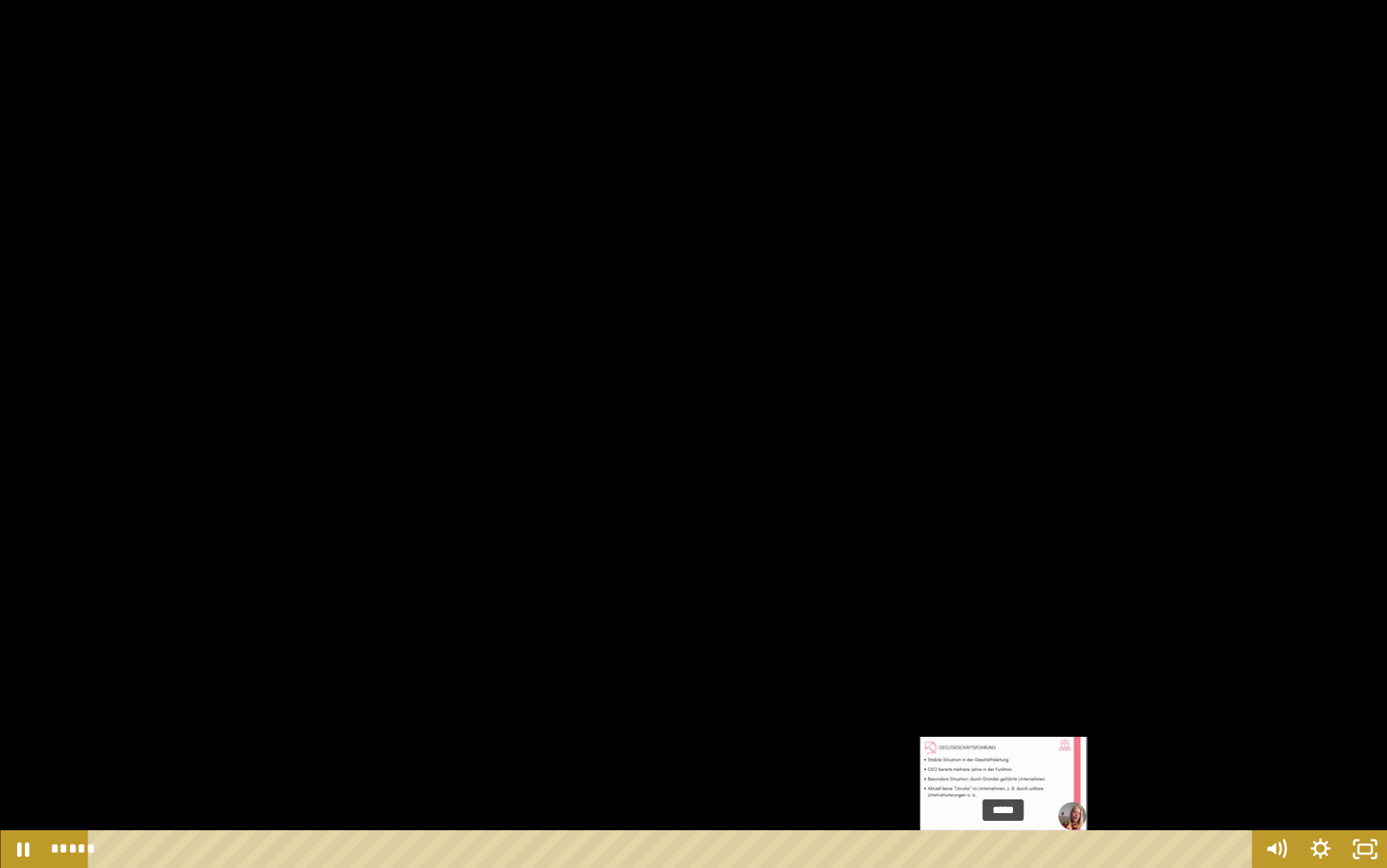 click on "*****" at bounding box center (673, 849) 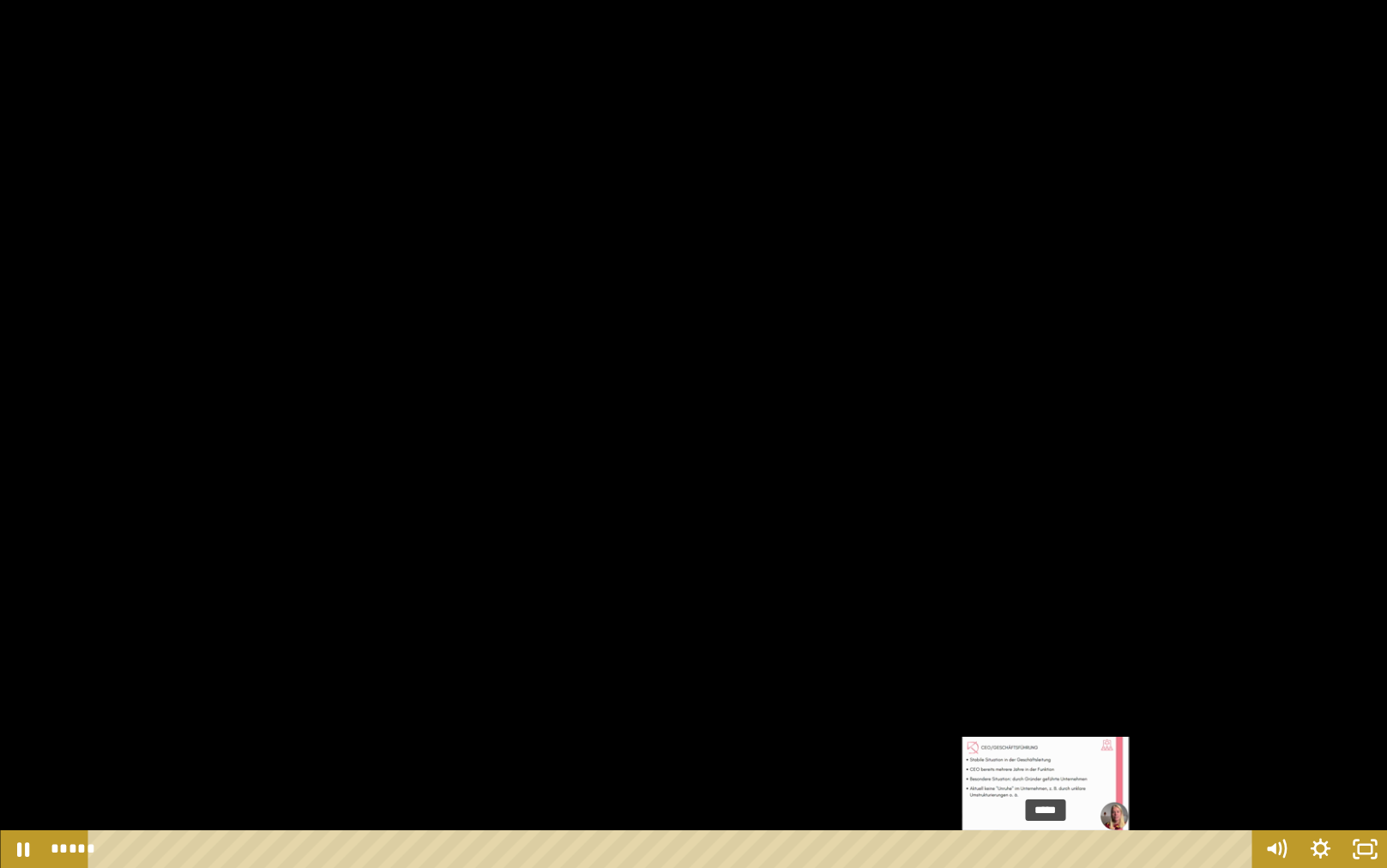 click on "*****" at bounding box center (673, 849) 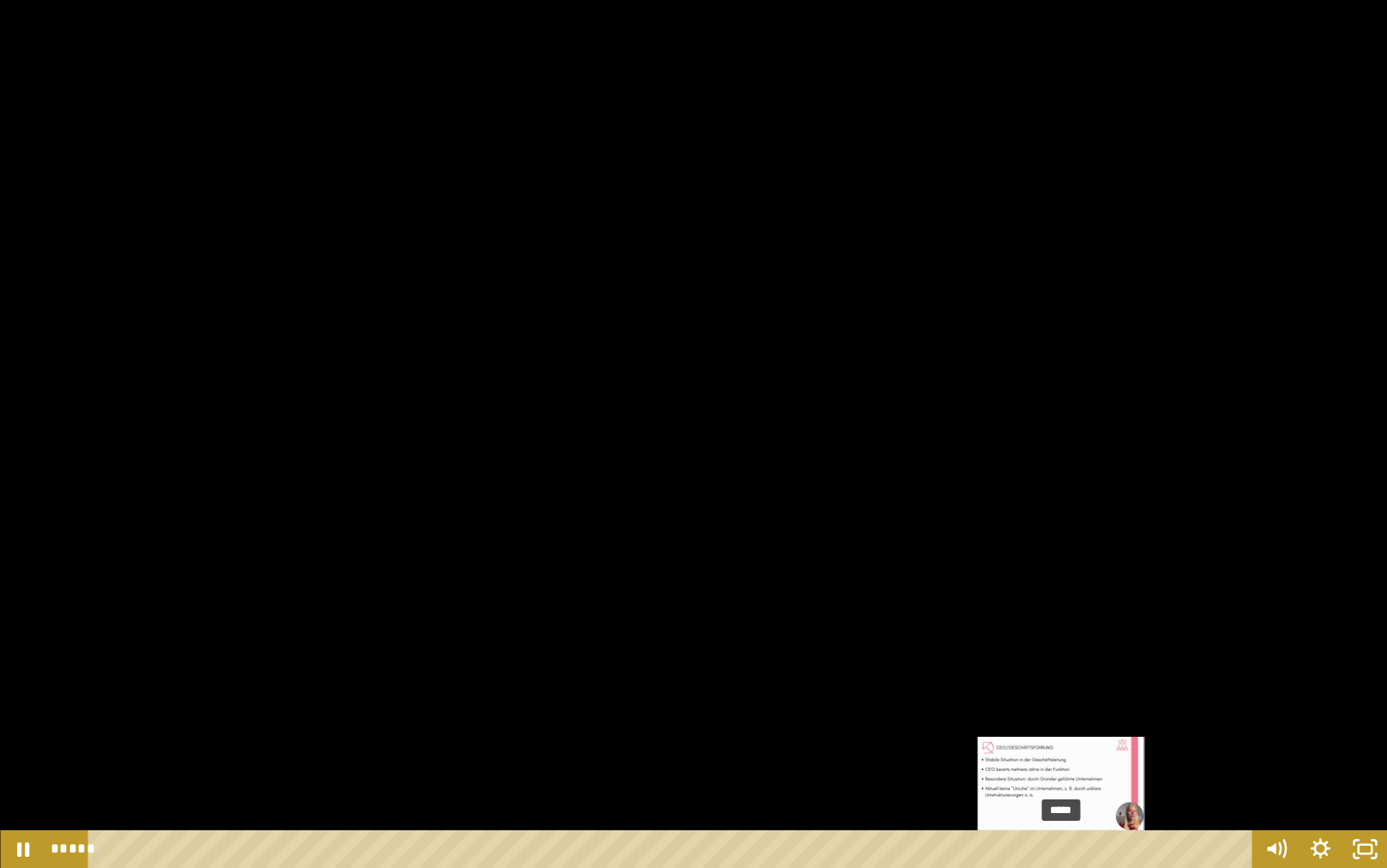 click on "*****" at bounding box center (673, 849) 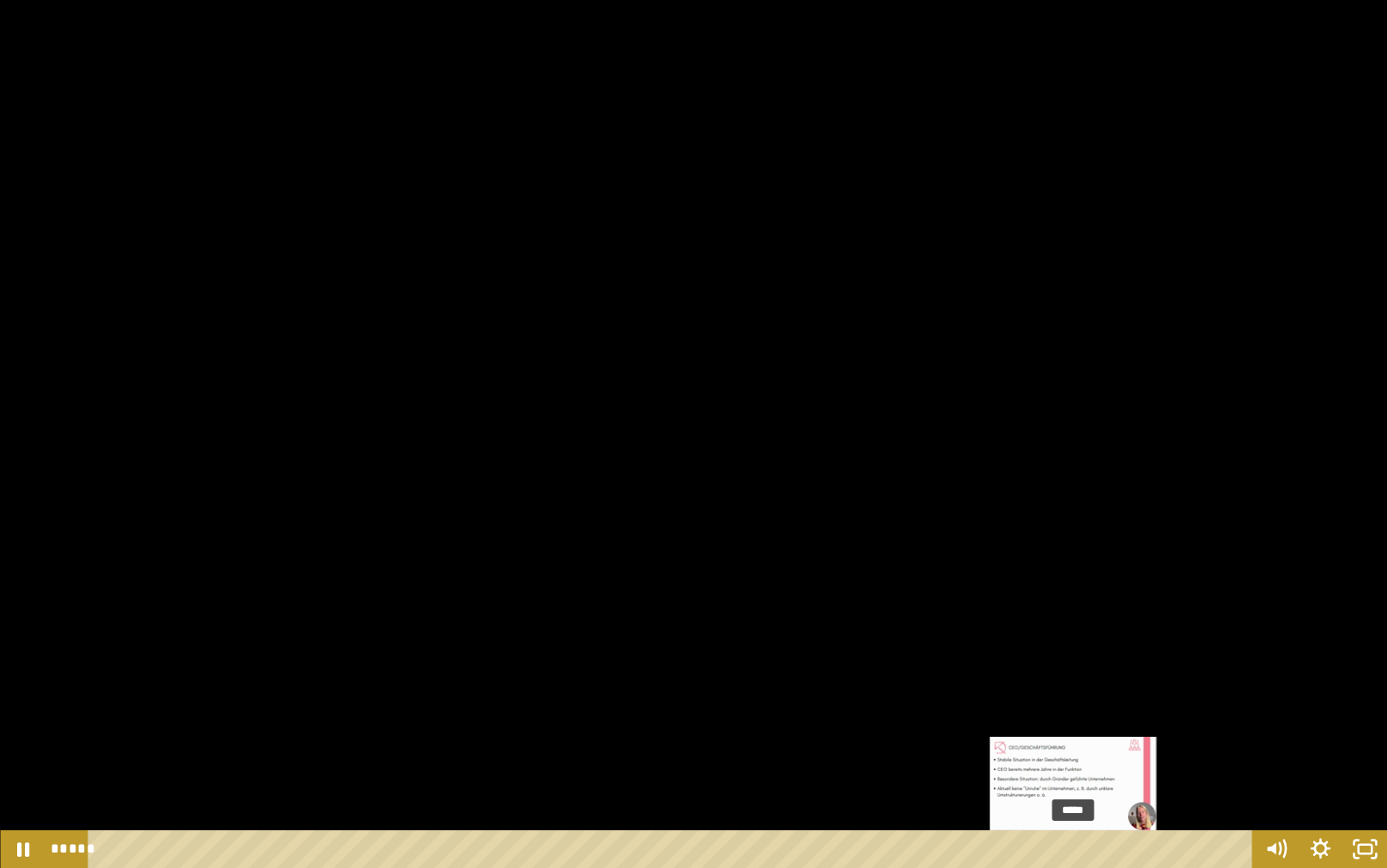 click on "*****" at bounding box center (673, 849) 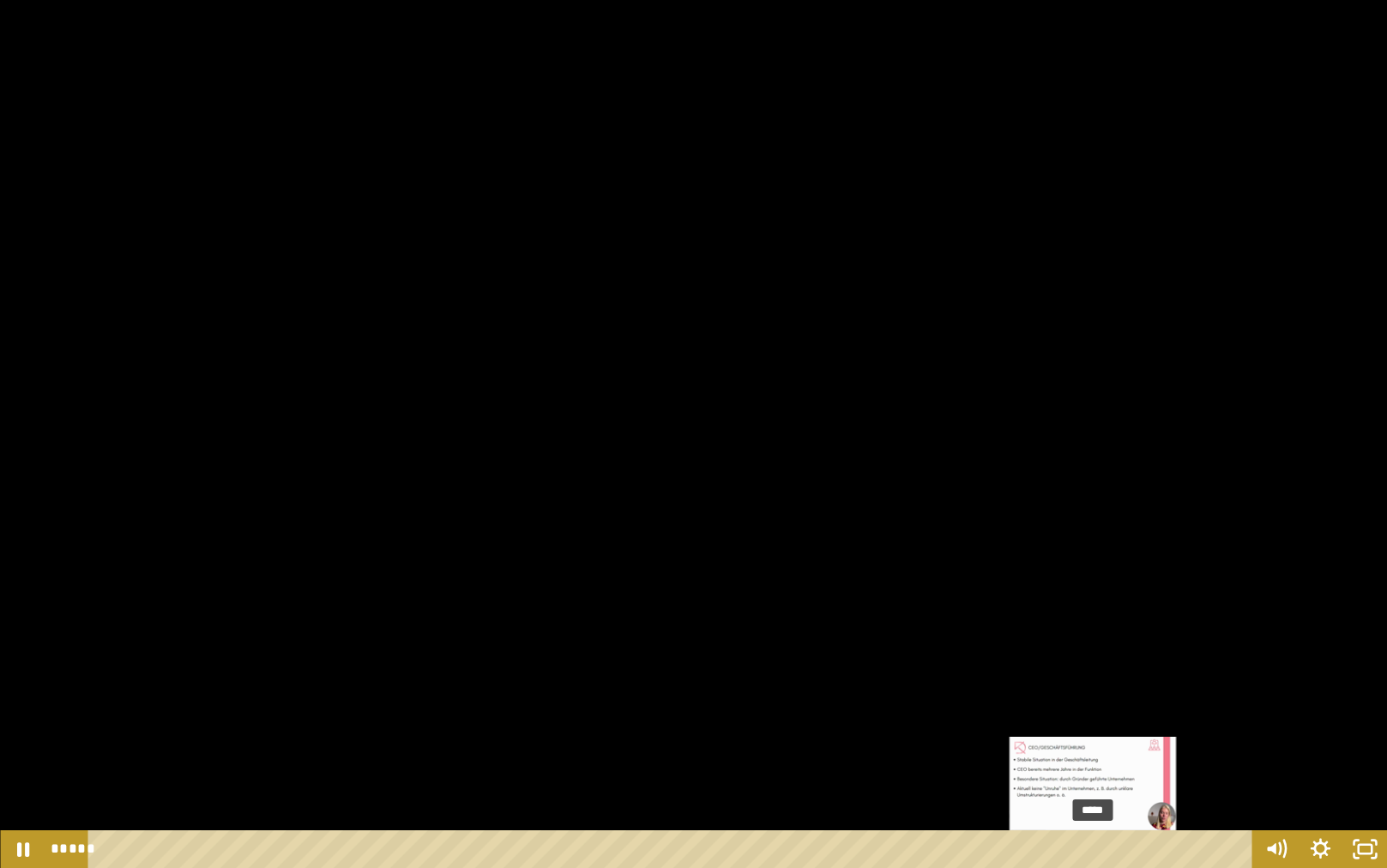 click on "*****" at bounding box center (673, 849) 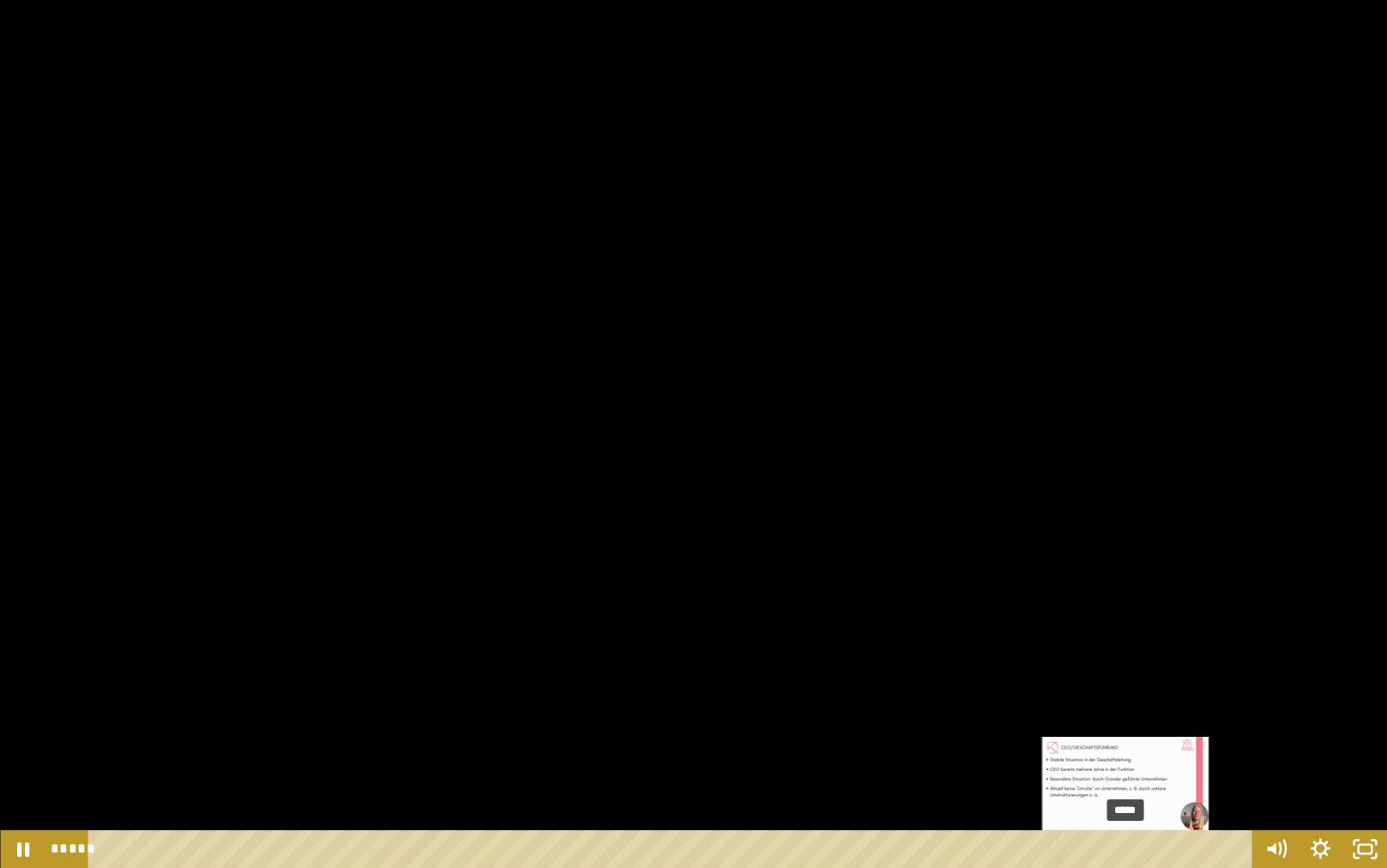 click on "*****" at bounding box center [673, 849] 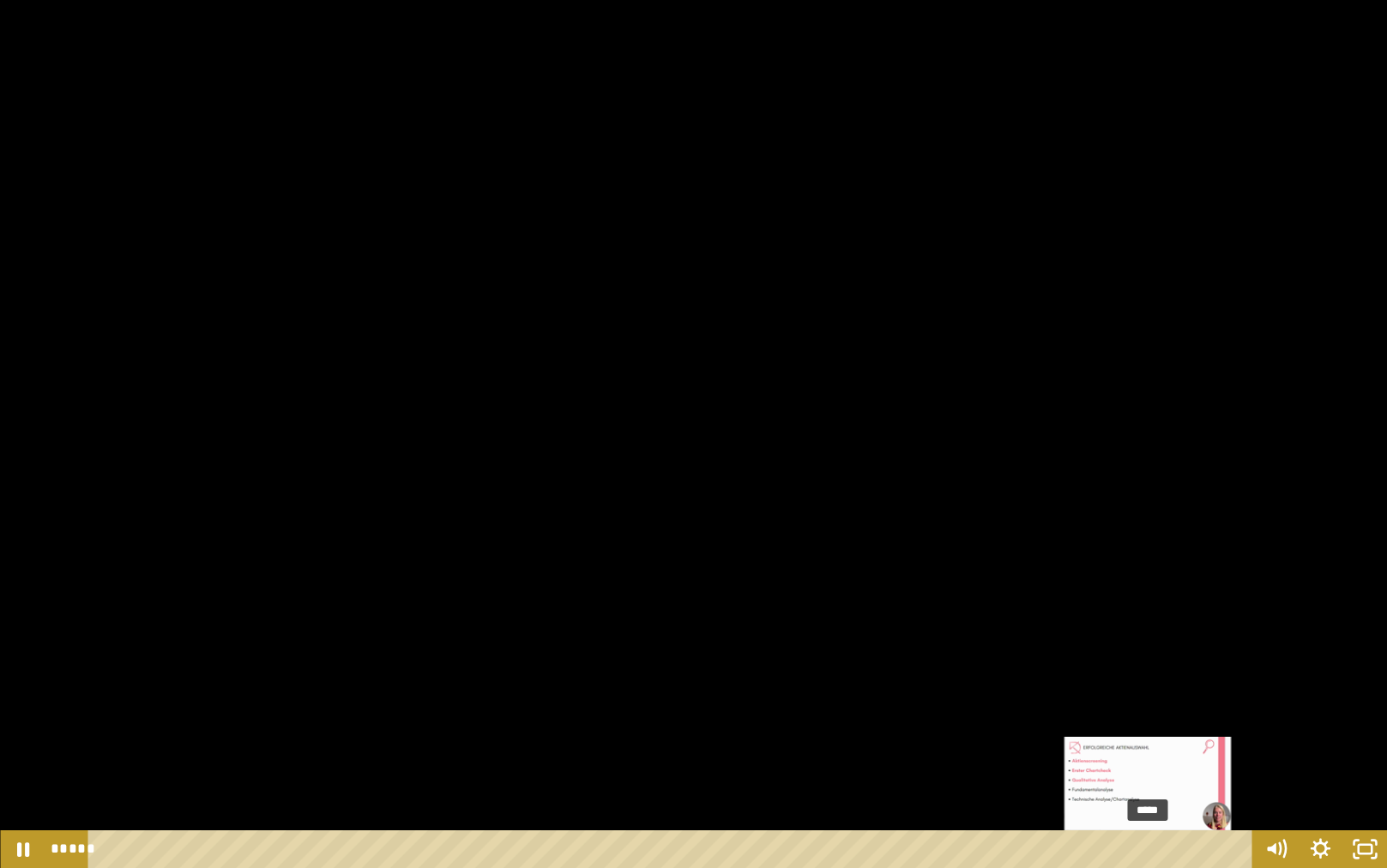 click on "*****" at bounding box center (673, 849) 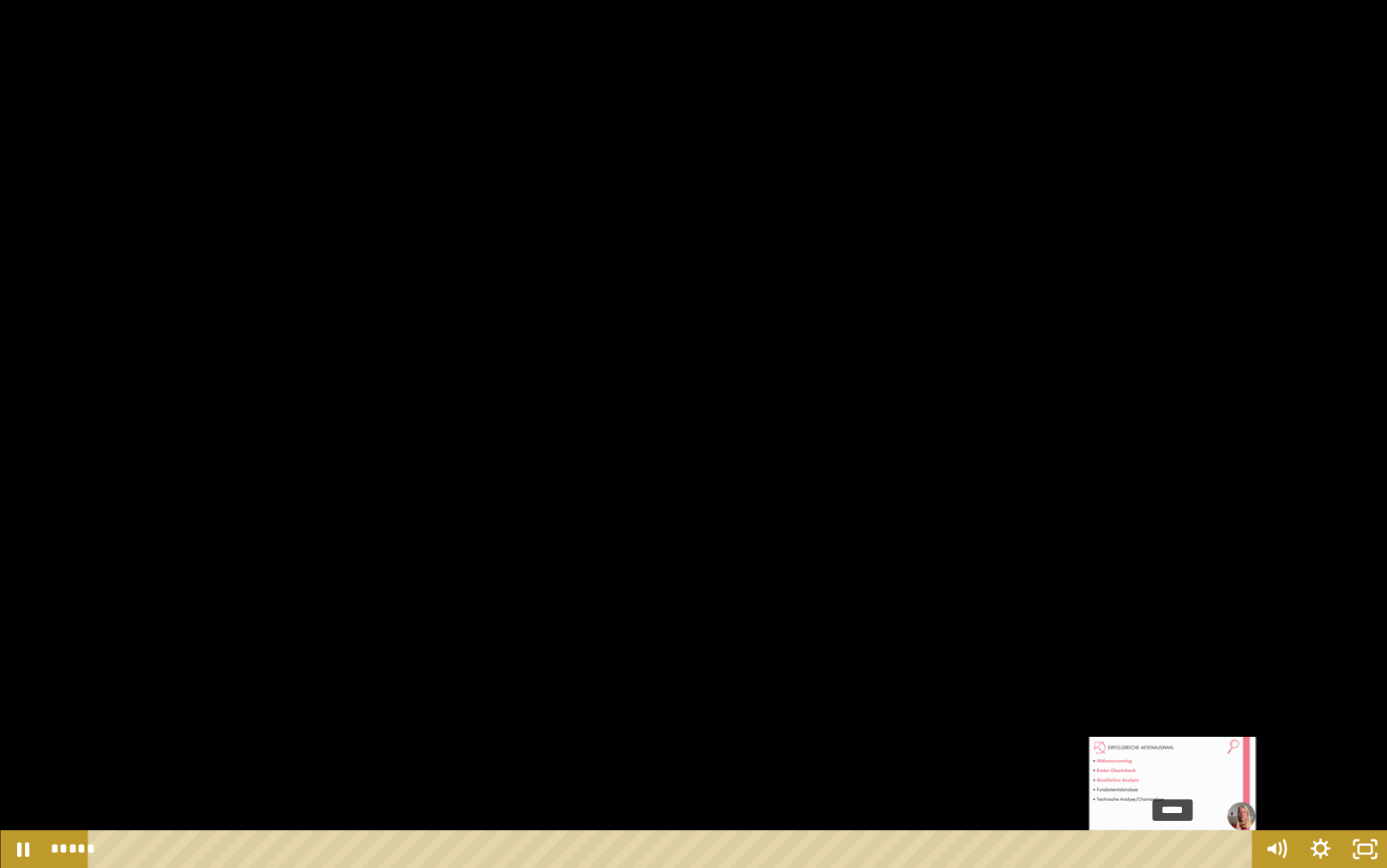 click on "*****" at bounding box center [673, 849] 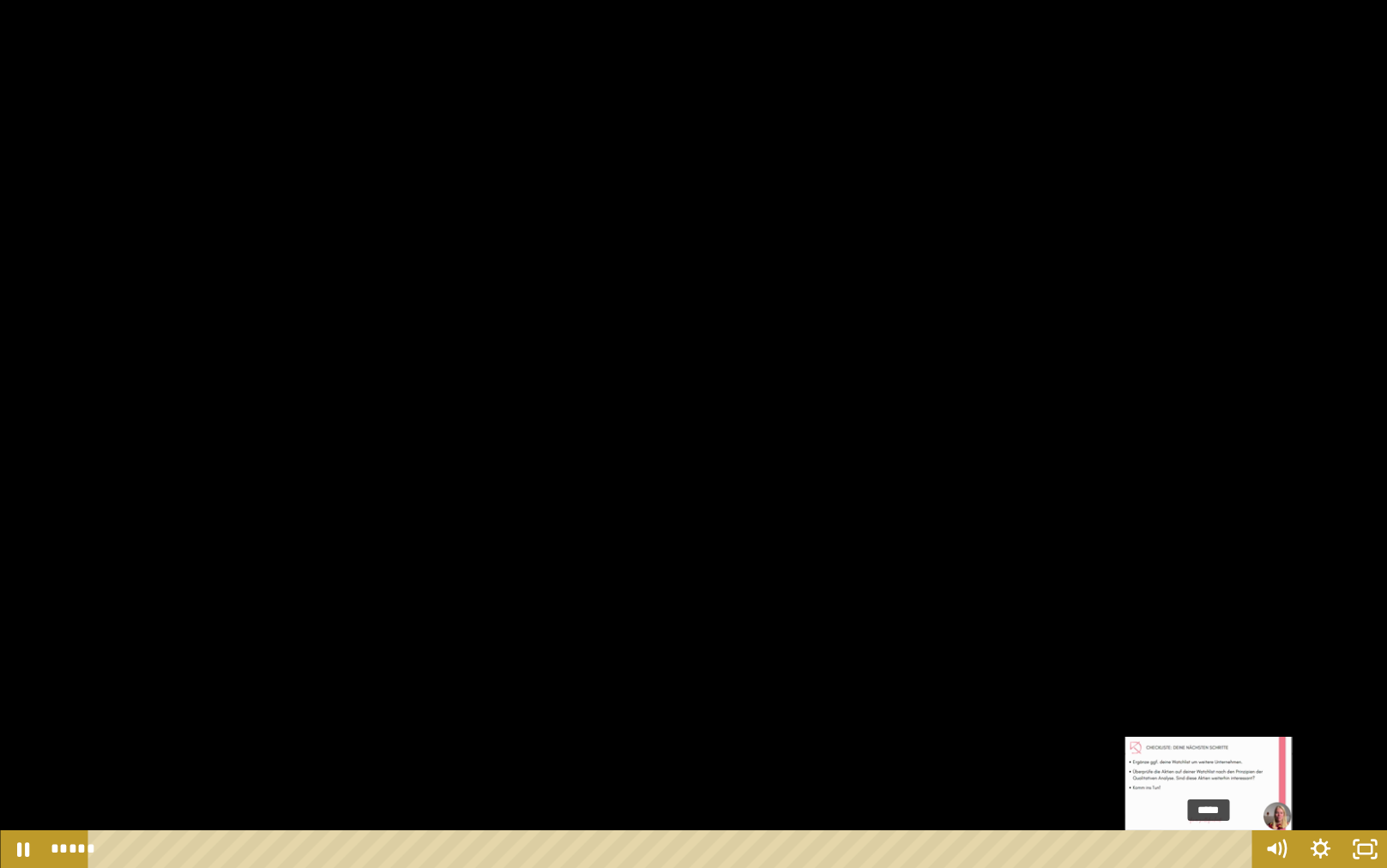 click on "*****" at bounding box center (673, 849) 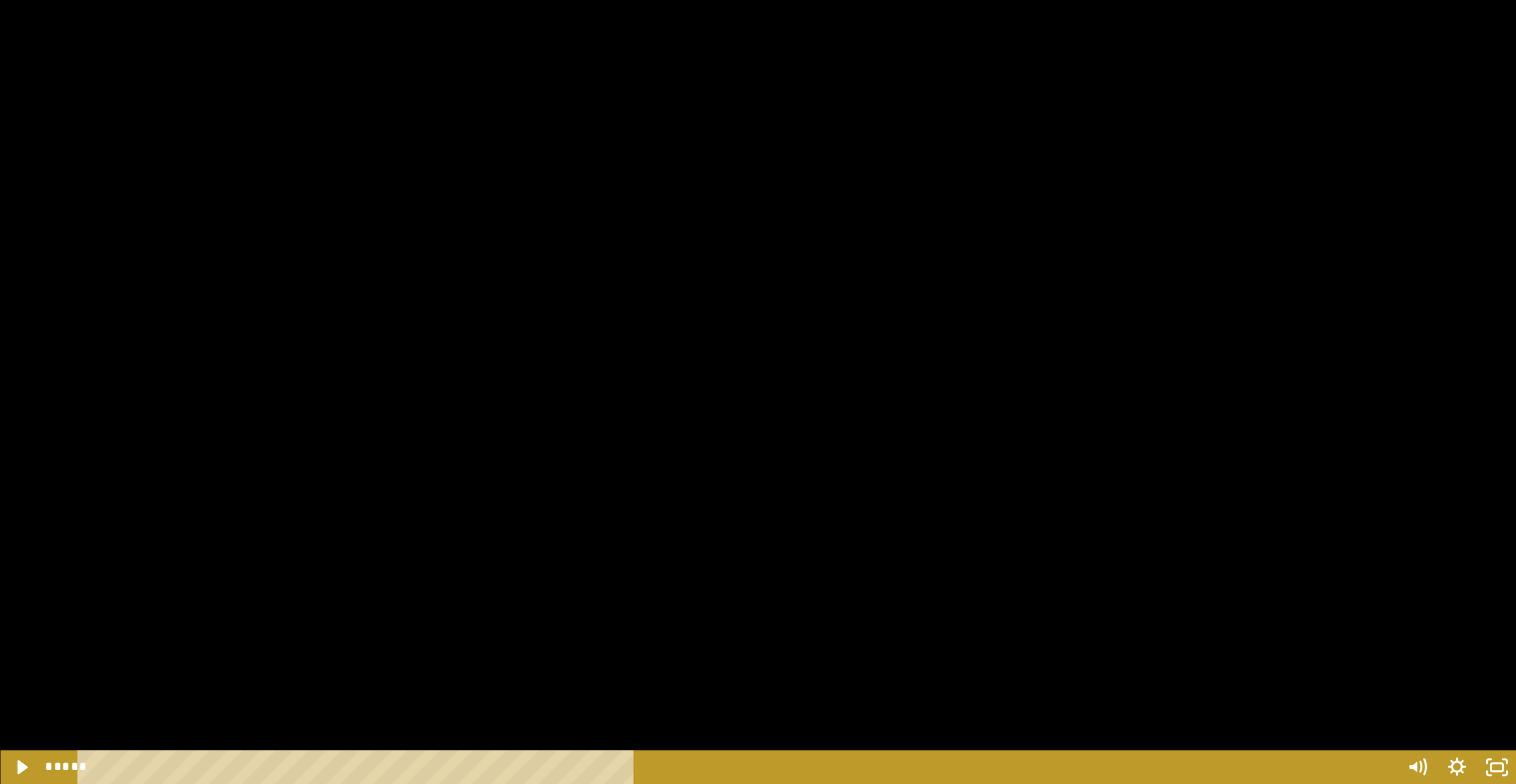 scroll, scrollTop: 465, scrollLeft: 0, axis: vertical 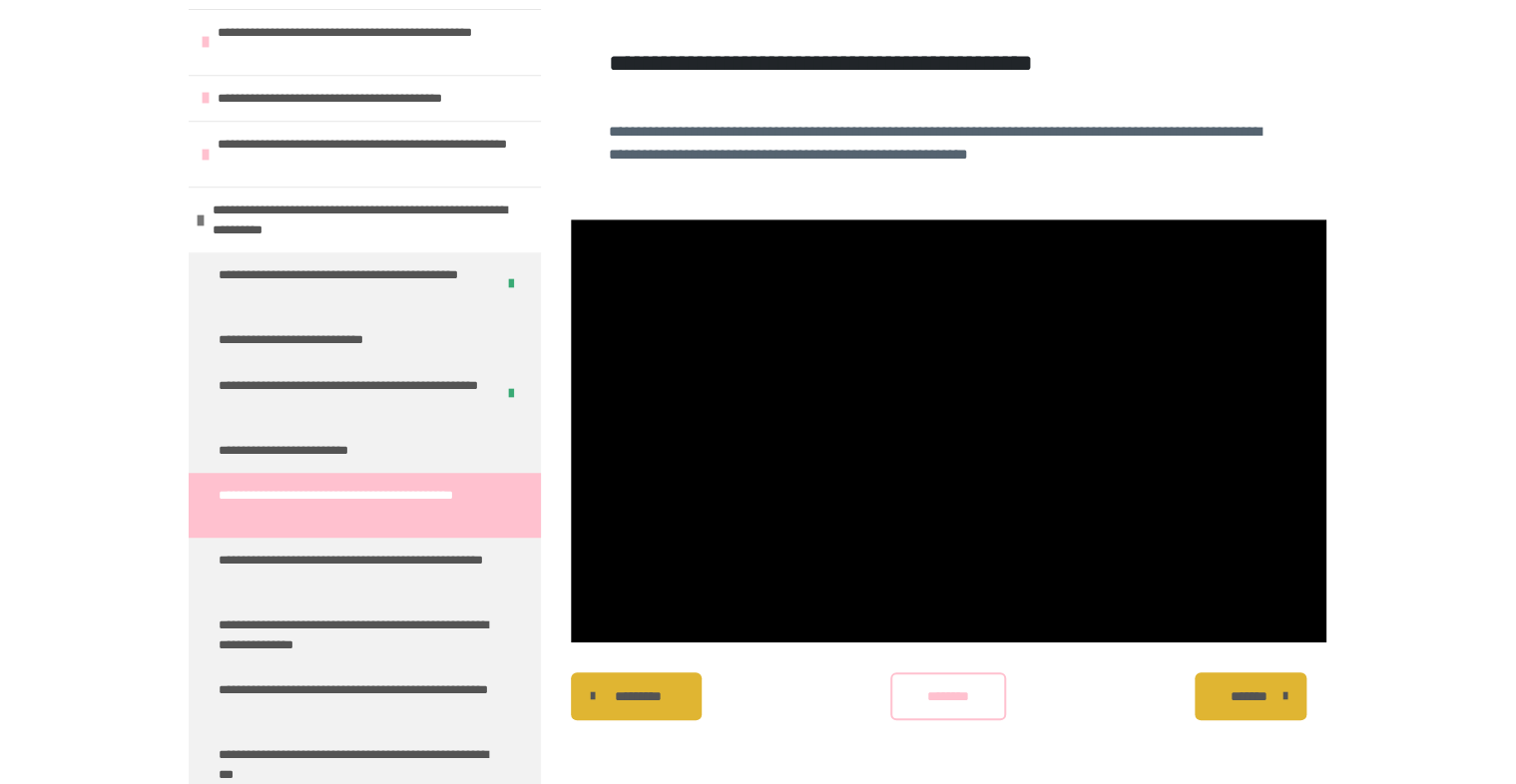 click on "********" at bounding box center (948, 696) 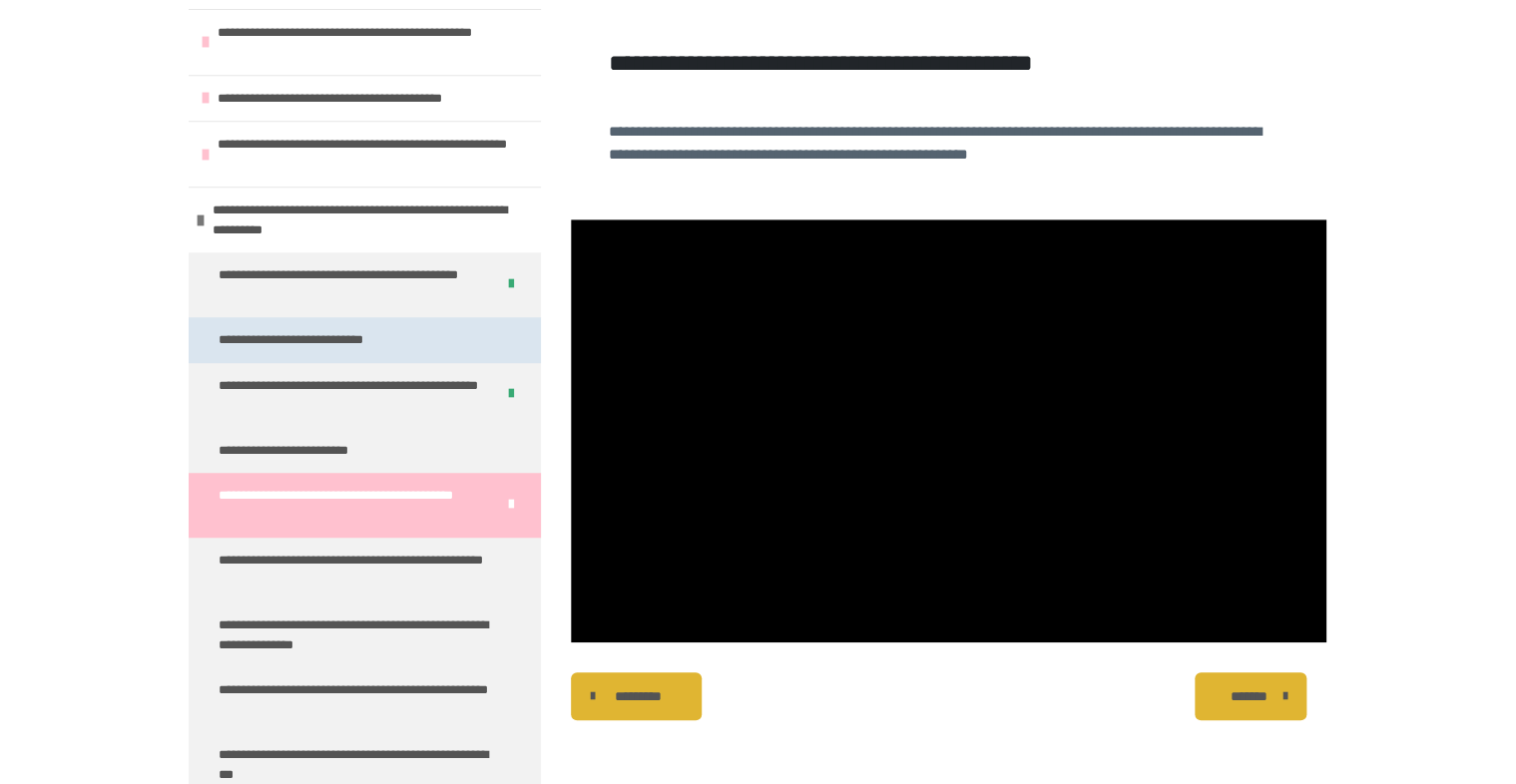 click on "**********" at bounding box center (316, 340) 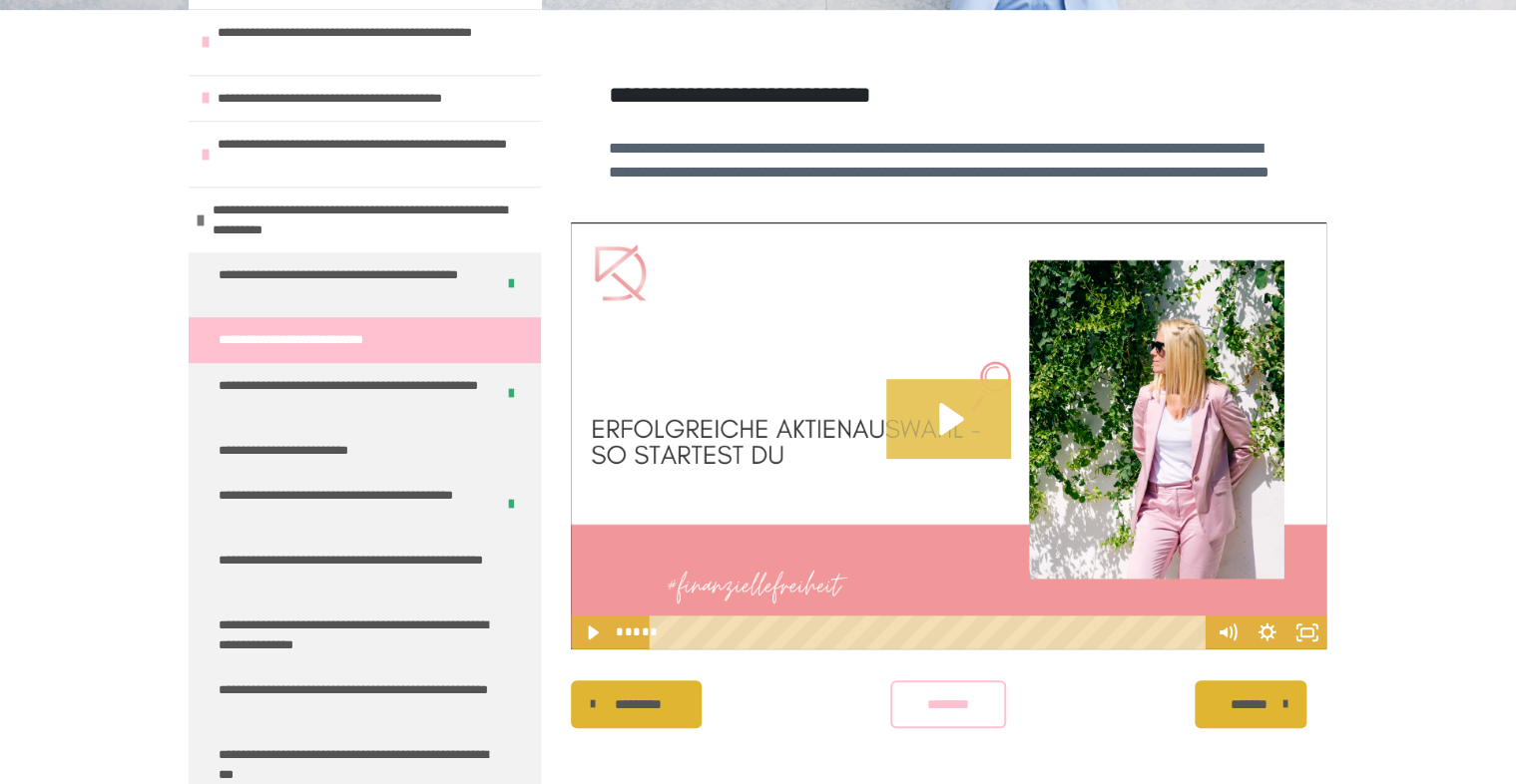 click 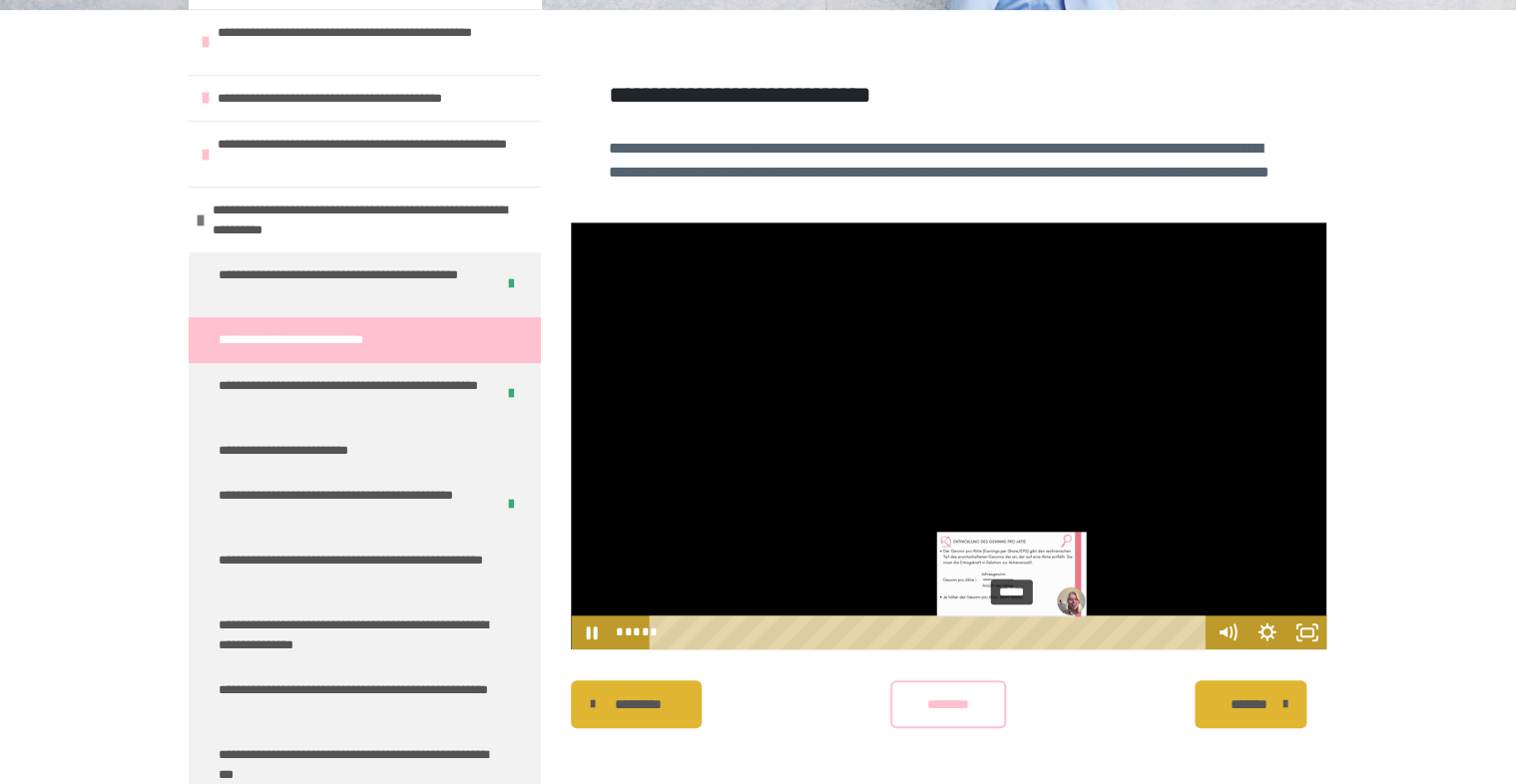 click on "*****" at bounding box center [930, 632] 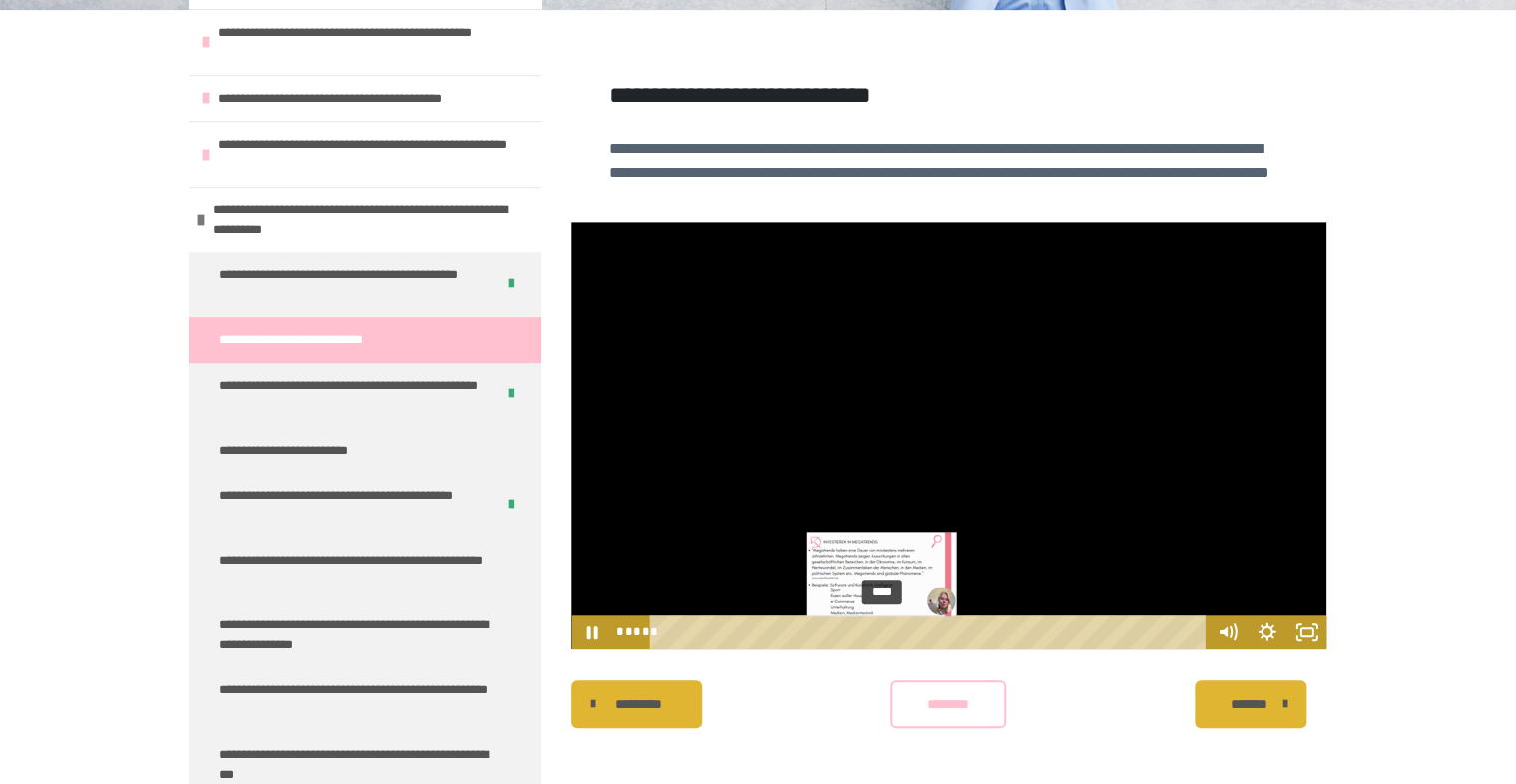 click on "****" at bounding box center [930, 632] 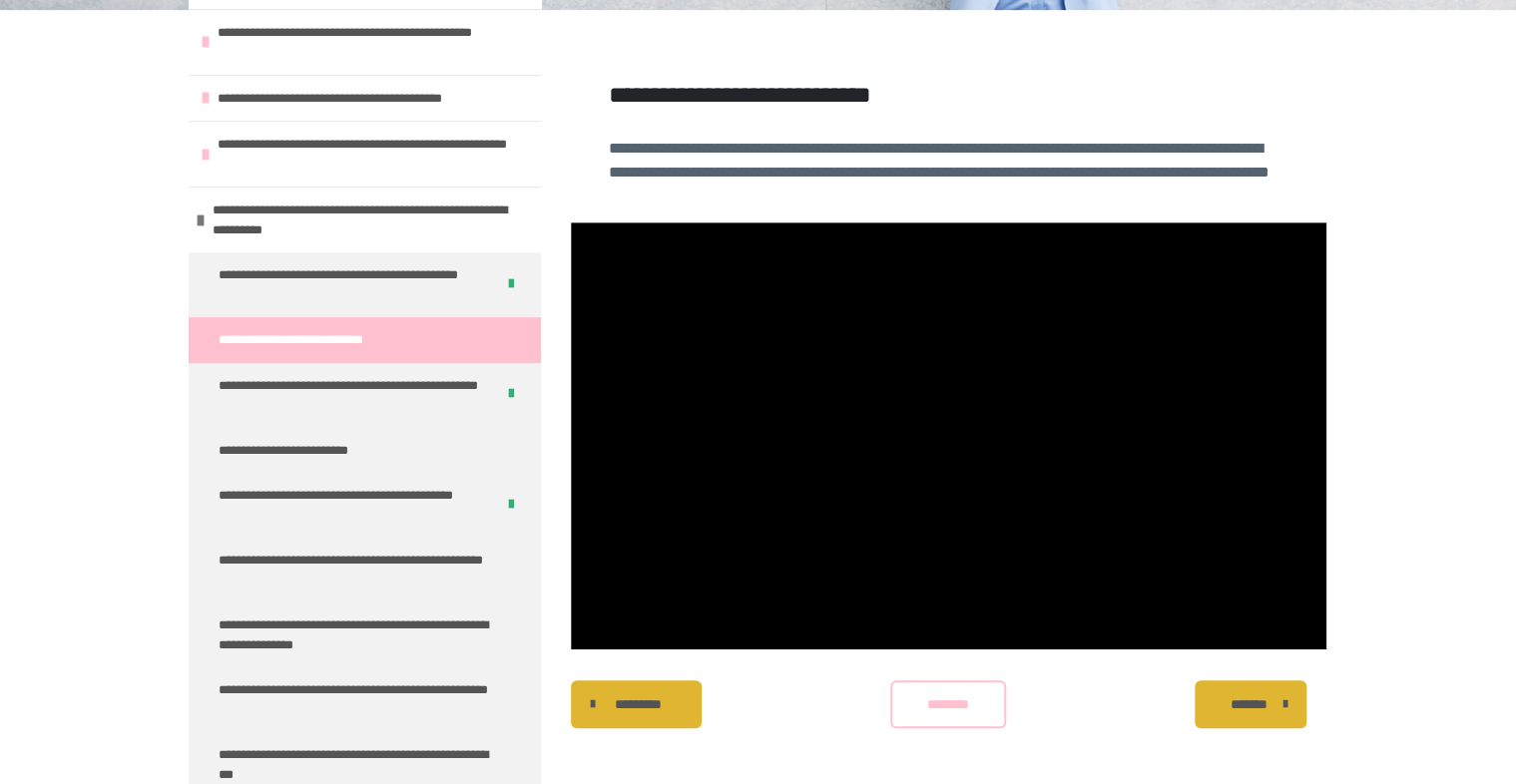 click on "********" at bounding box center [948, 704] 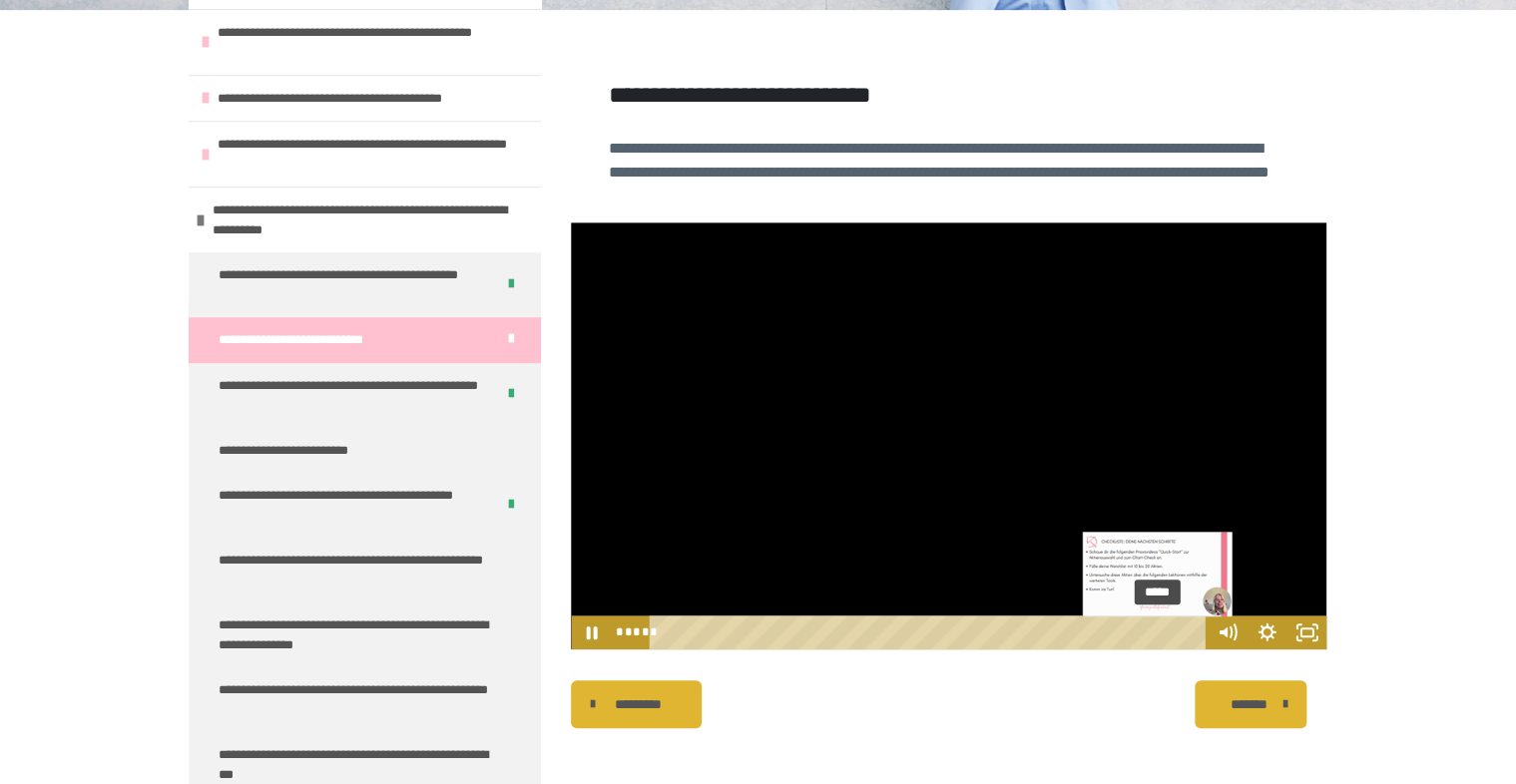 click on "*****" at bounding box center [930, 632] 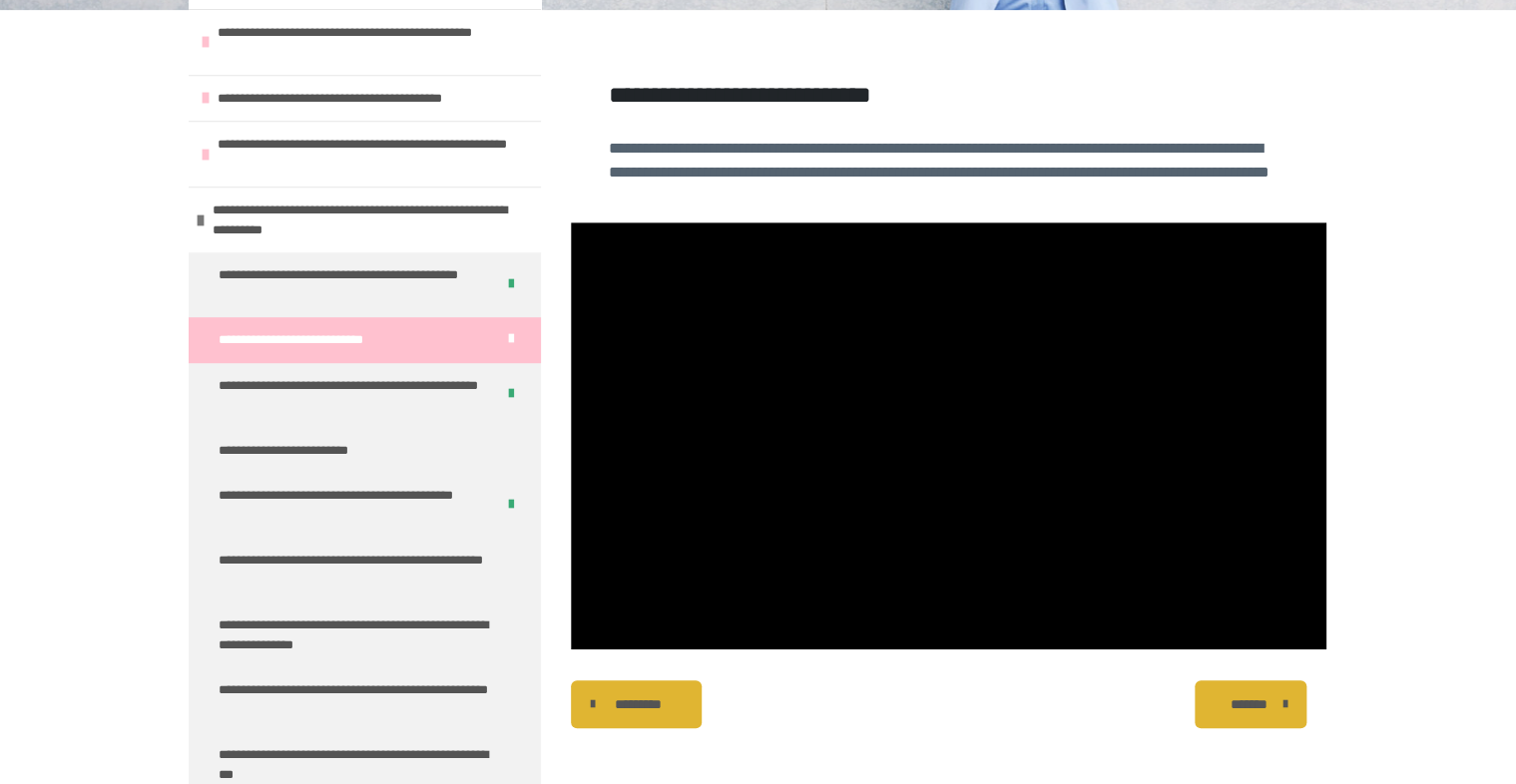 click on "********* ******** *******" at bounding box center (948, 704) 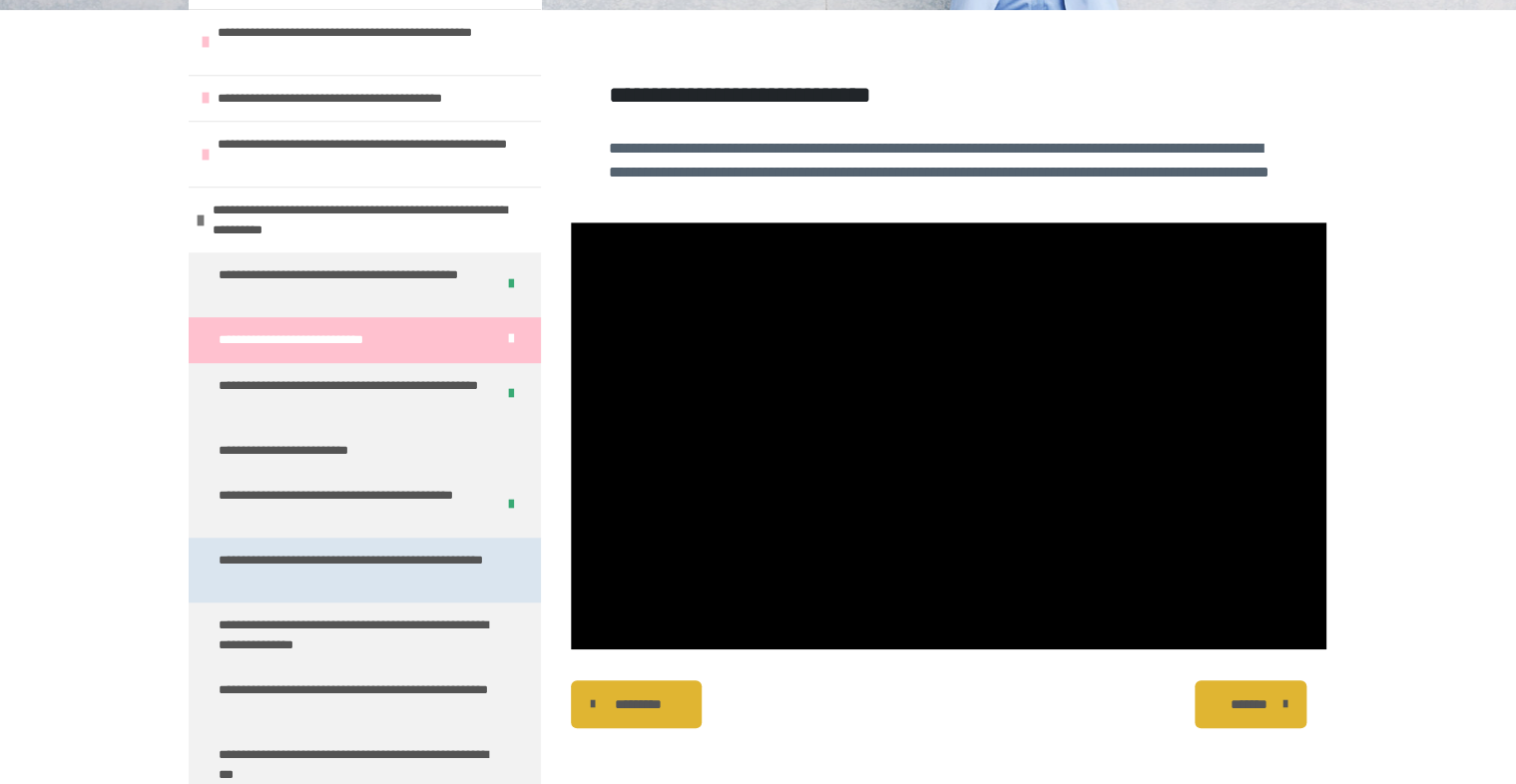 click on "**********" at bounding box center (356, 570) 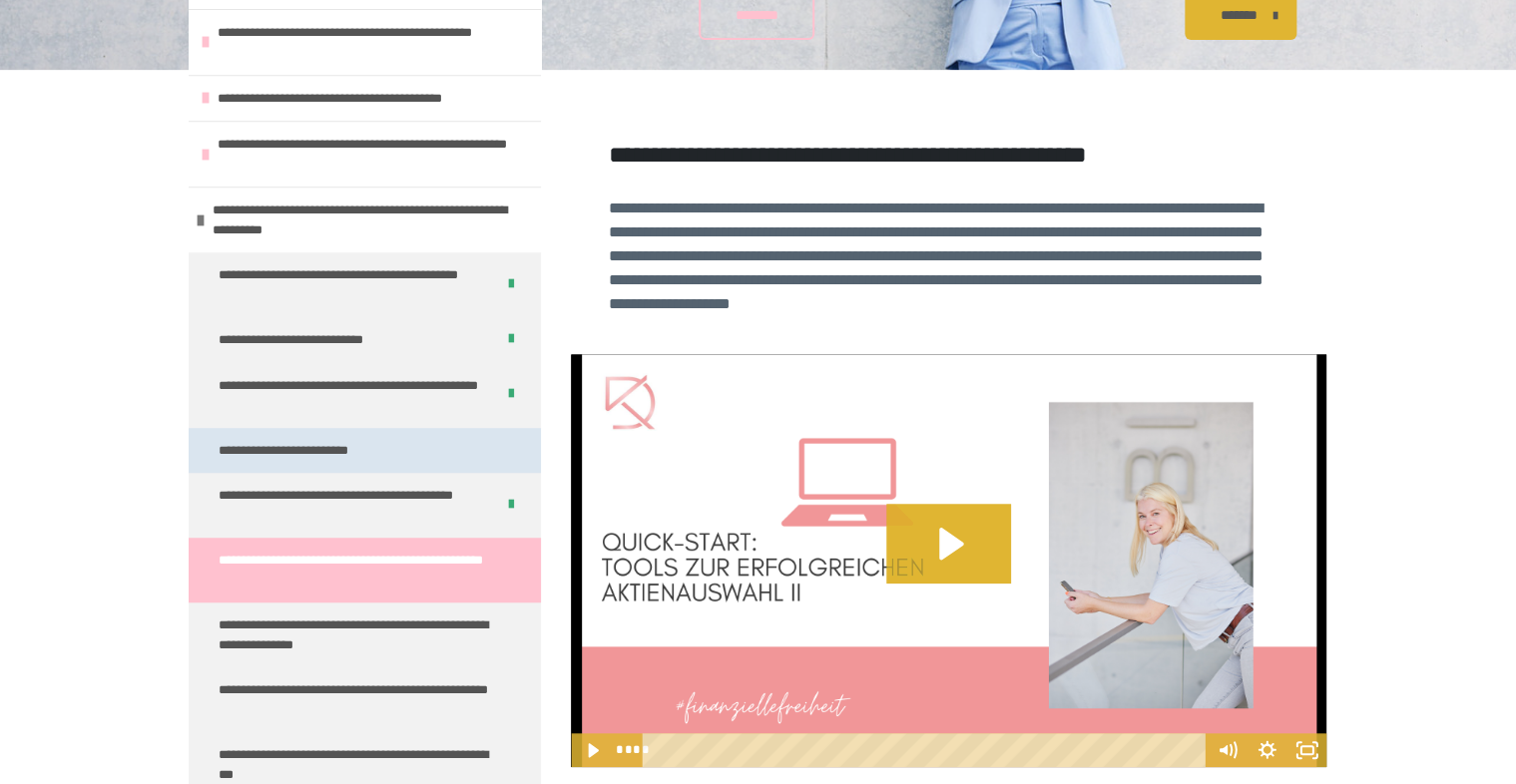 click on "**********" at bounding box center [364, 451] 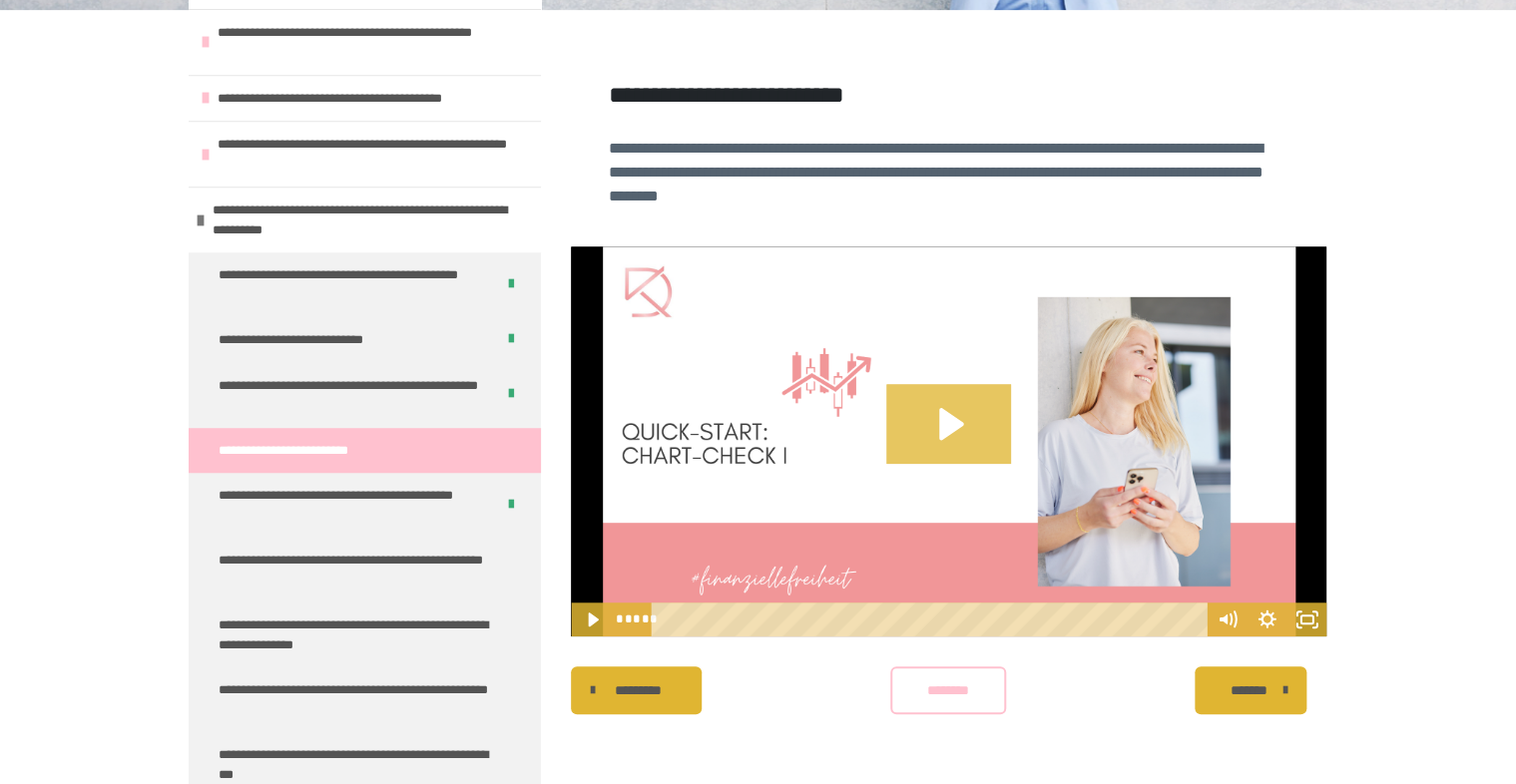 click 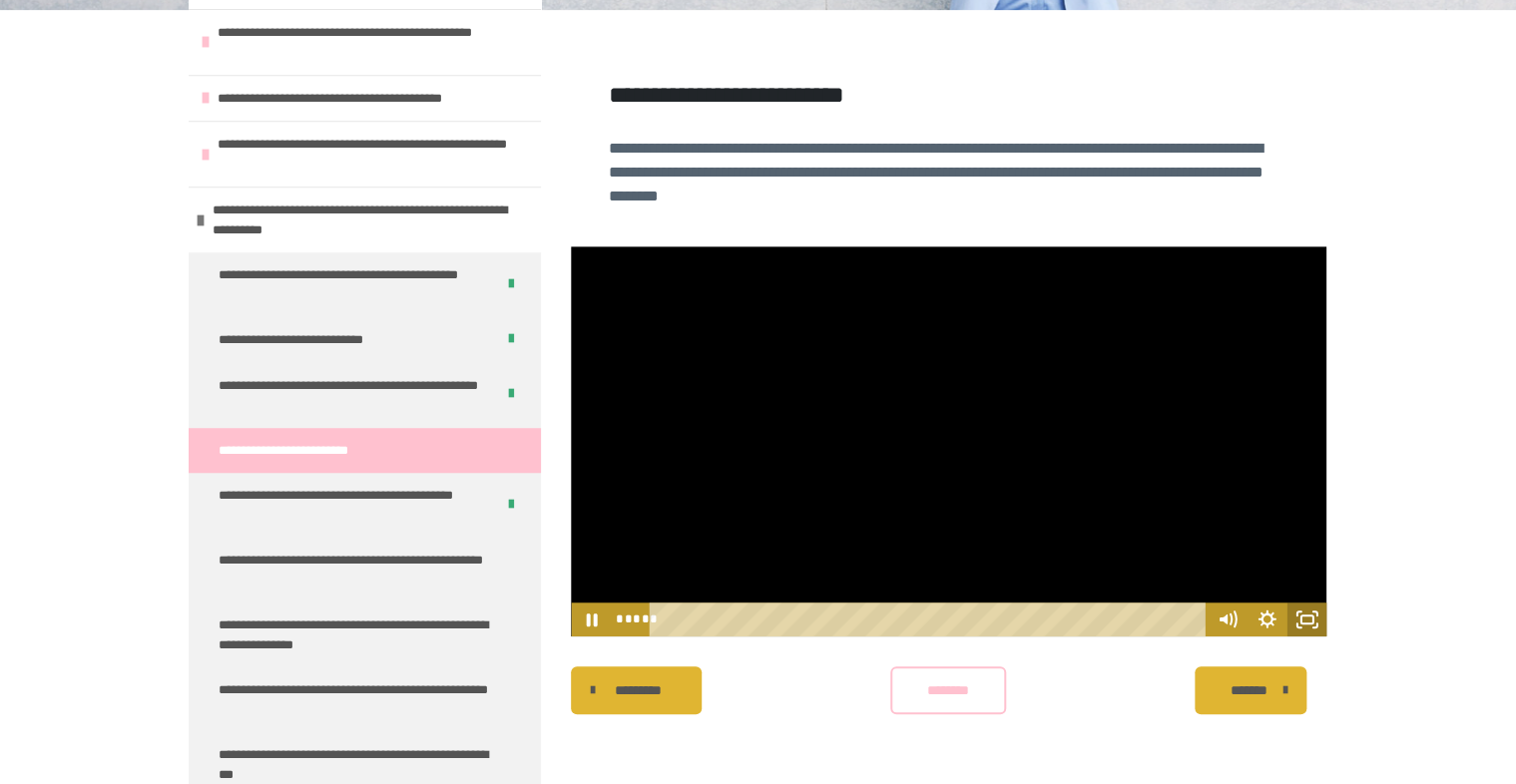 click 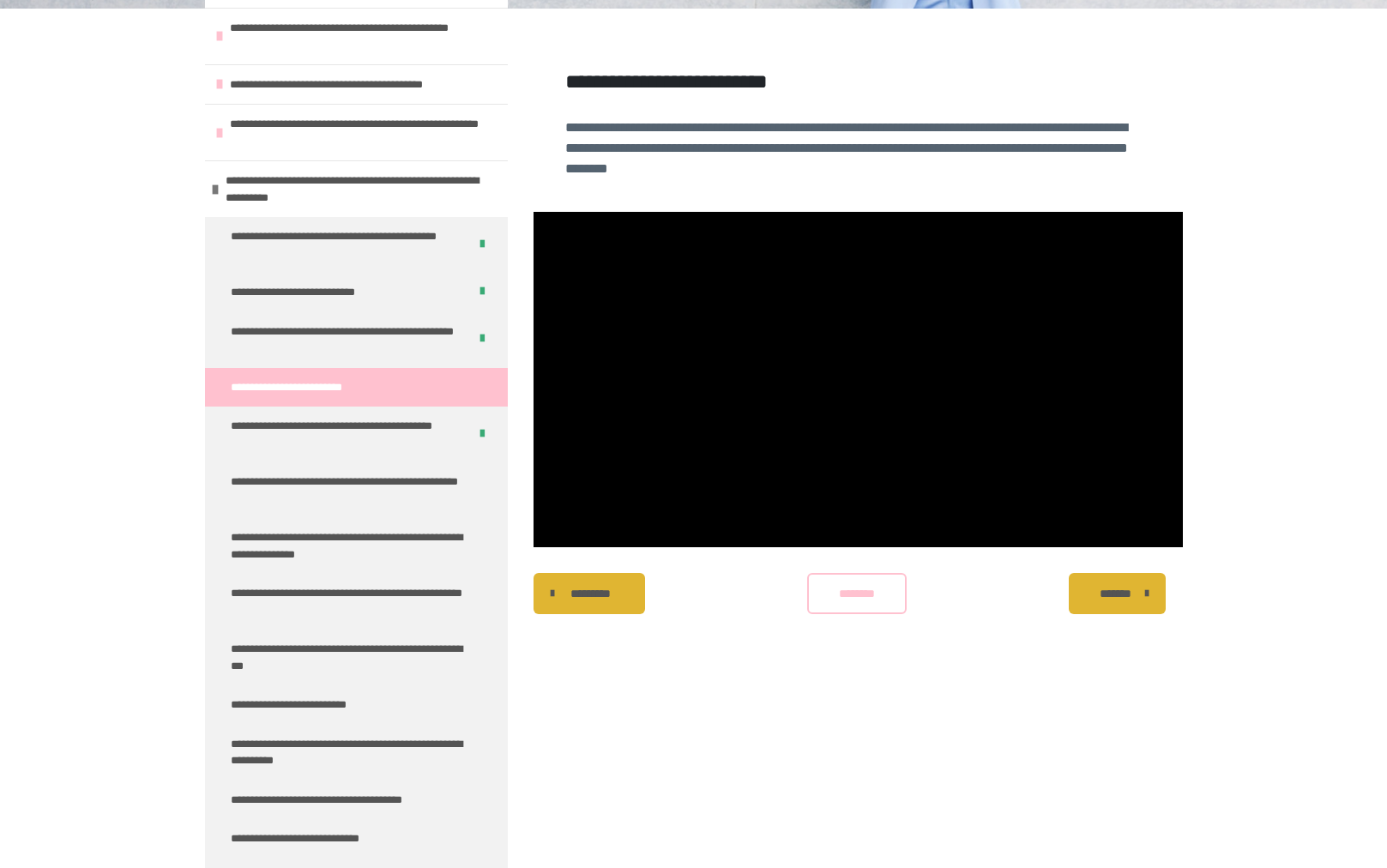 type 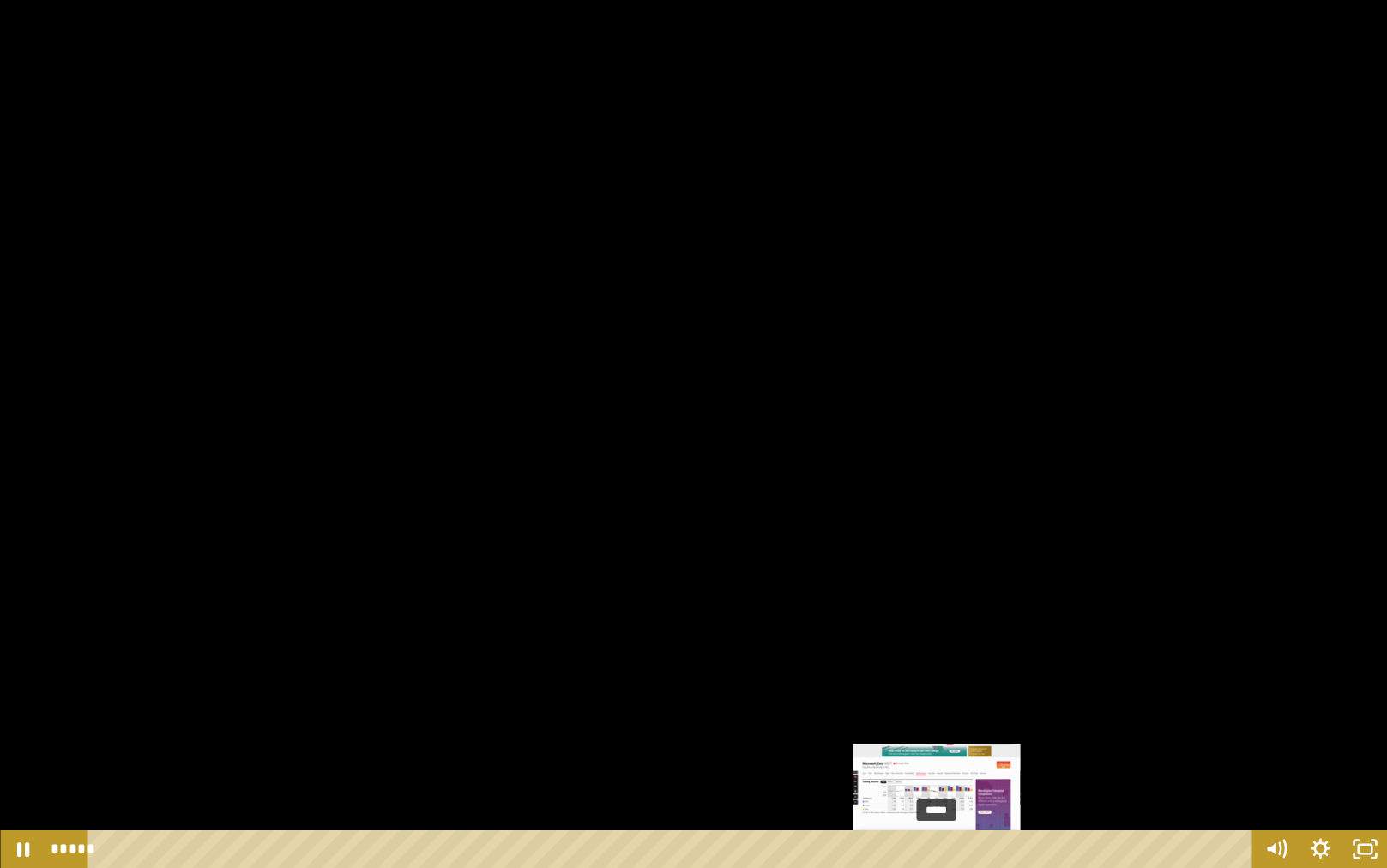 click on "*****" at bounding box center (673, 849) 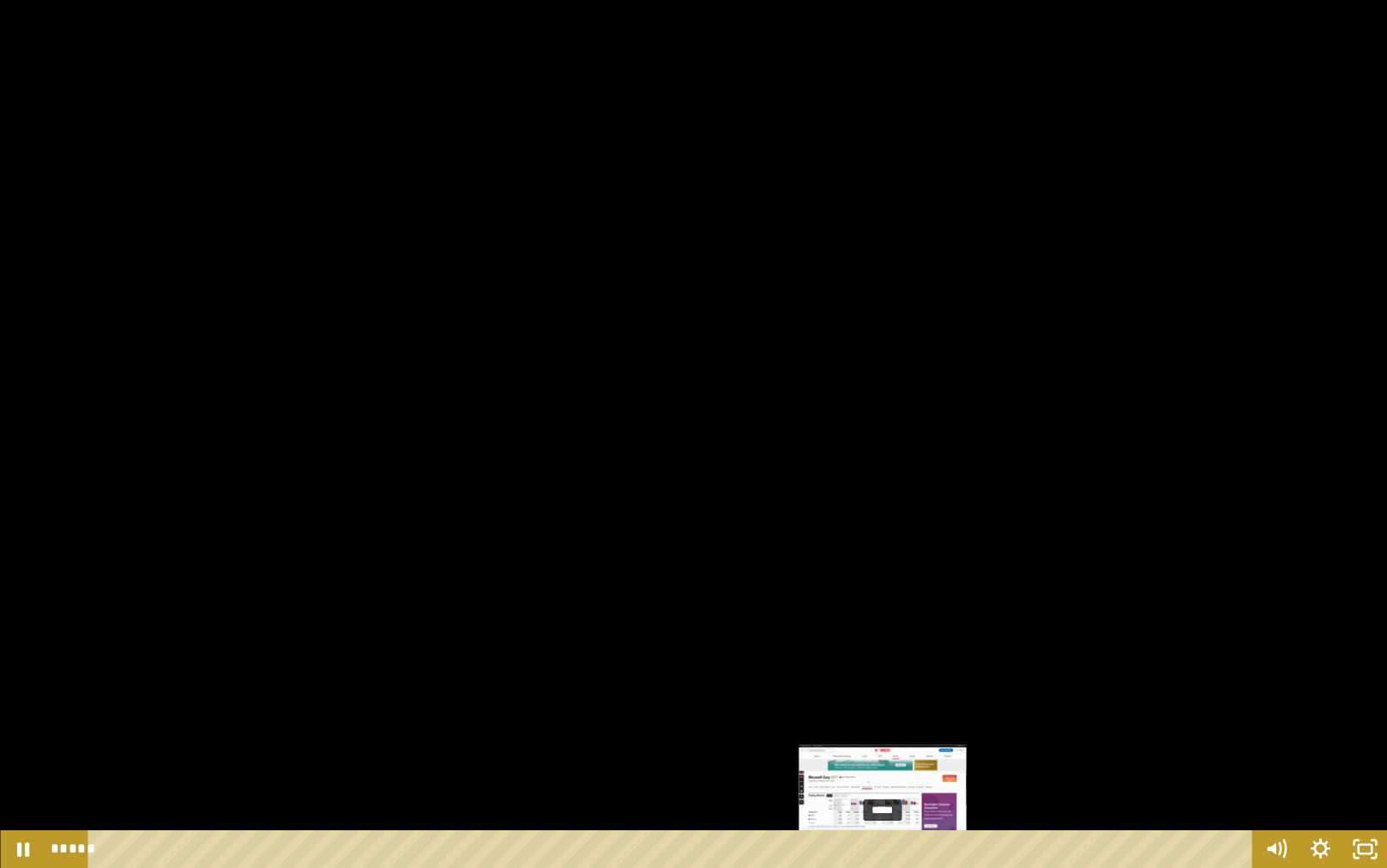 click on "*****" at bounding box center [673, 849] 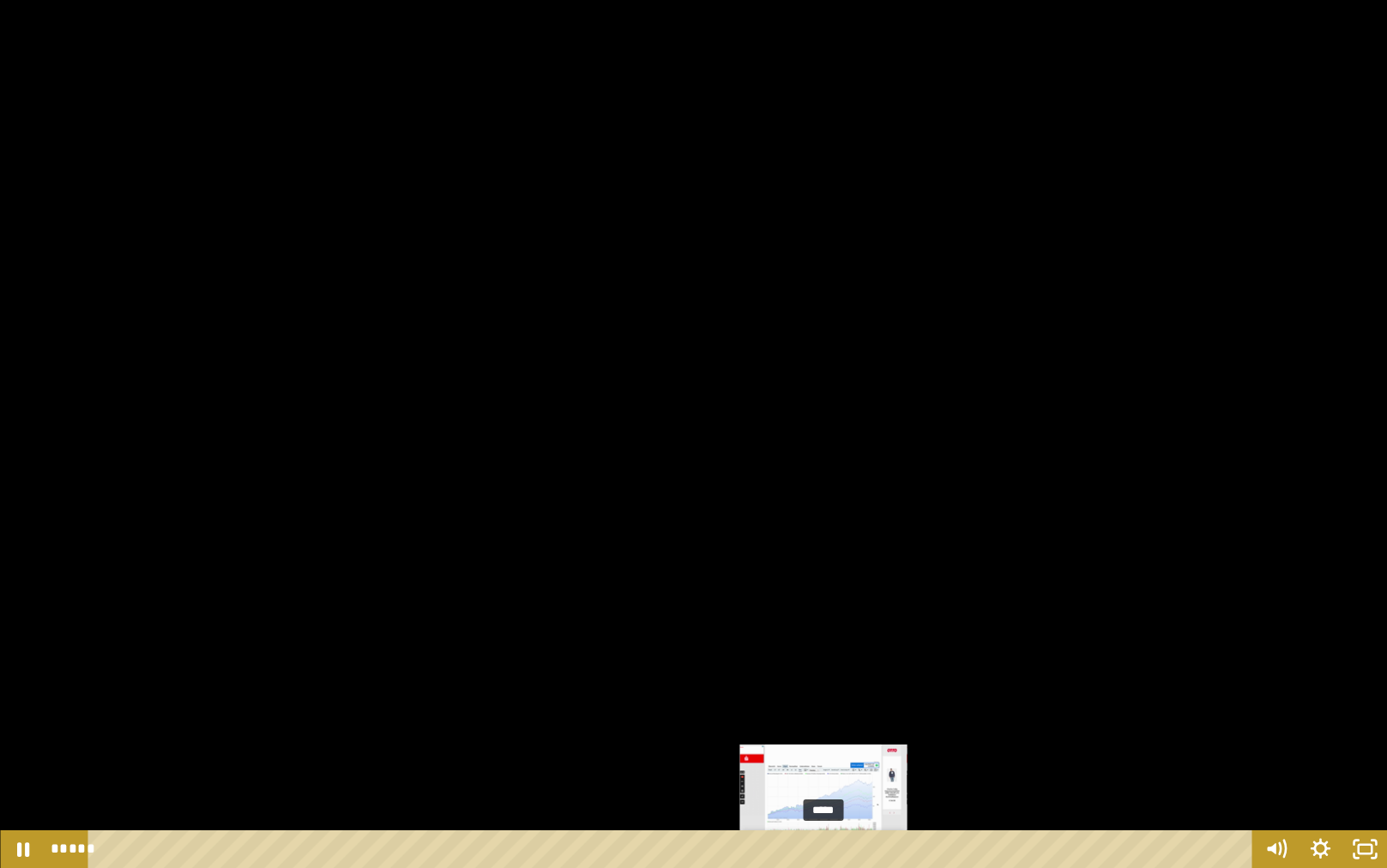 click on "*****" at bounding box center (673, 849) 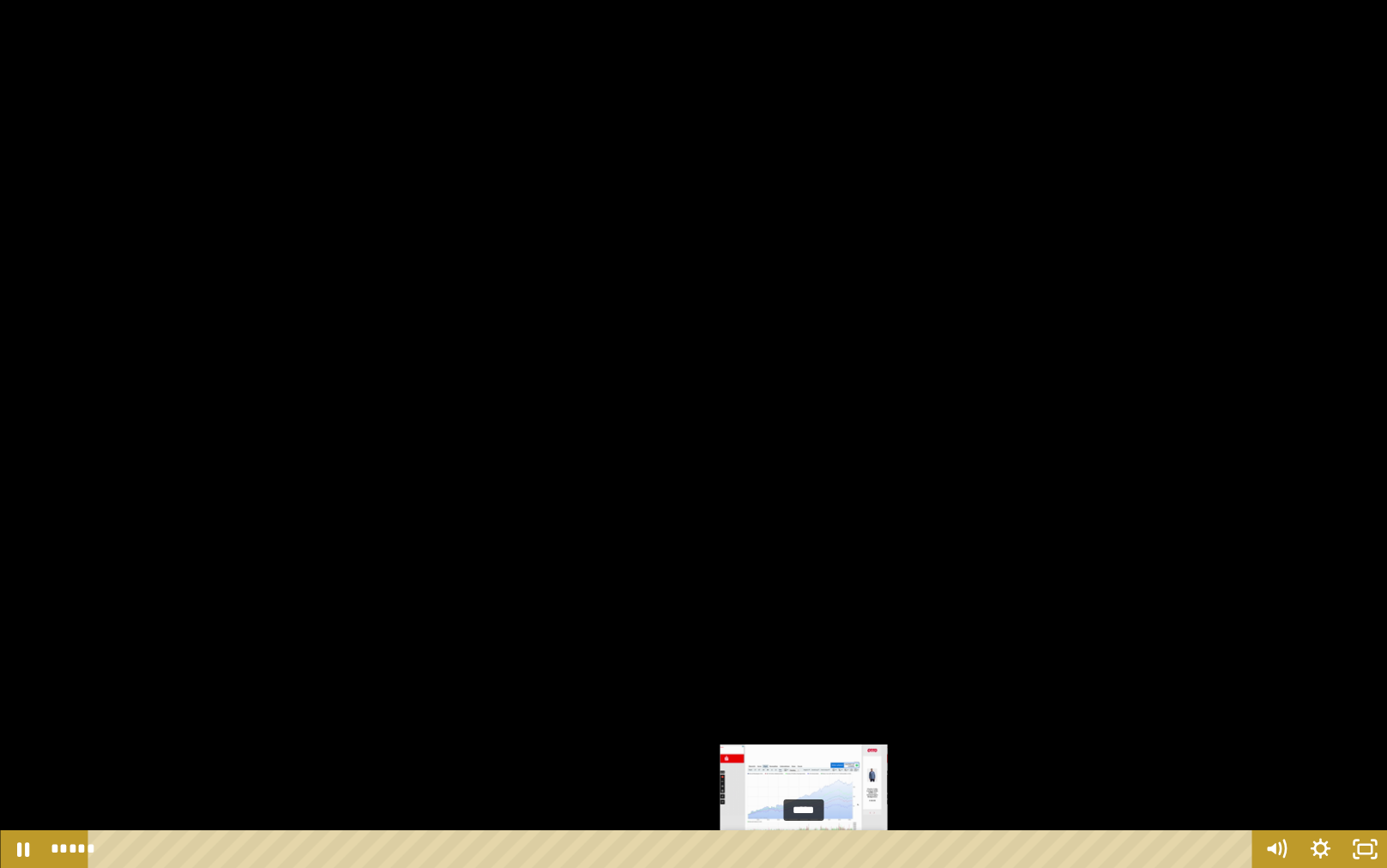 click on "*****" at bounding box center (673, 849) 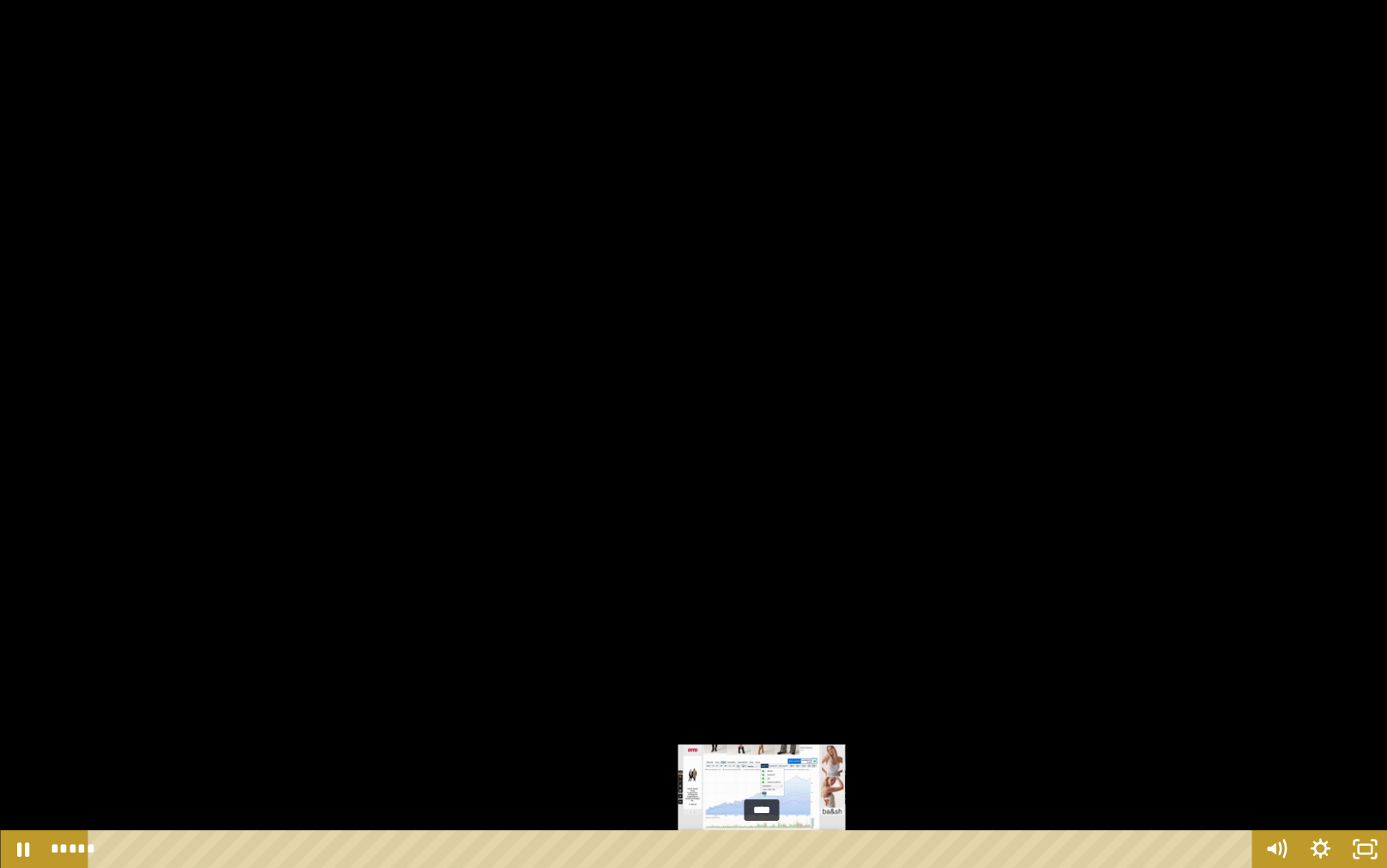 click on "****" at bounding box center [673, 849] 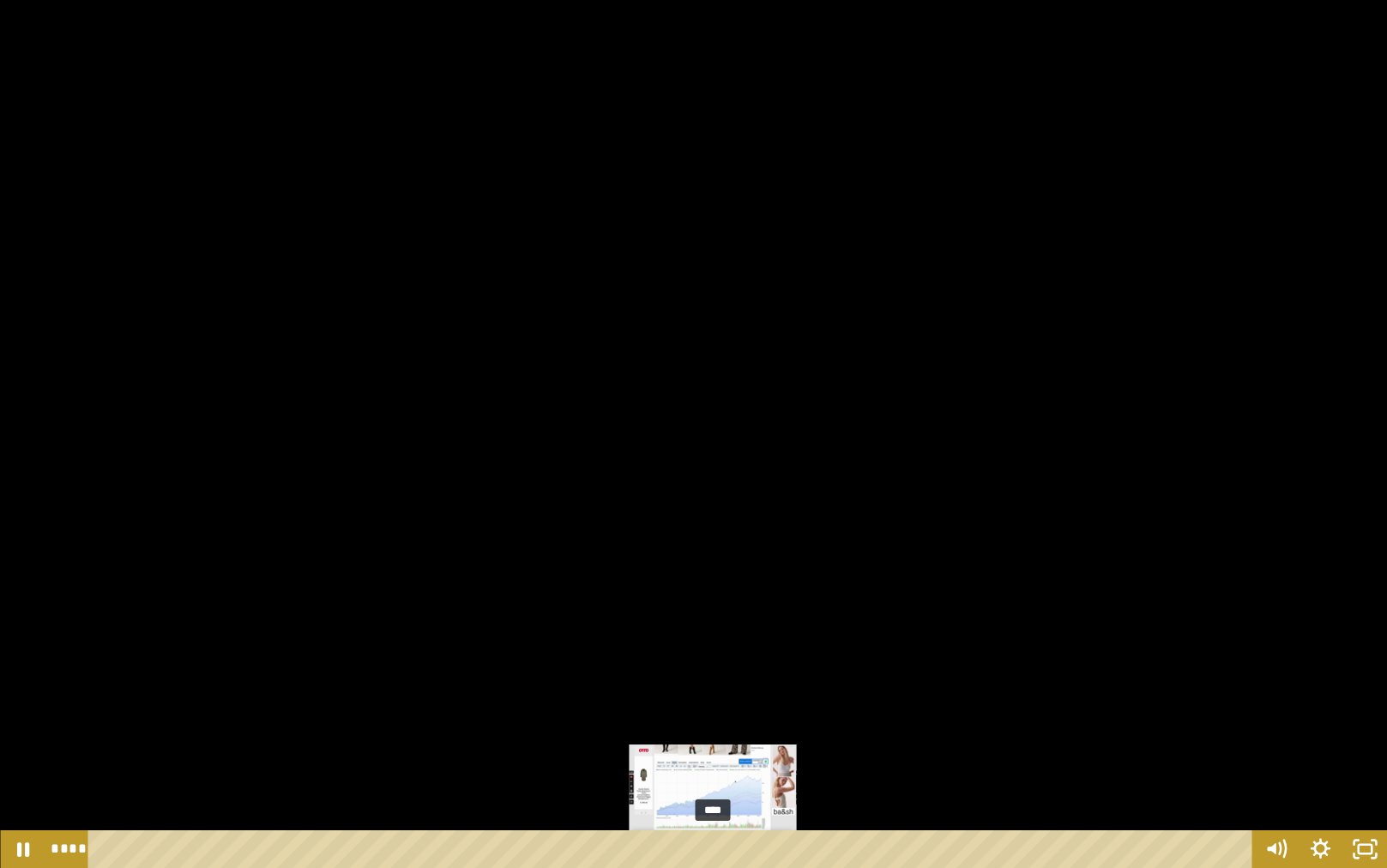 click on "****" at bounding box center [673, 849] 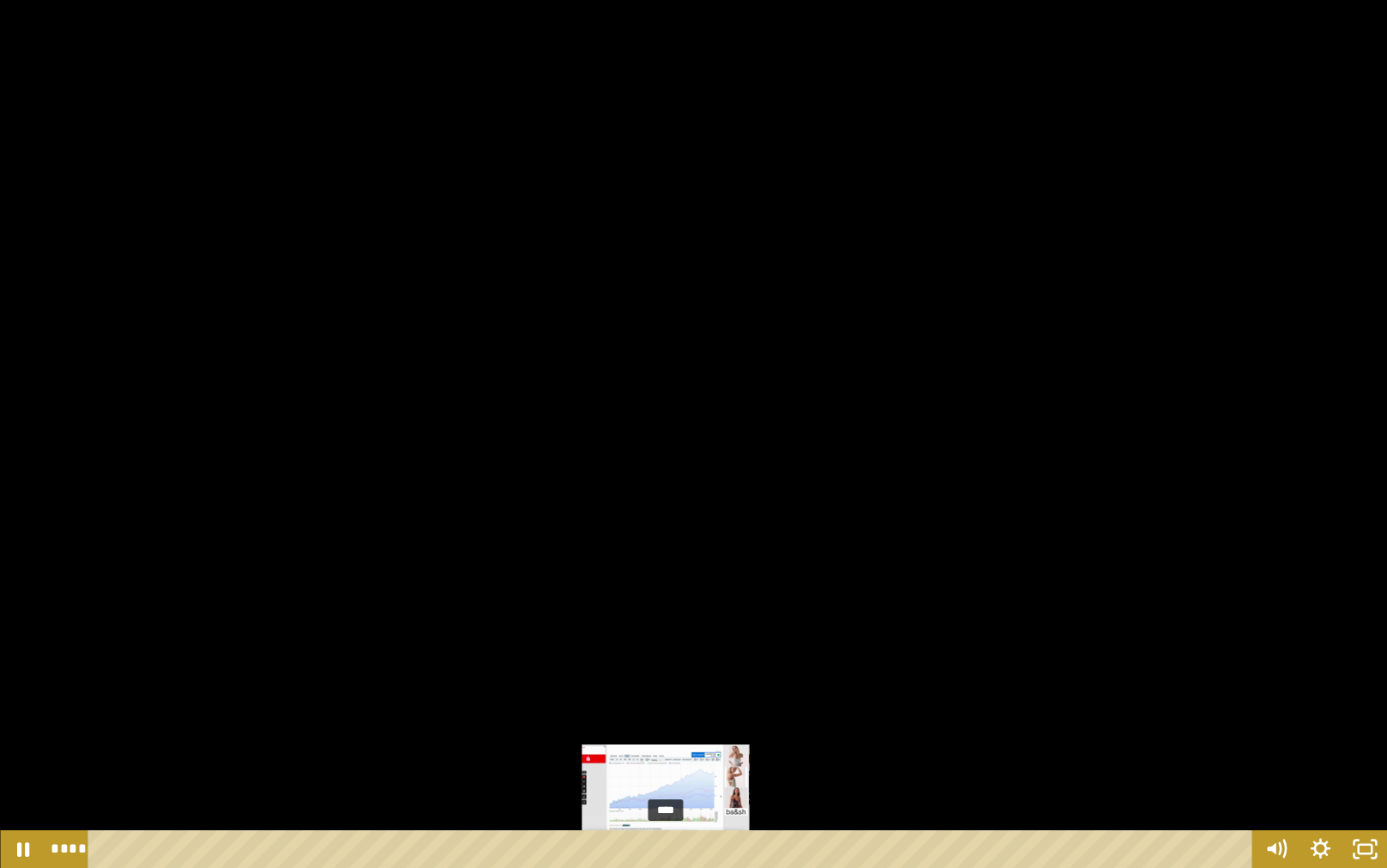 click on "****" at bounding box center (673, 849) 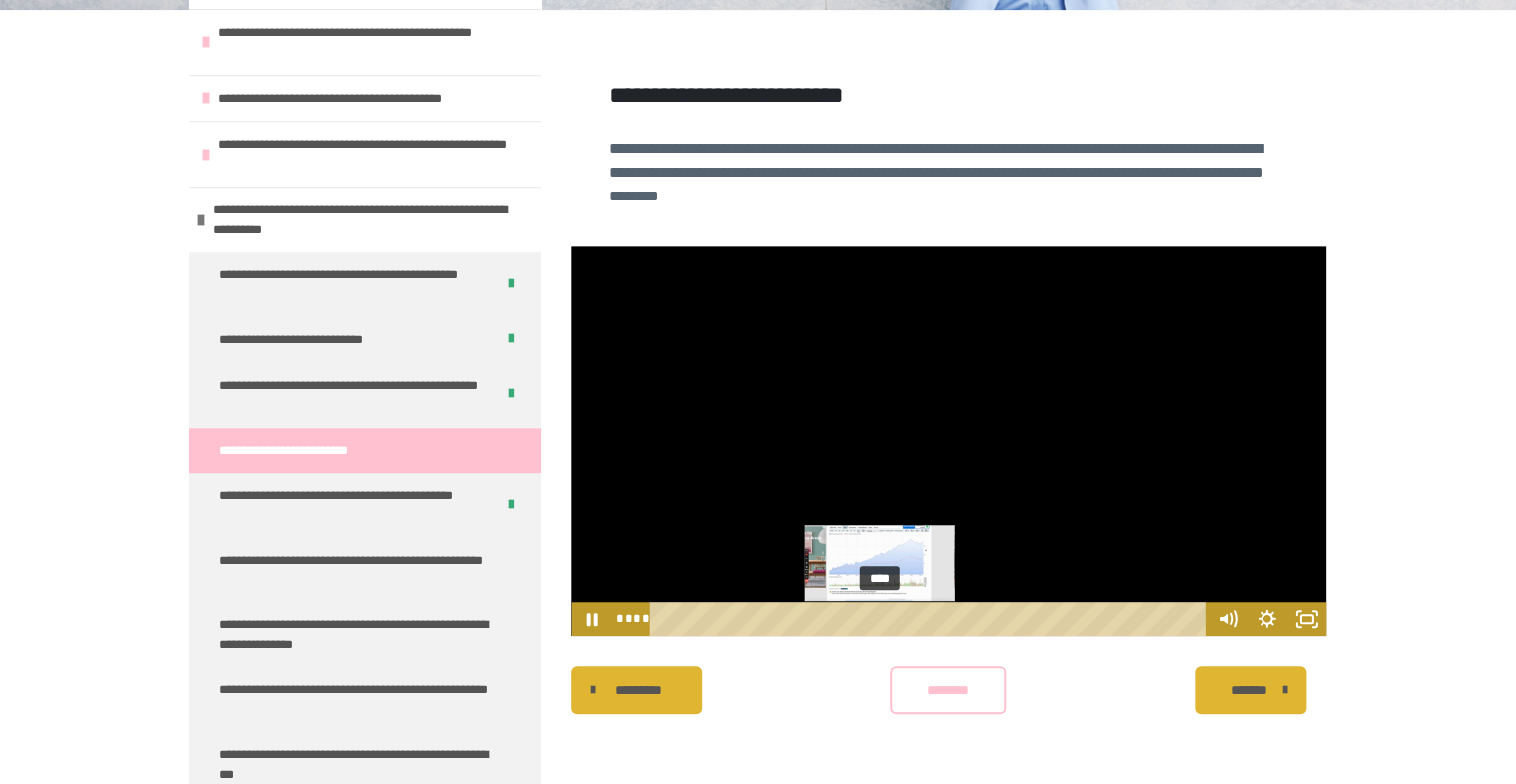 click on "****" at bounding box center [930, 619] 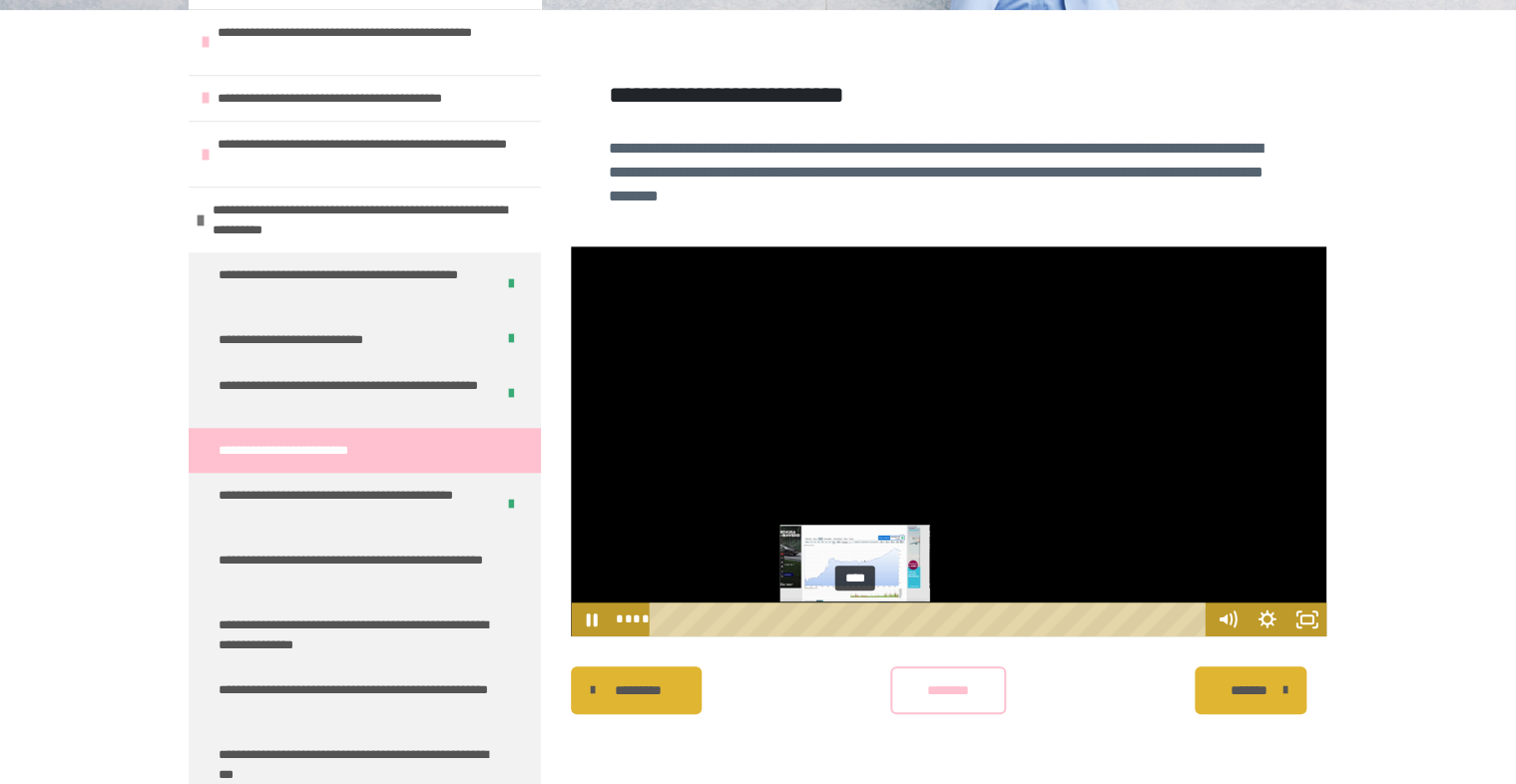 click on "****" at bounding box center [930, 619] 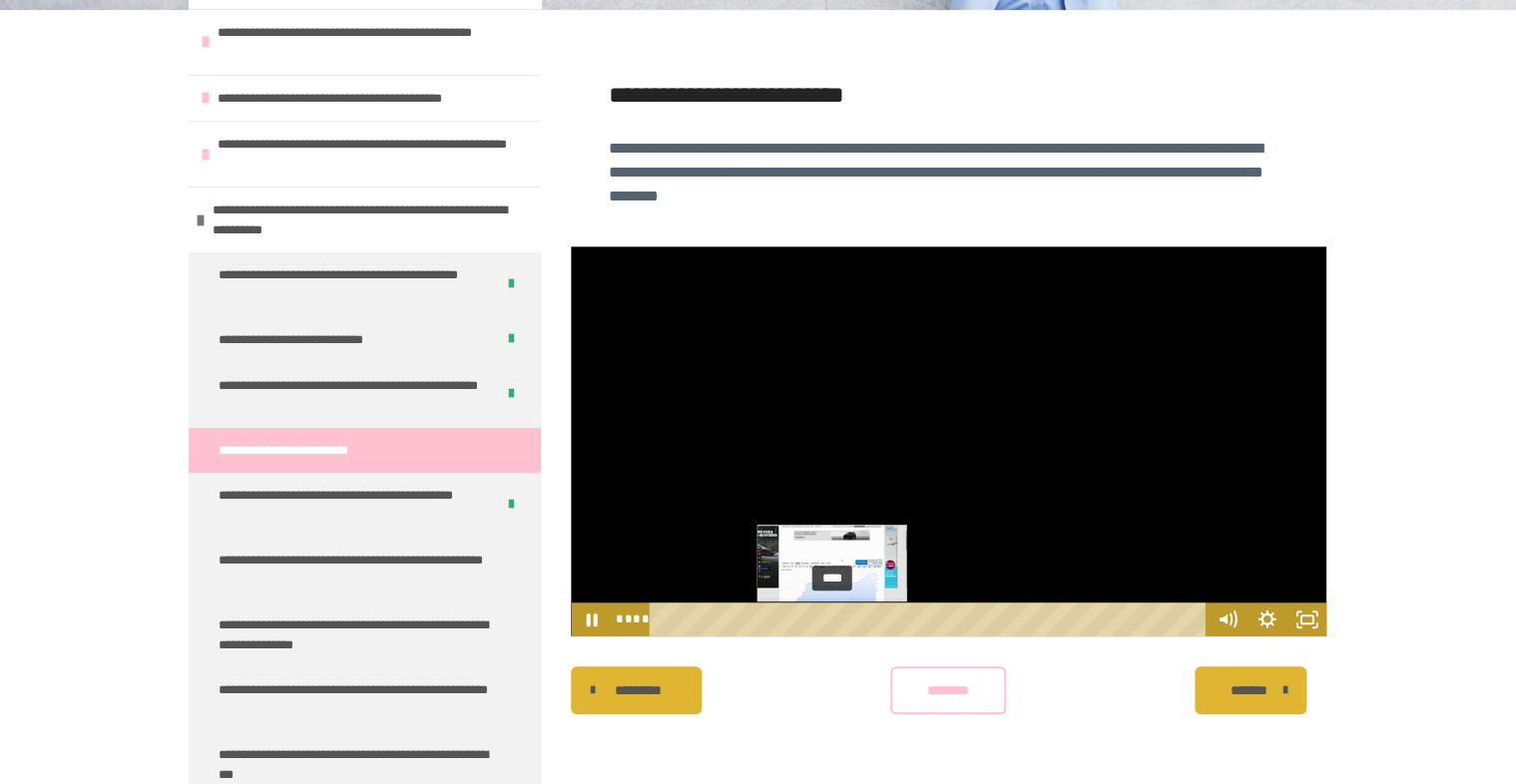 click on "****" at bounding box center [930, 619] 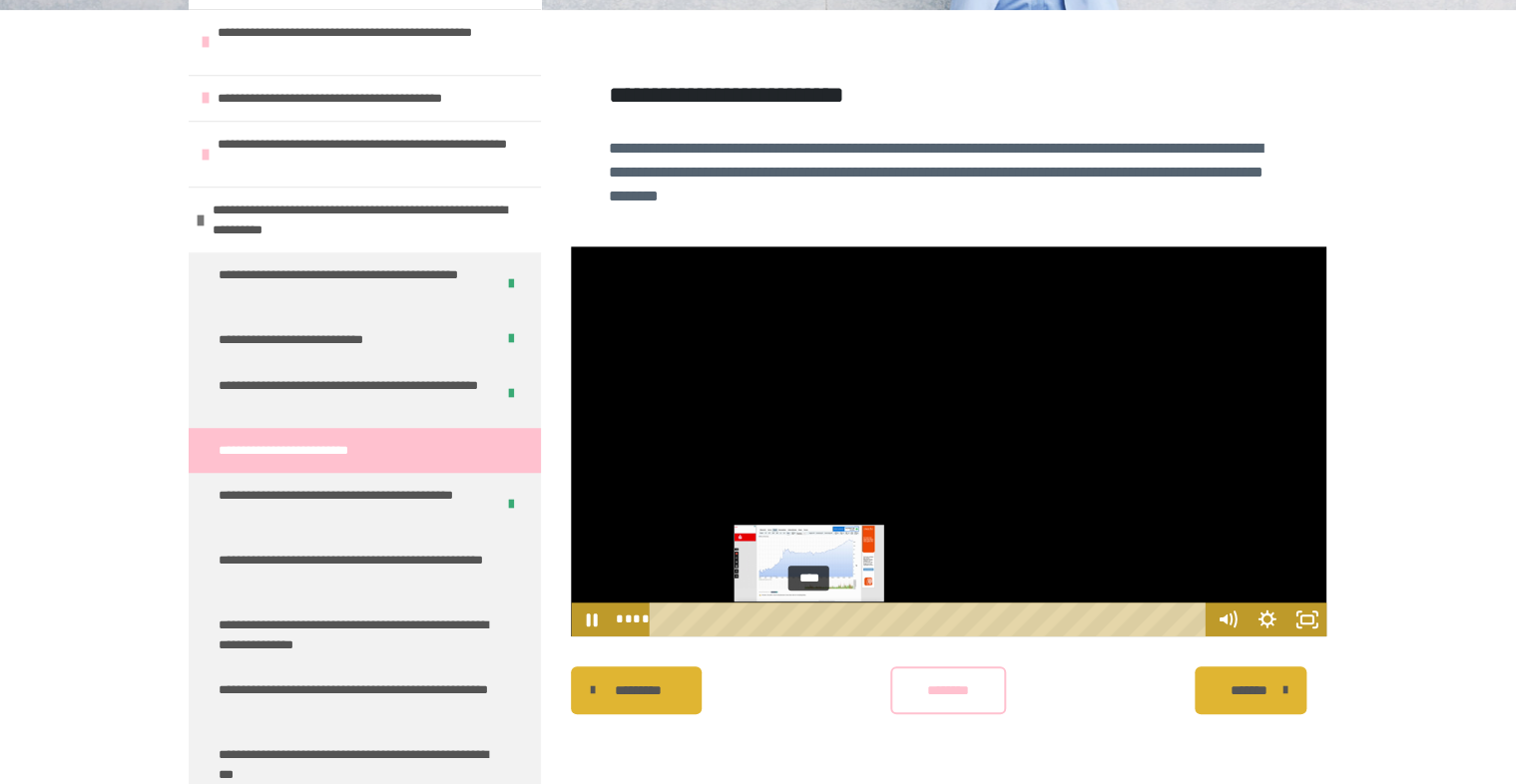 click on "****" at bounding box center (930, 619) 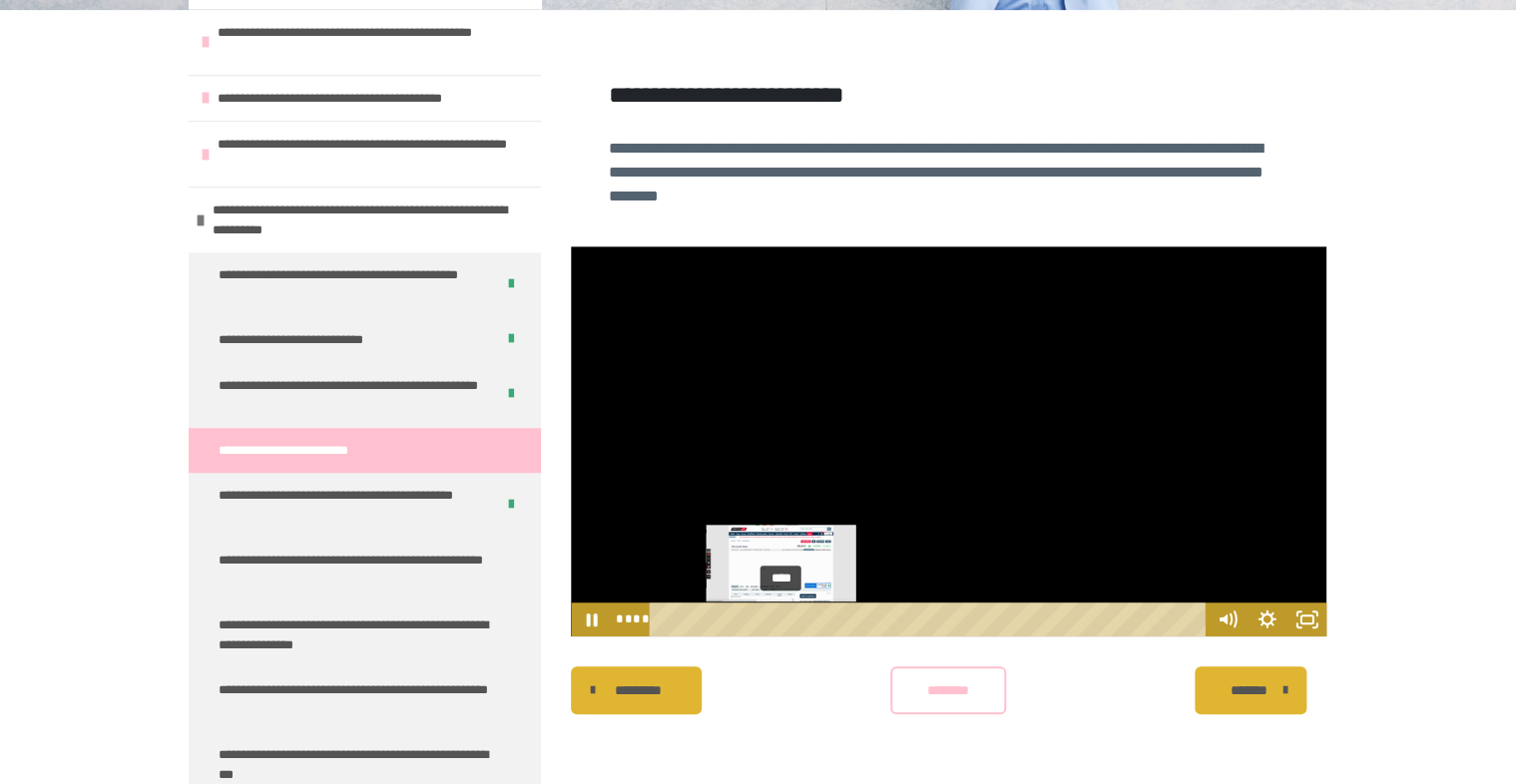 click on "****" at bounding box center [930, 619] 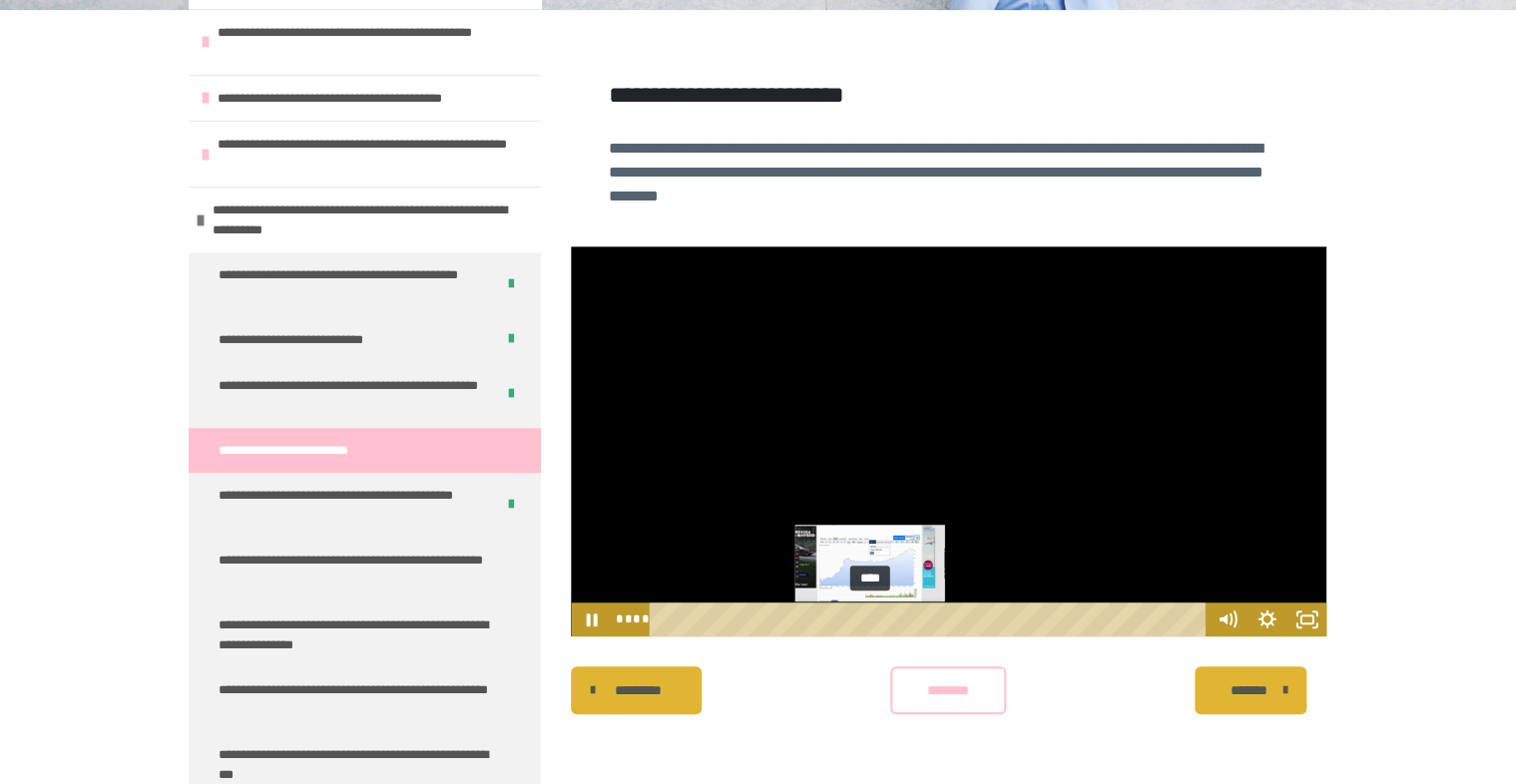 click on "****" at bounding box center [930, 619] 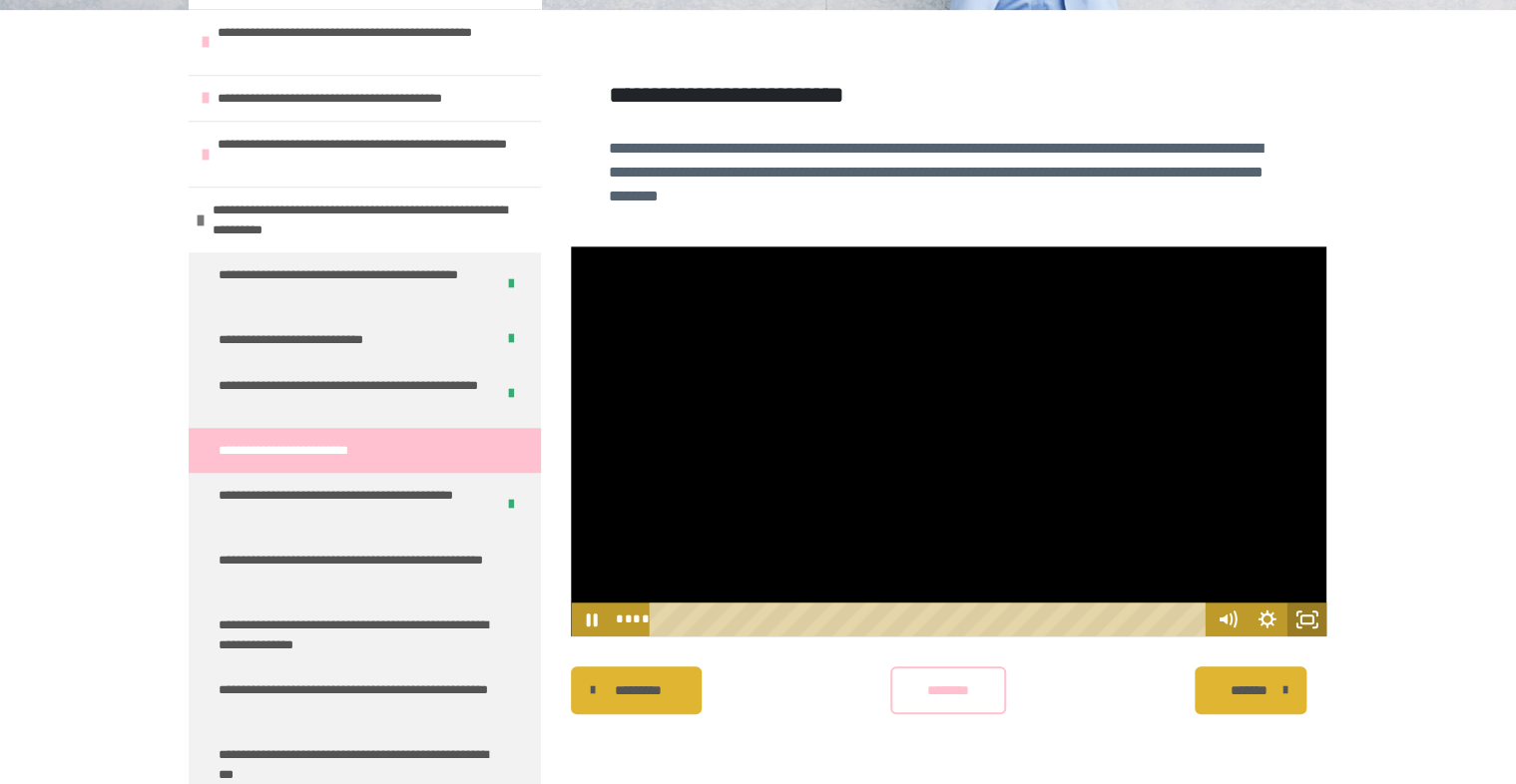click 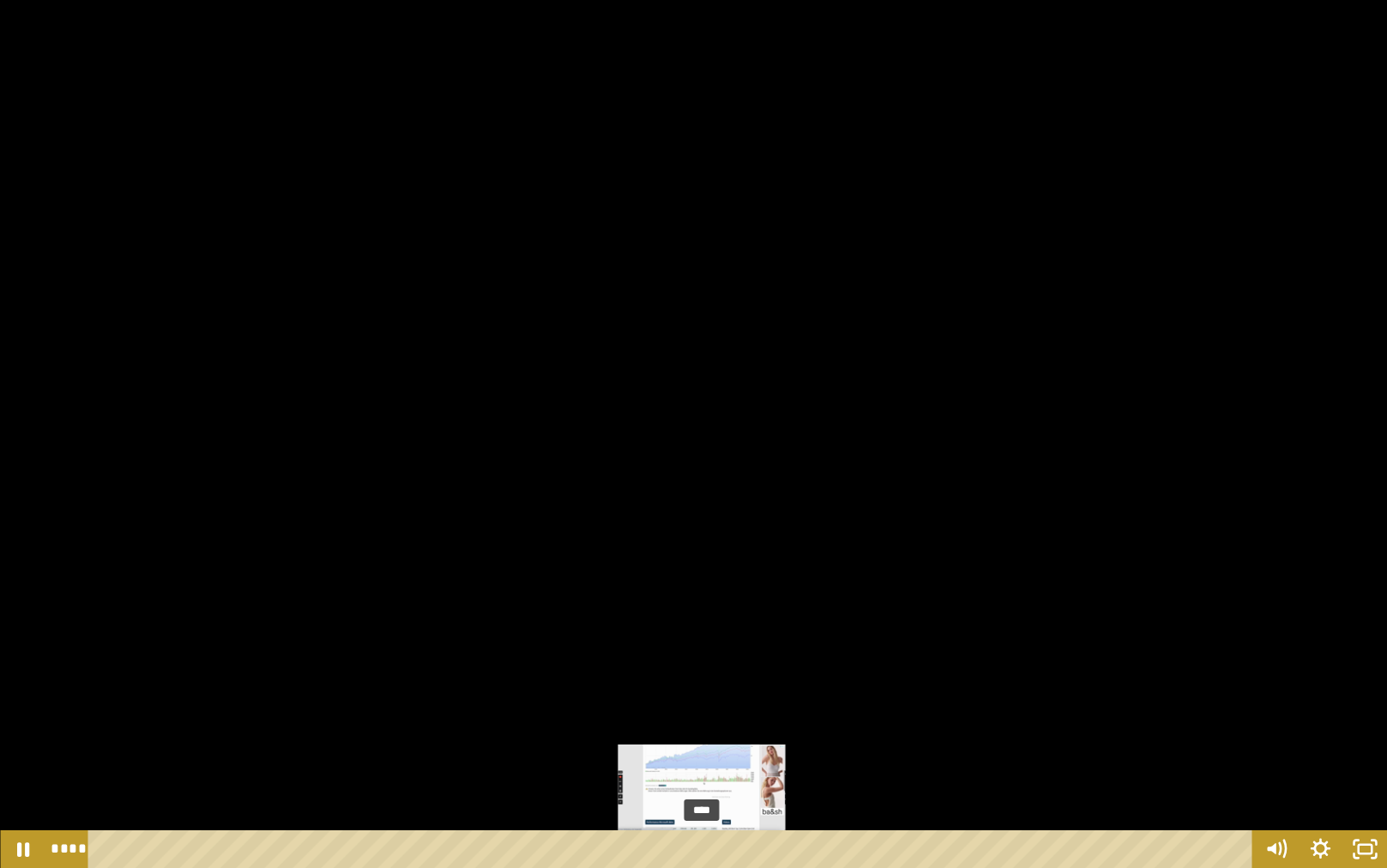 click at bounding box center [708, 849] 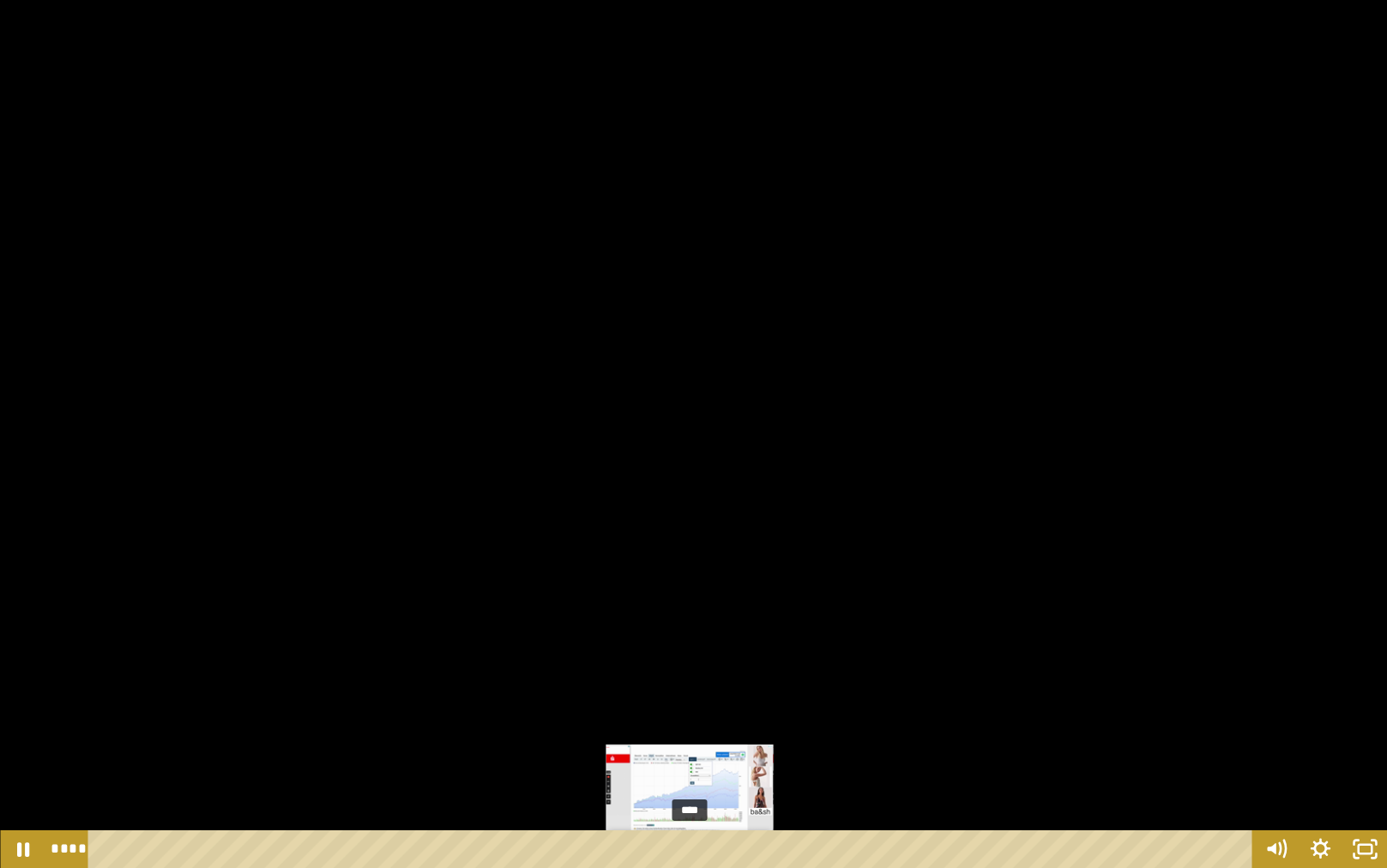 click on "****" at bounding box center (673, 849) 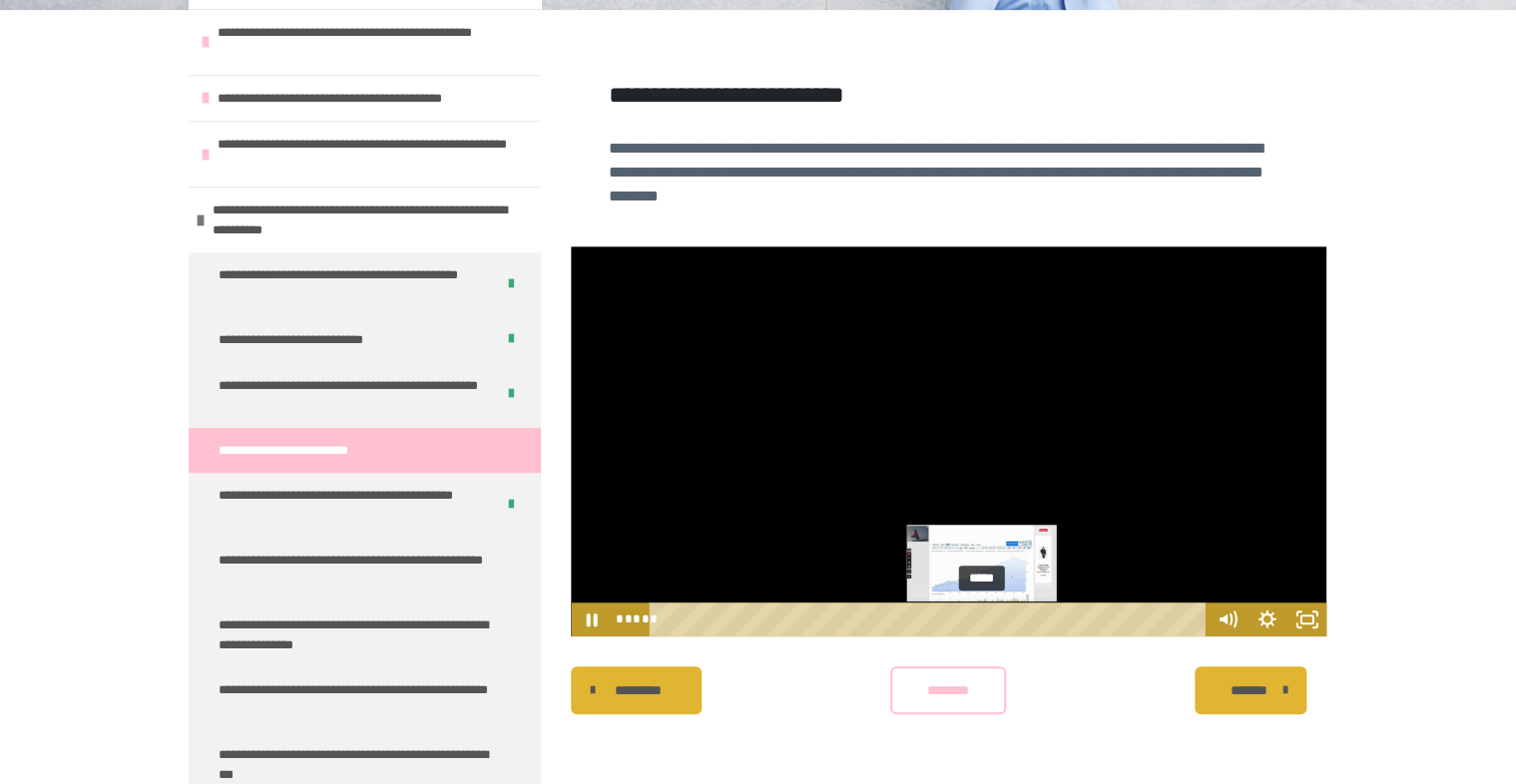 click on "*****" at bounding box center [930, 619] 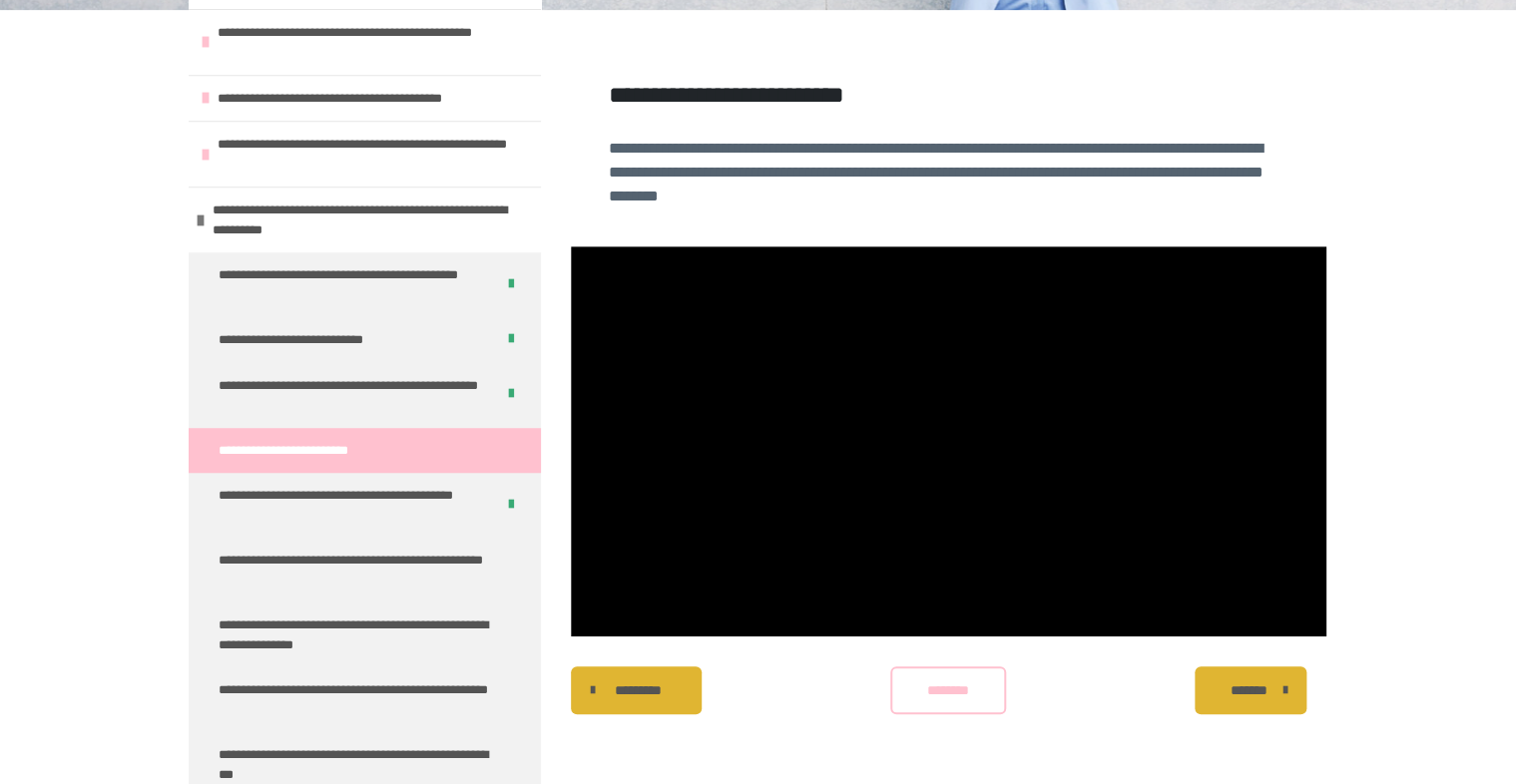 click on "********* ******** *******" at bounding box center (948, 690) 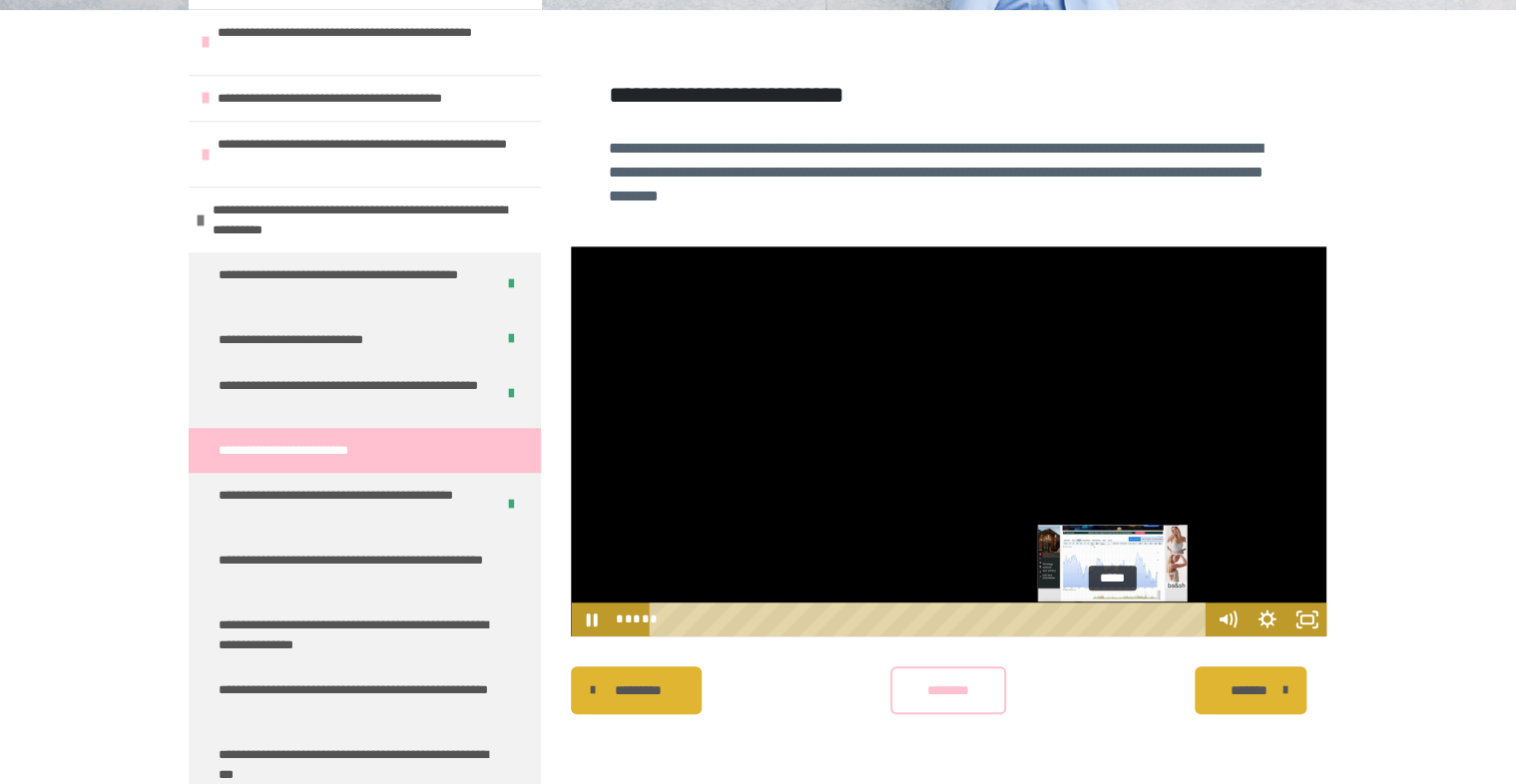 click on "*****" at bounding box center (930, 619) 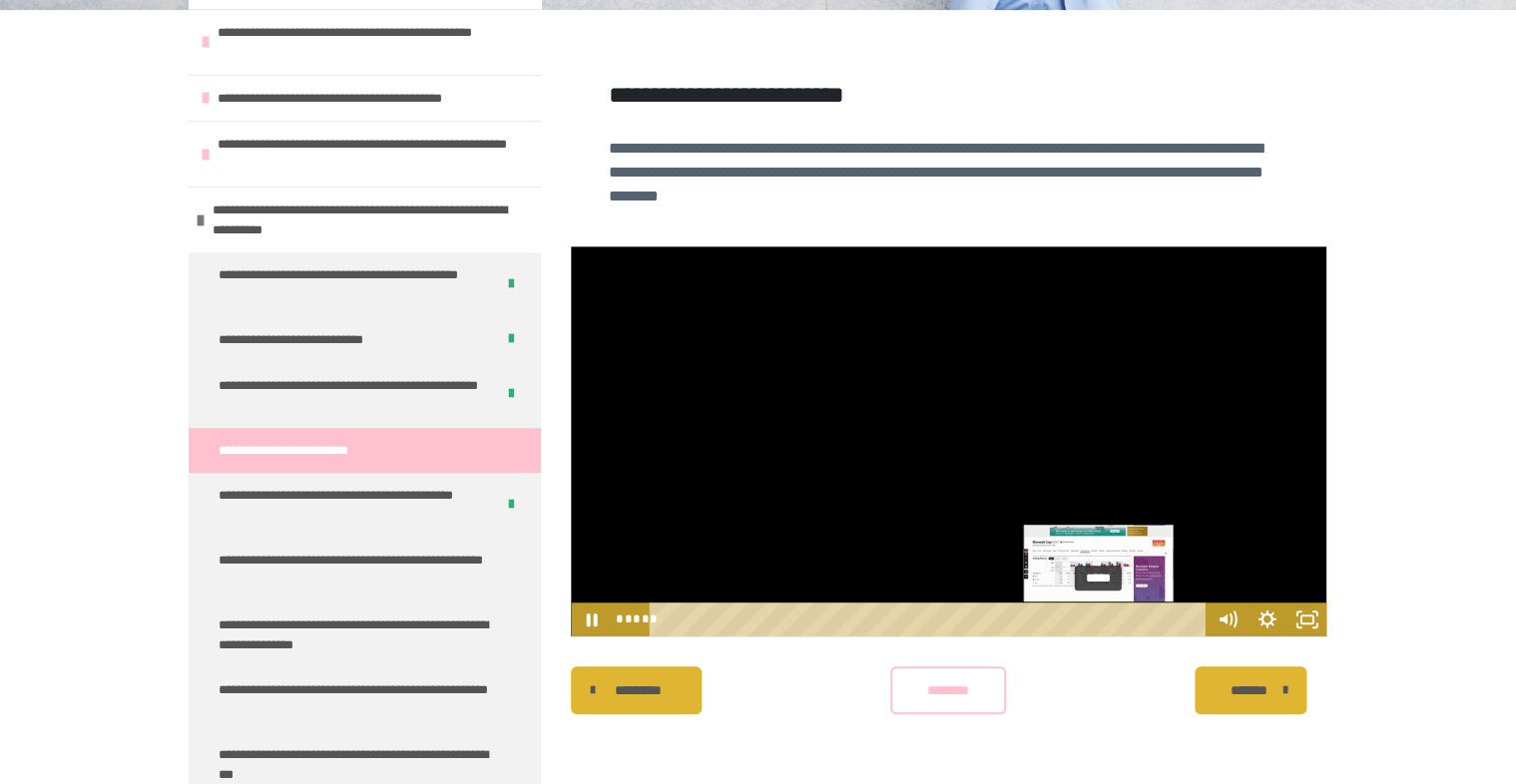 click on "*****" at bounding box center [930, 619] 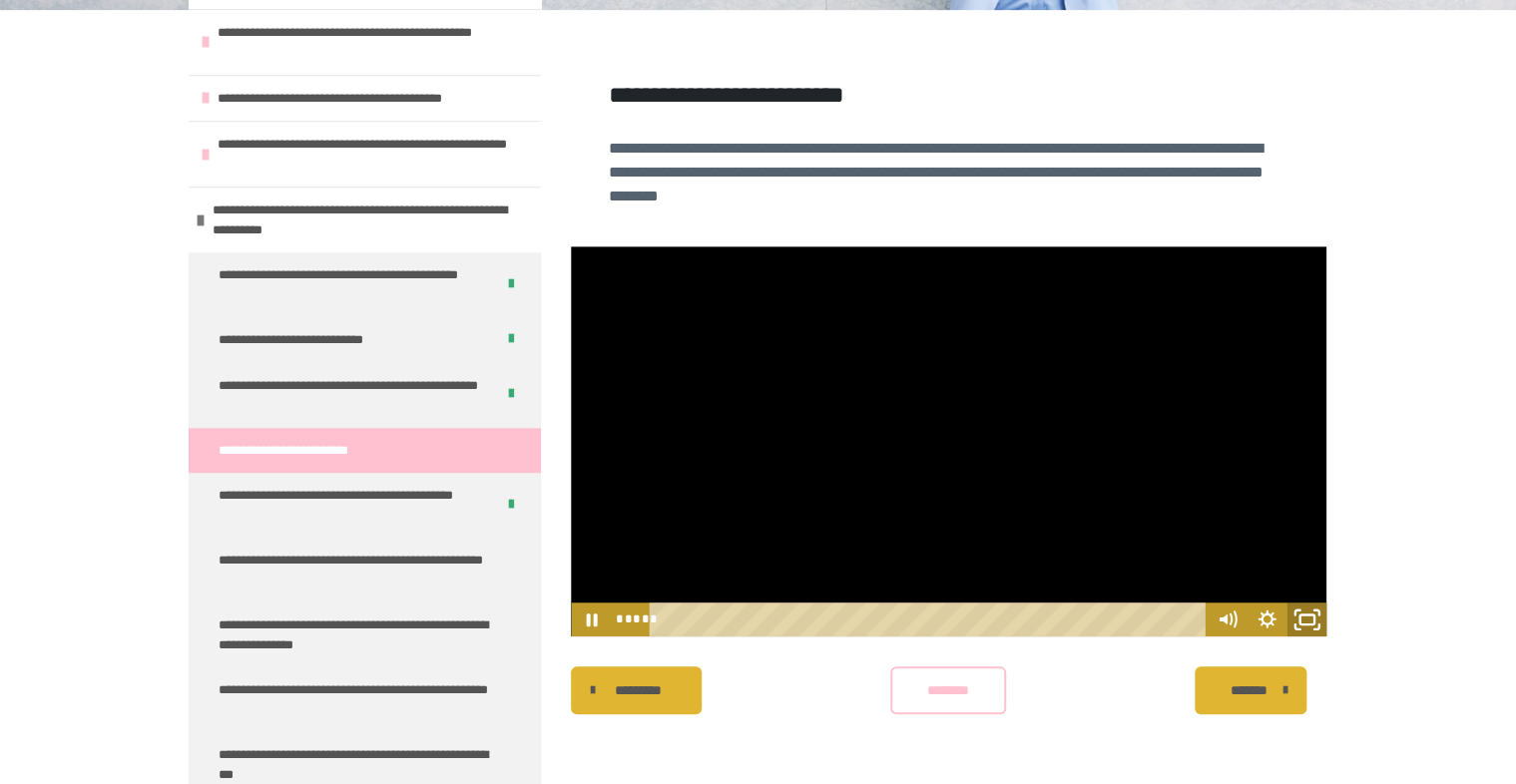 click 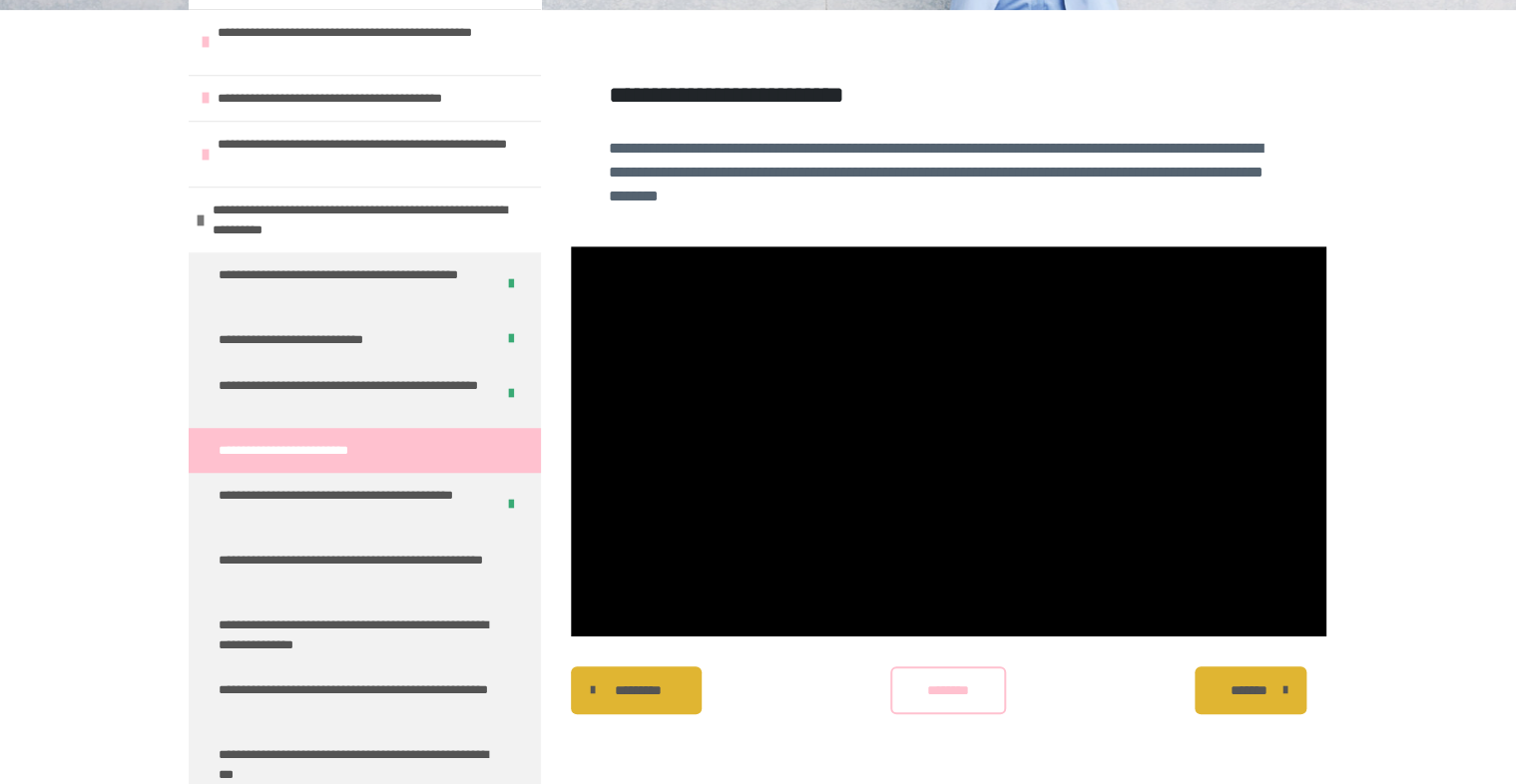 click on "********" at bounding box center [948, 690] 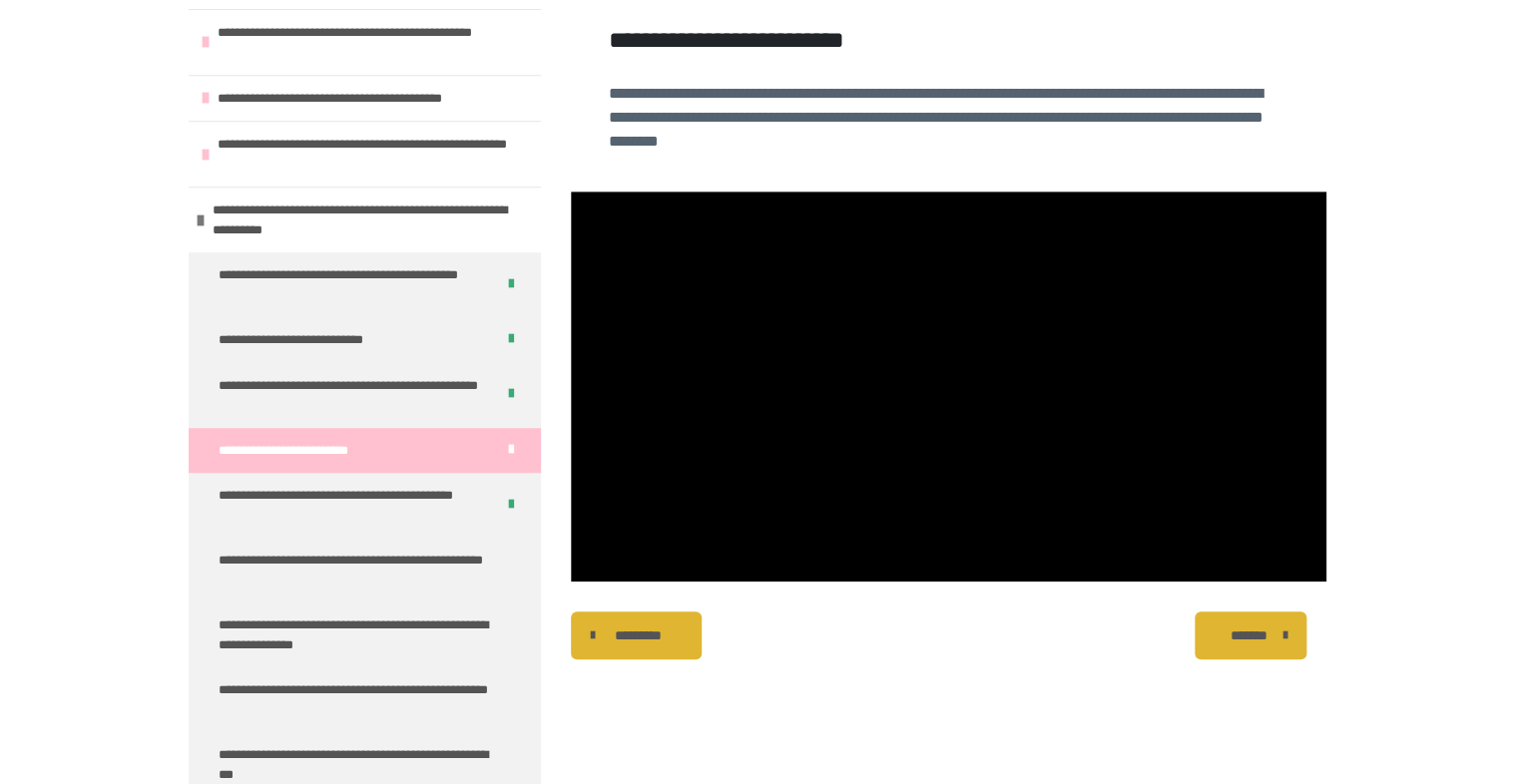 scroll, scrollTop: 442, scrollLeft: 0, axis: vertical 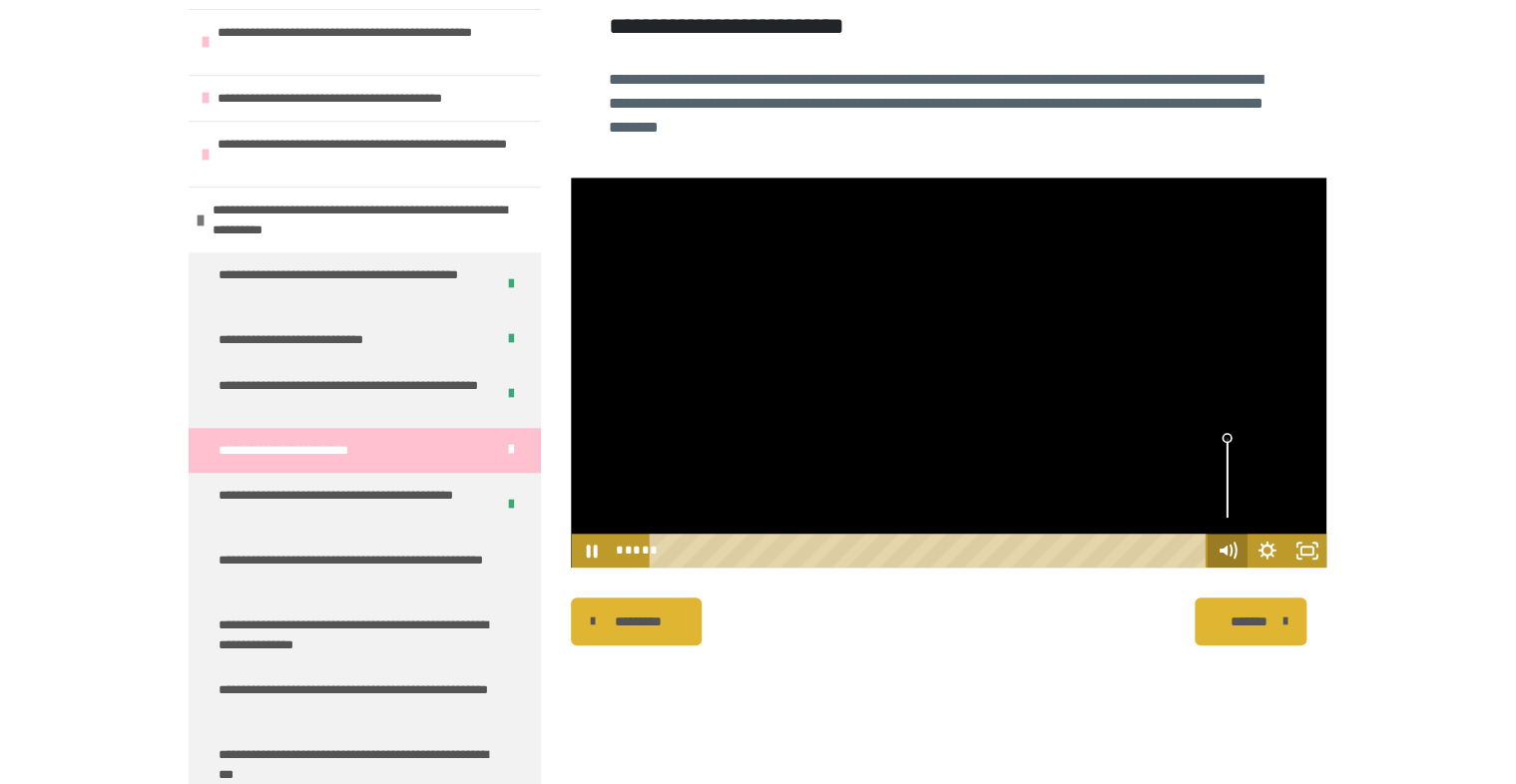 drag, startPoint x: 1188, startPoint y: 552, endPoint x: 1216, endPoint y: 552, distance: 28 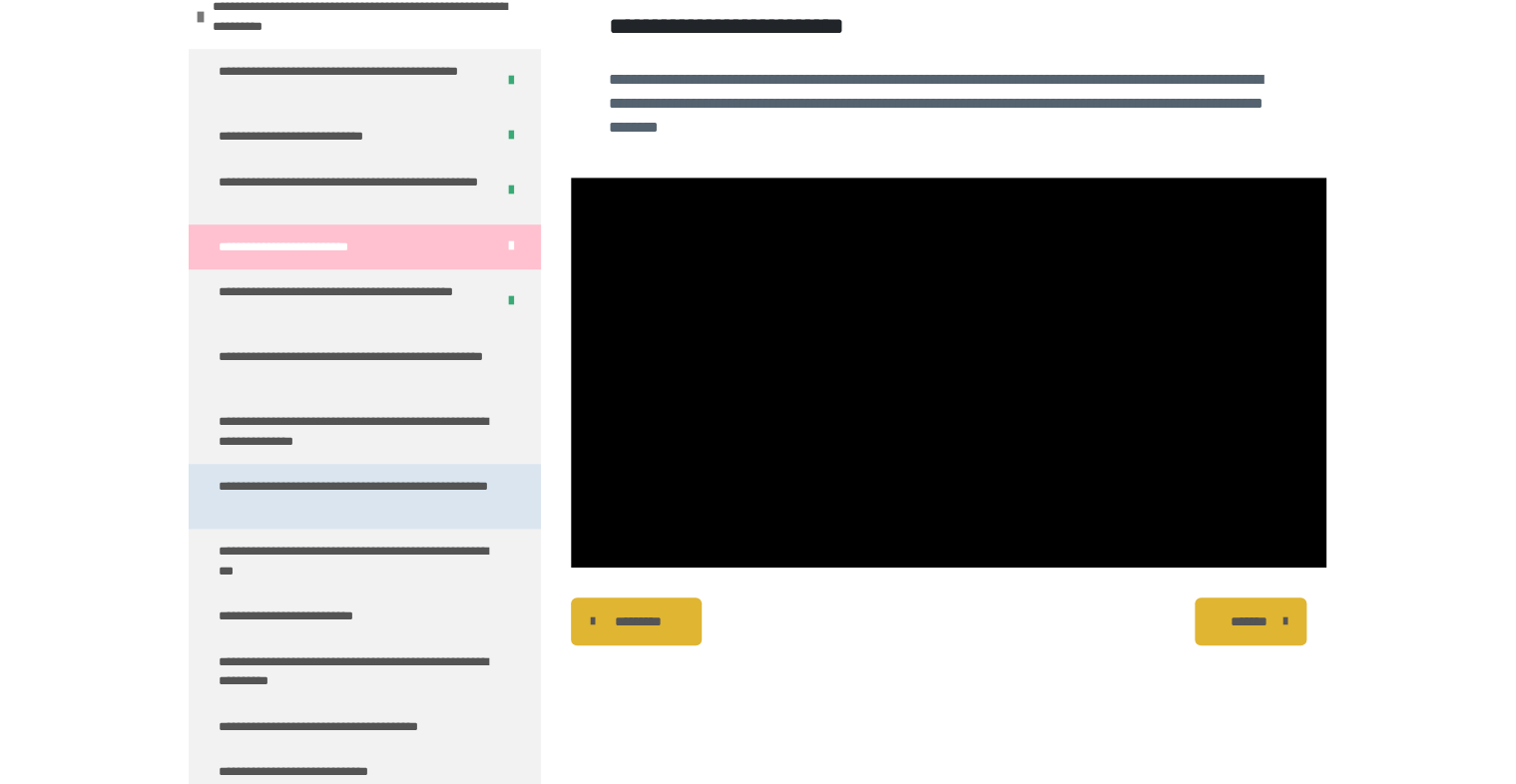 scroll, scrollTop: 561, scrollLeft: 0, axis: vertical 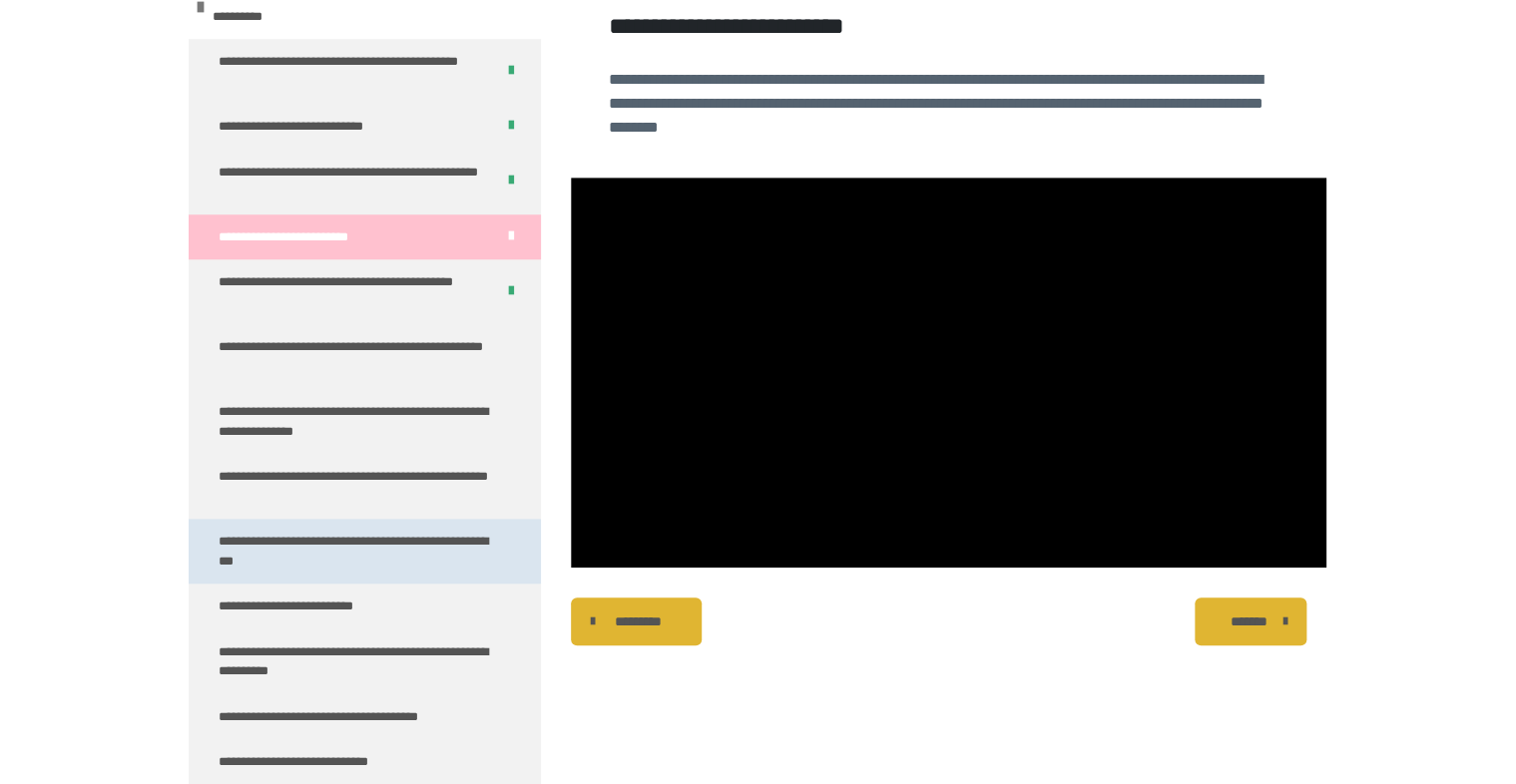 click on "**********" at bounding box center [356, 551] 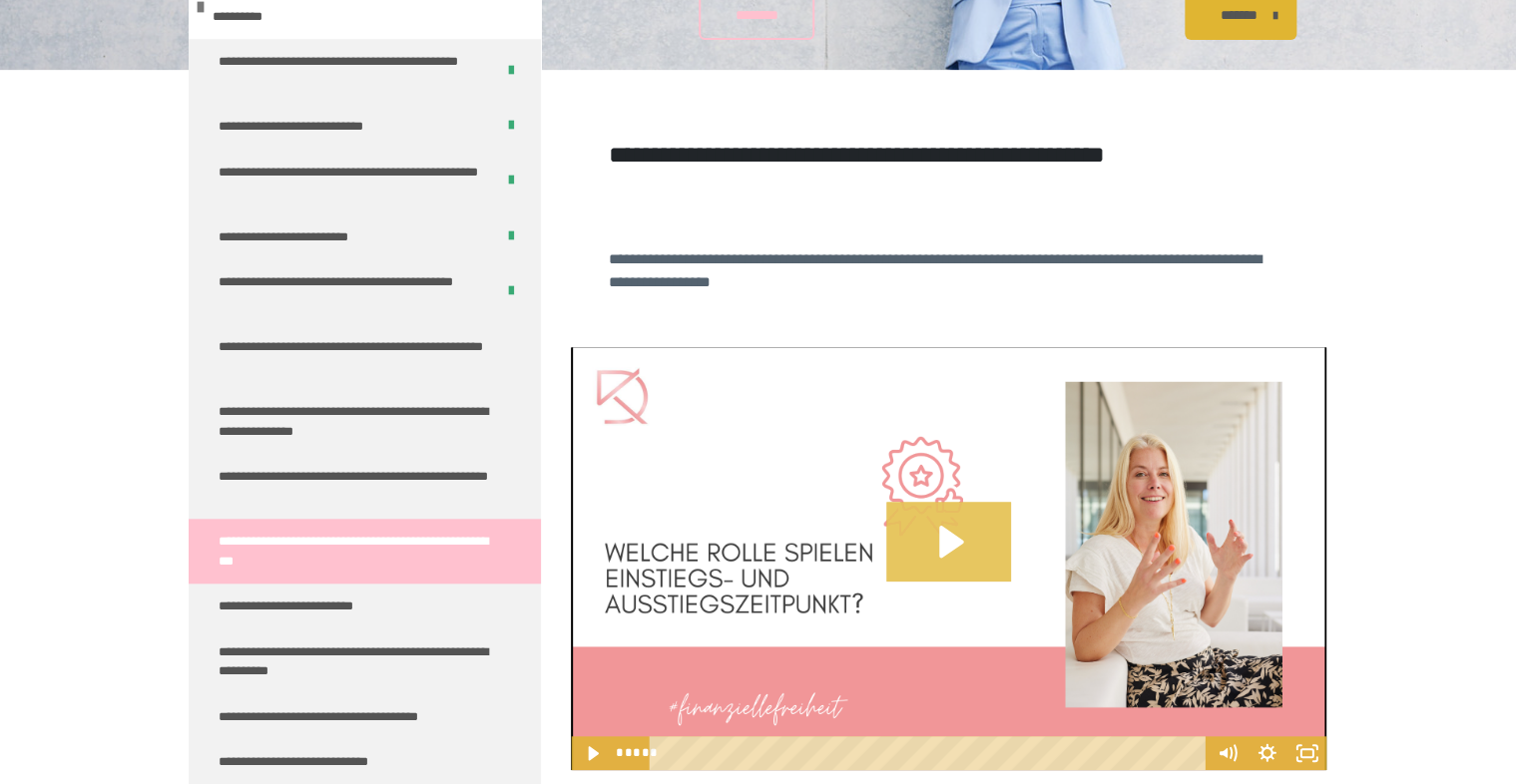 click 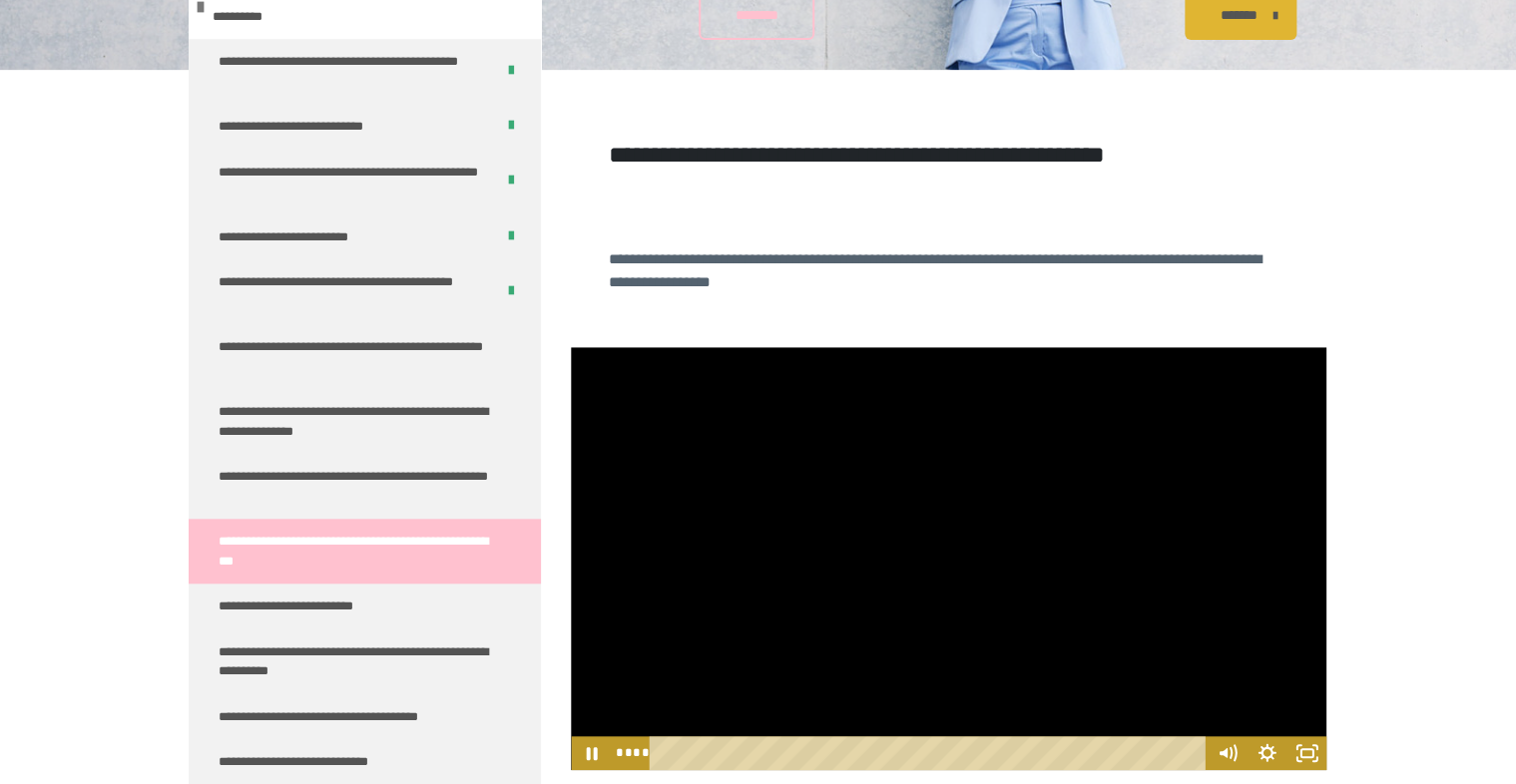 drag, startPoint x: 676, startPoint y: 774, endPoint x: 341, endPoint y: 784, distance: 335.14922 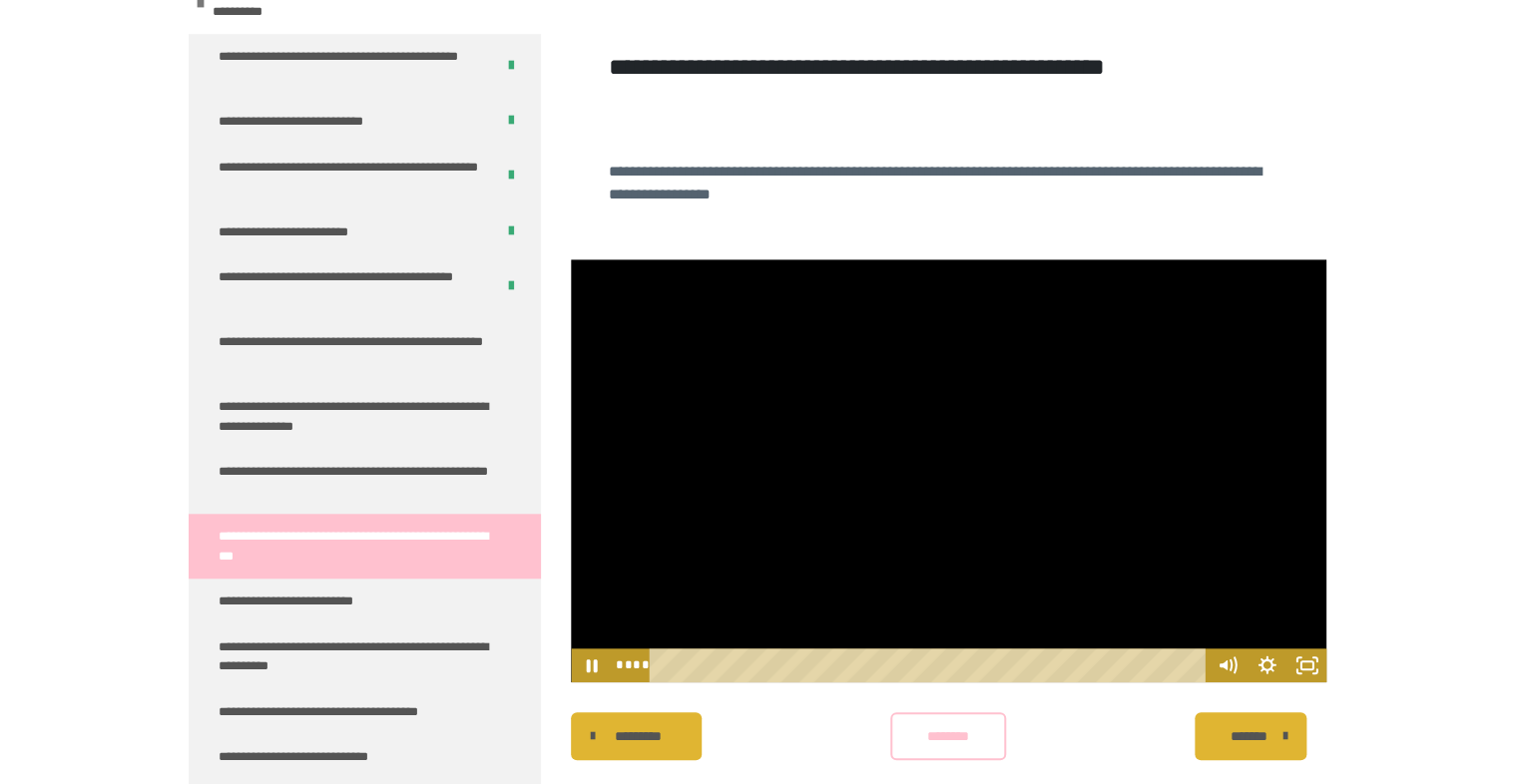 scroll, scrollTop: 502, scrollLeft: 0, axis: vertical 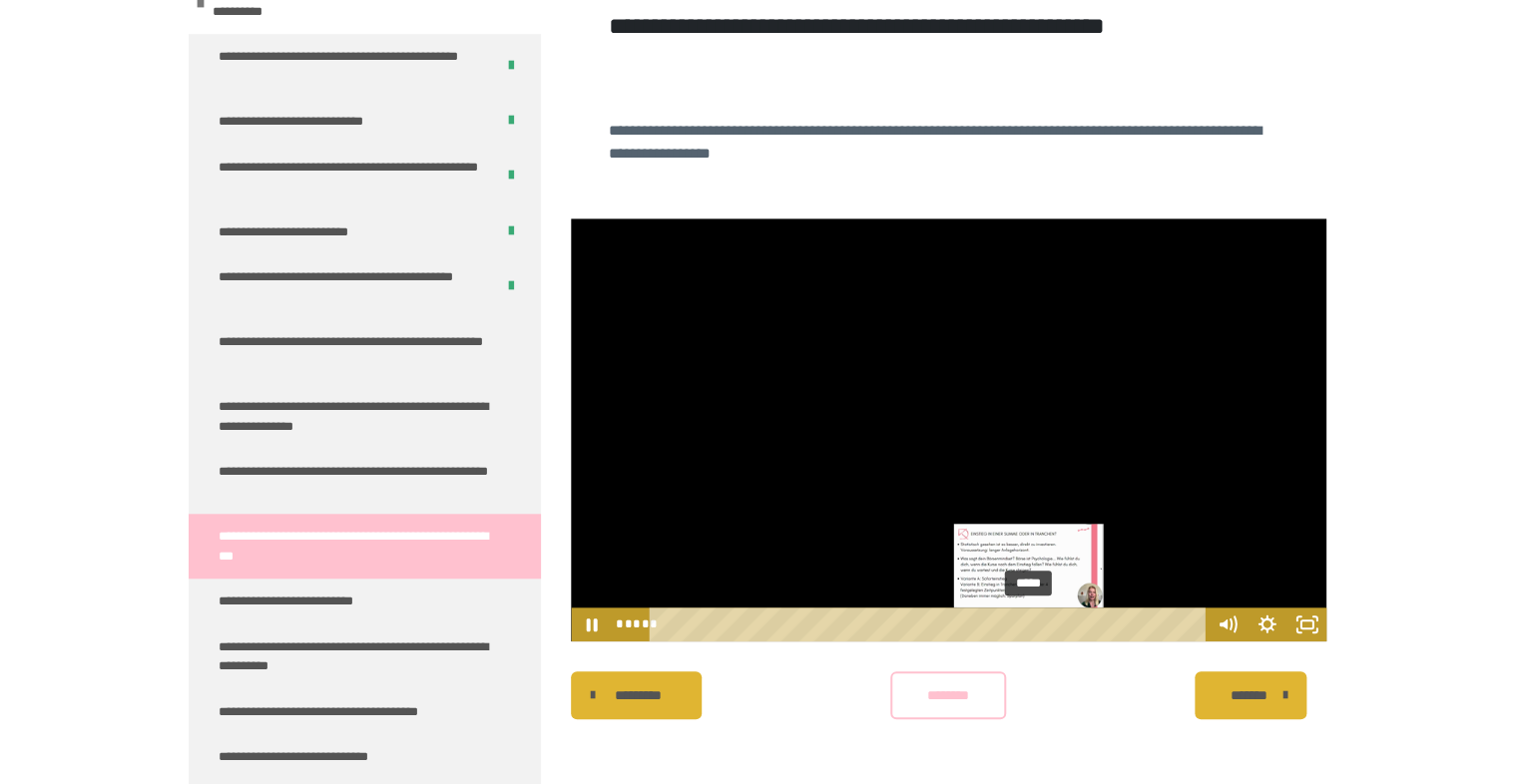 click on "*****" at bounding box center [930, 624] 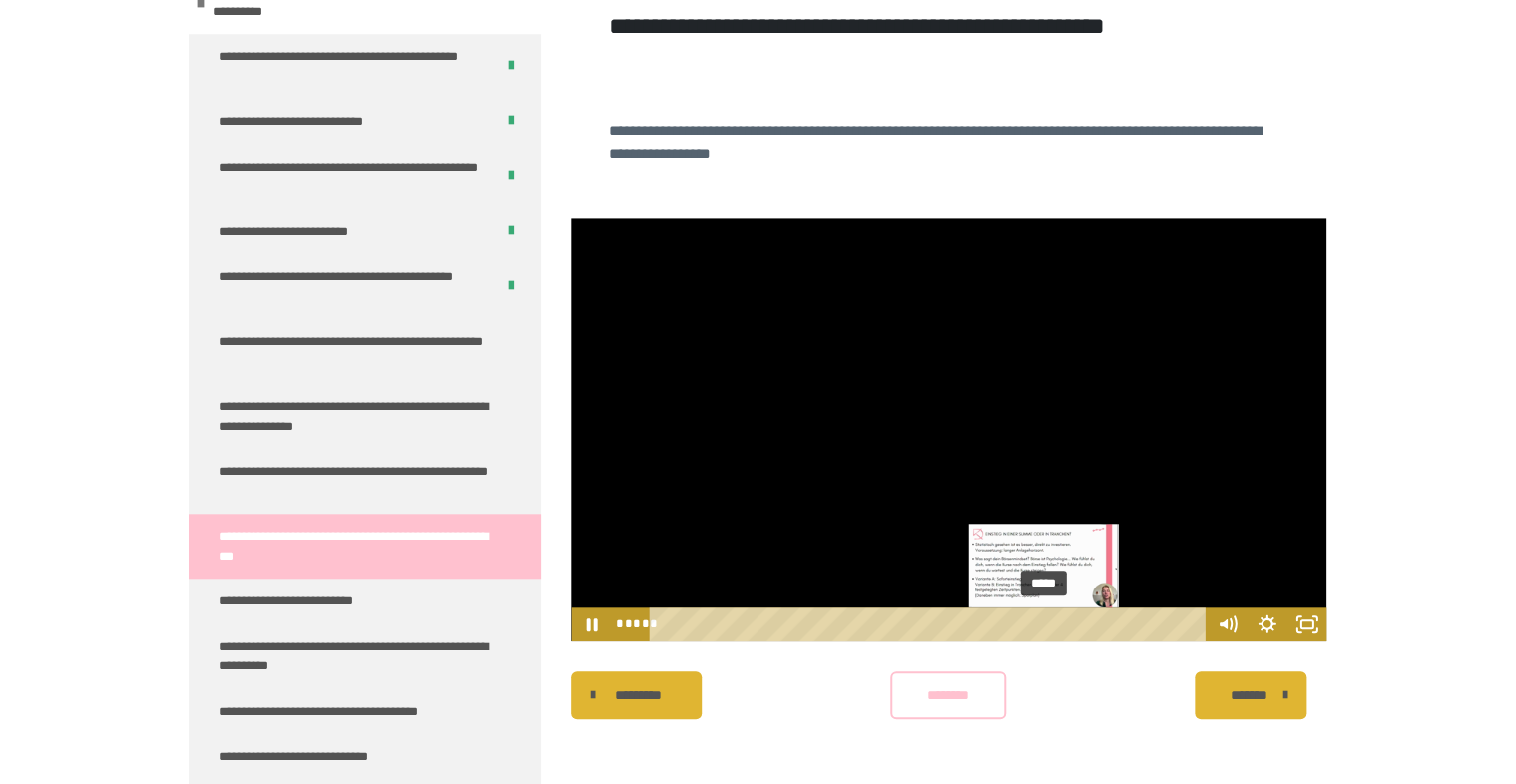 click on "*****" at bounding box center [930, 624] 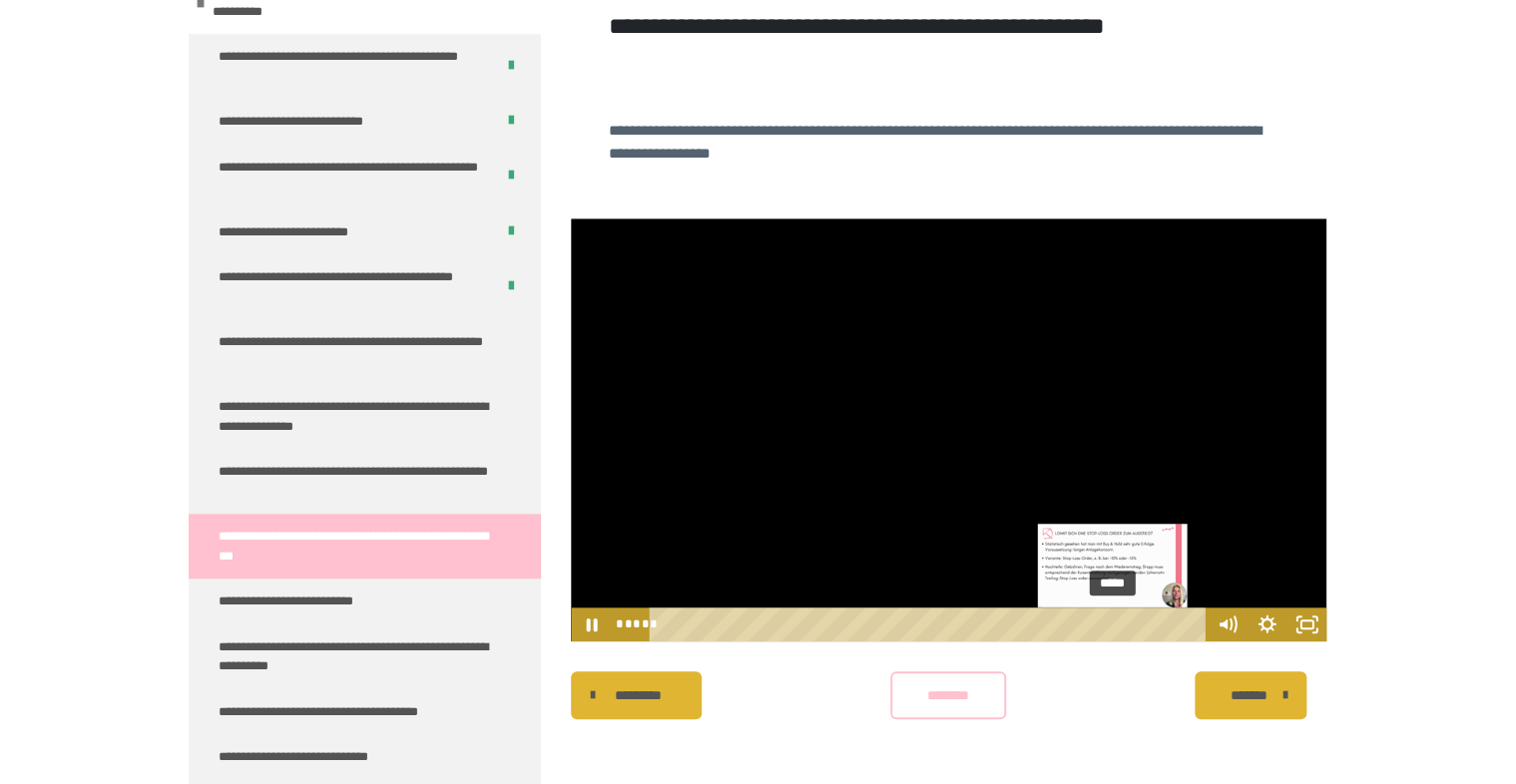 click on "*****" at bounding box center (930, 624) 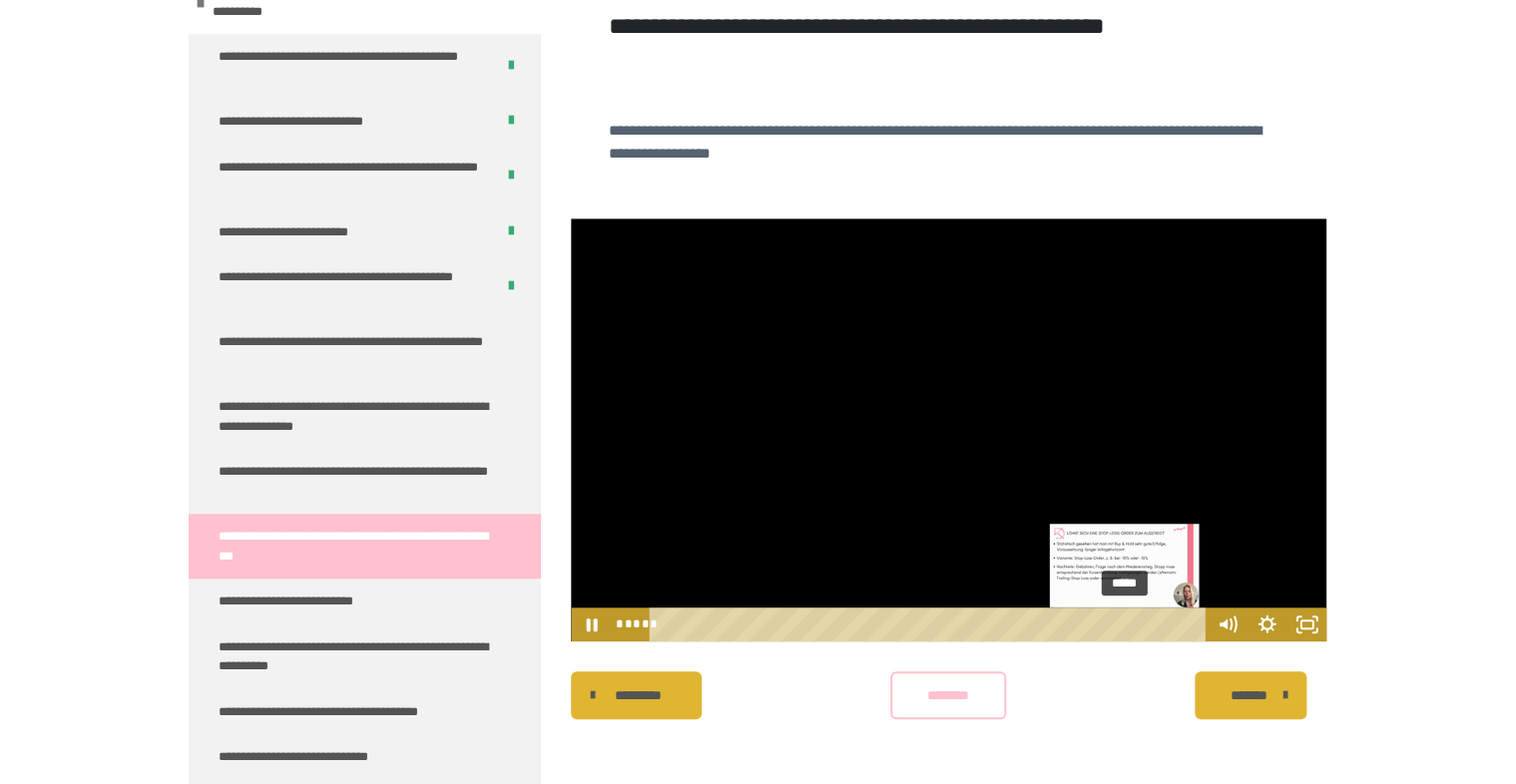 click on "*****" at bounding box center (930, 624) 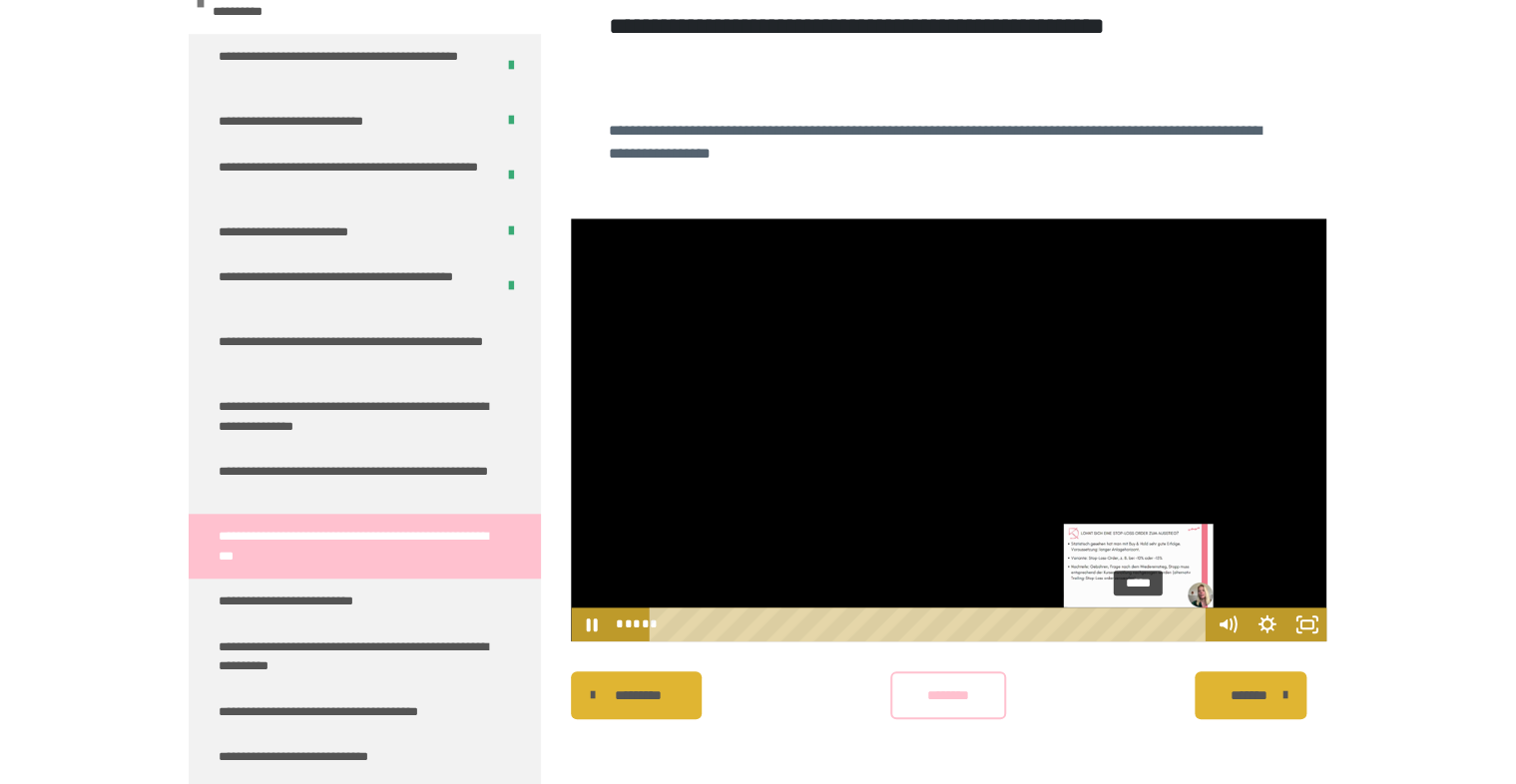click on "*****" at bounding box center [930, 624] 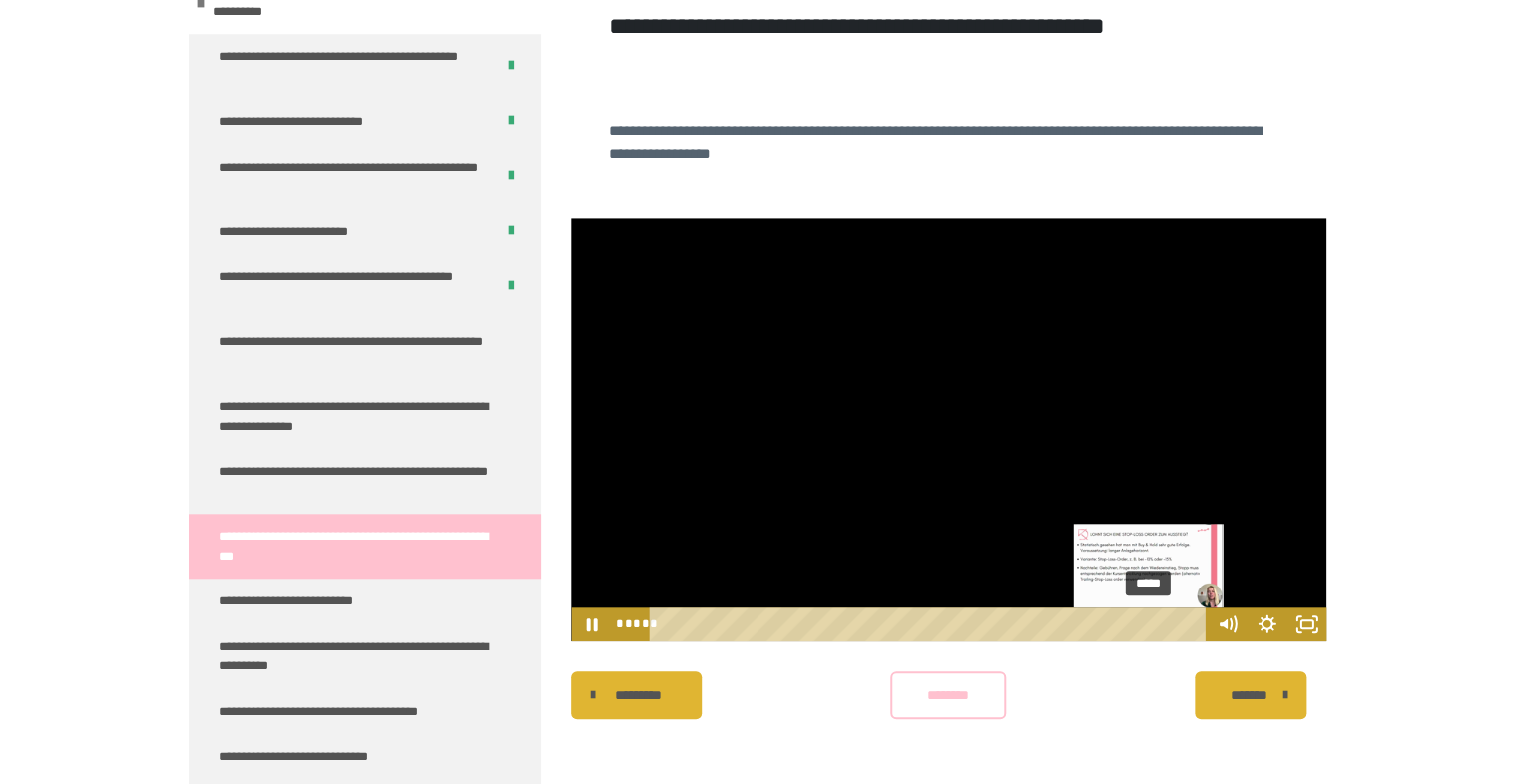 click on "*****" at bounding box center [930, 624] 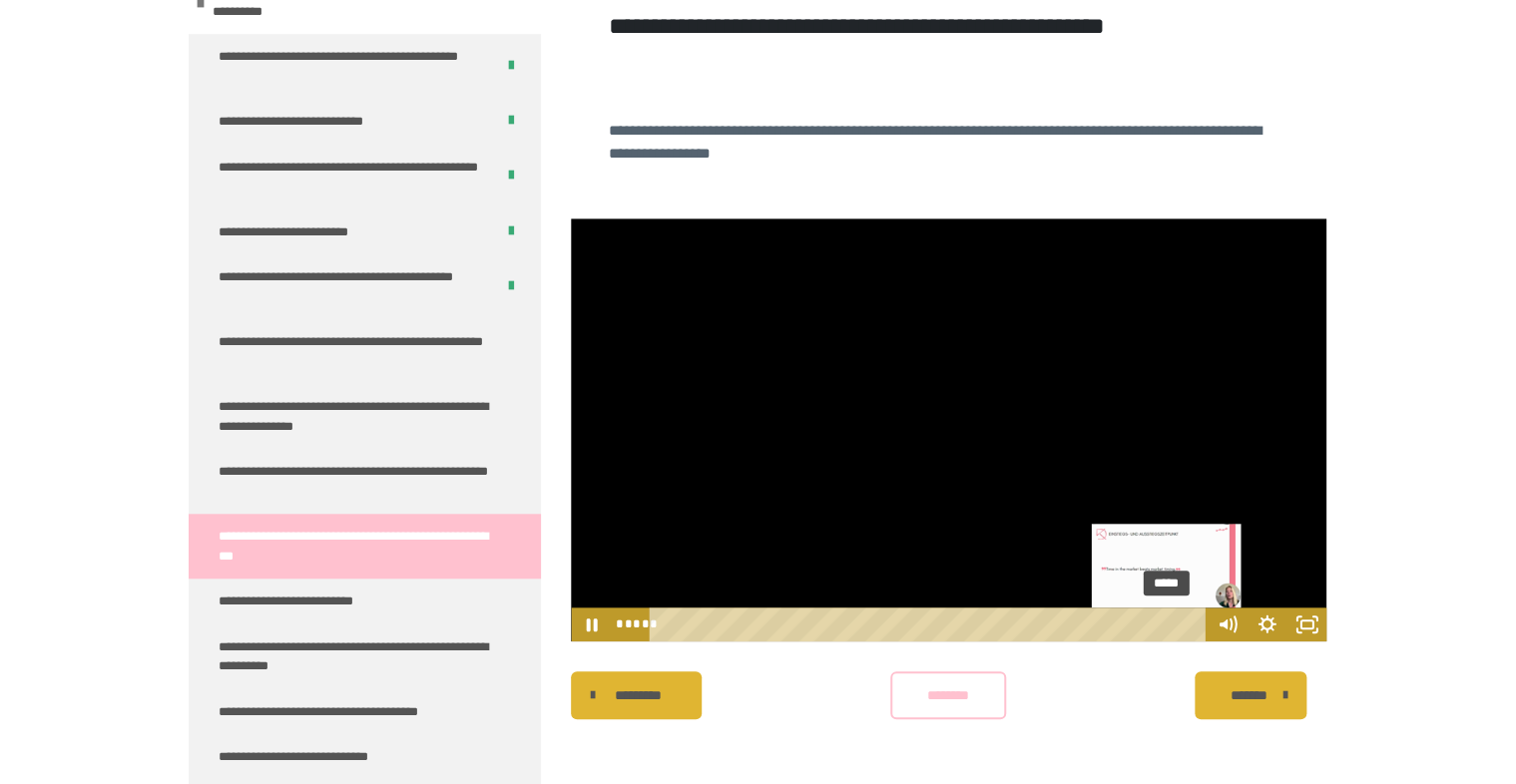 click on "*****" at bounding box center [930, 624] 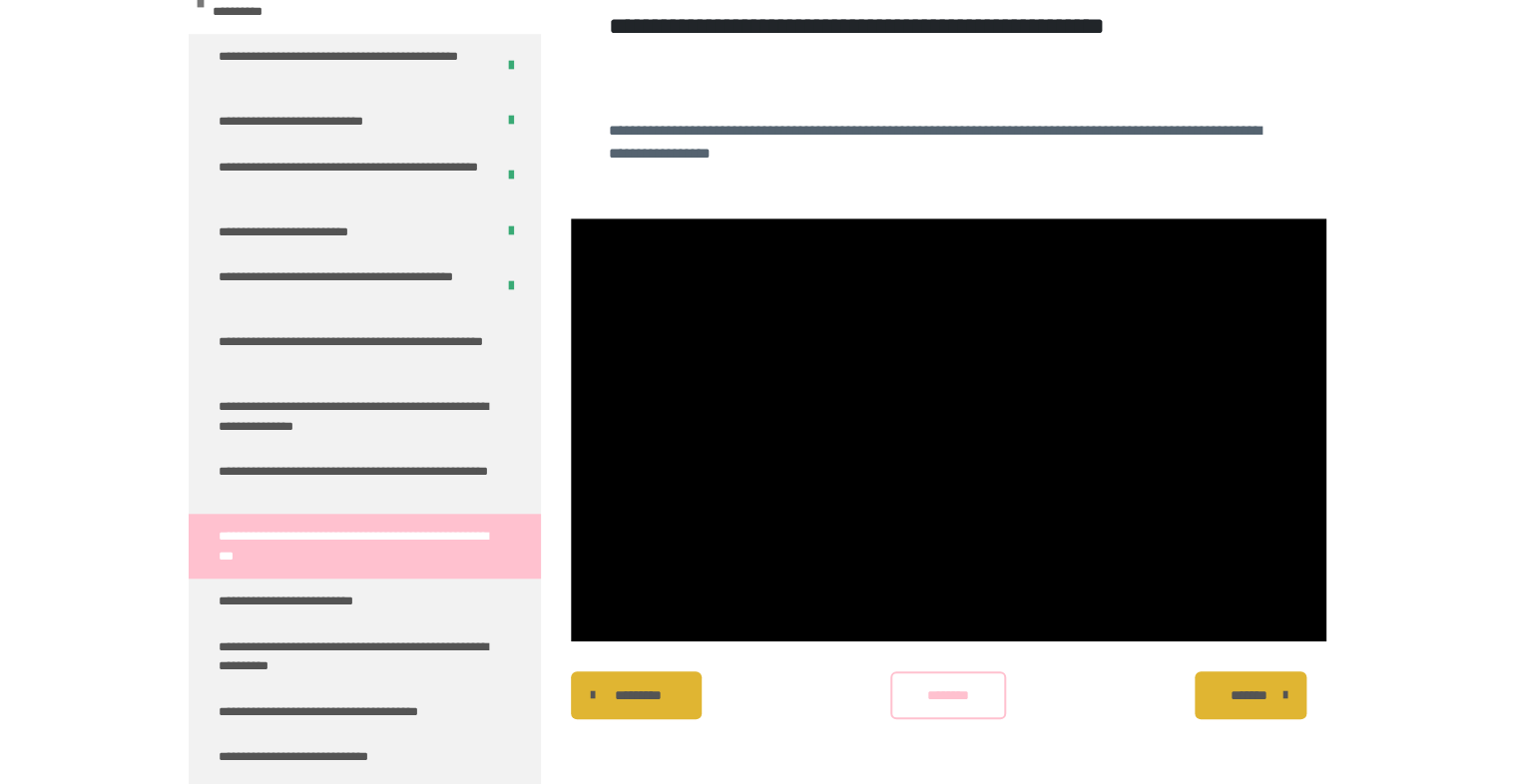 click on "********" at bounding box center (948, 695) 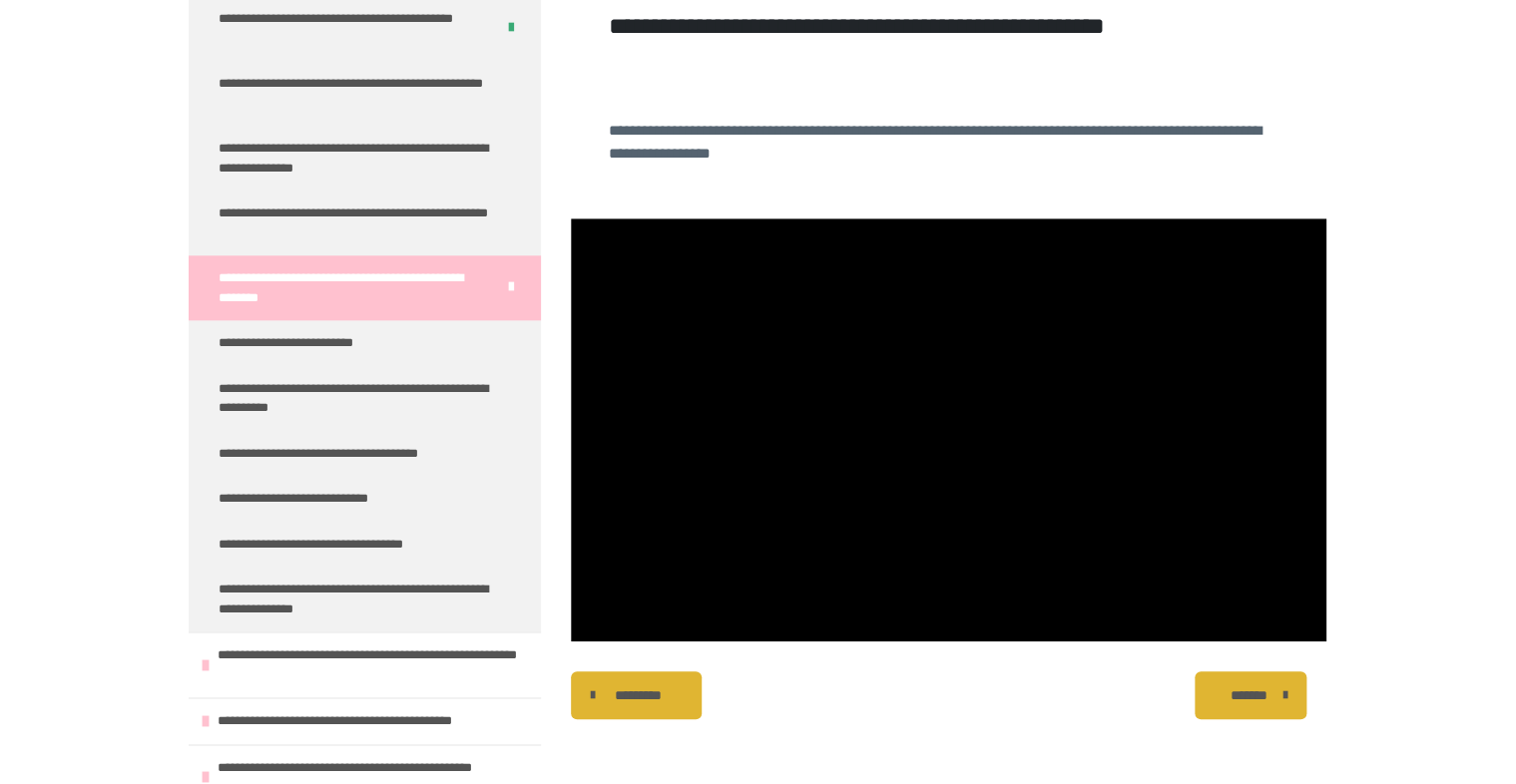 scroll, scrollTop: 826, scrollLeft: 0, axis: vertical 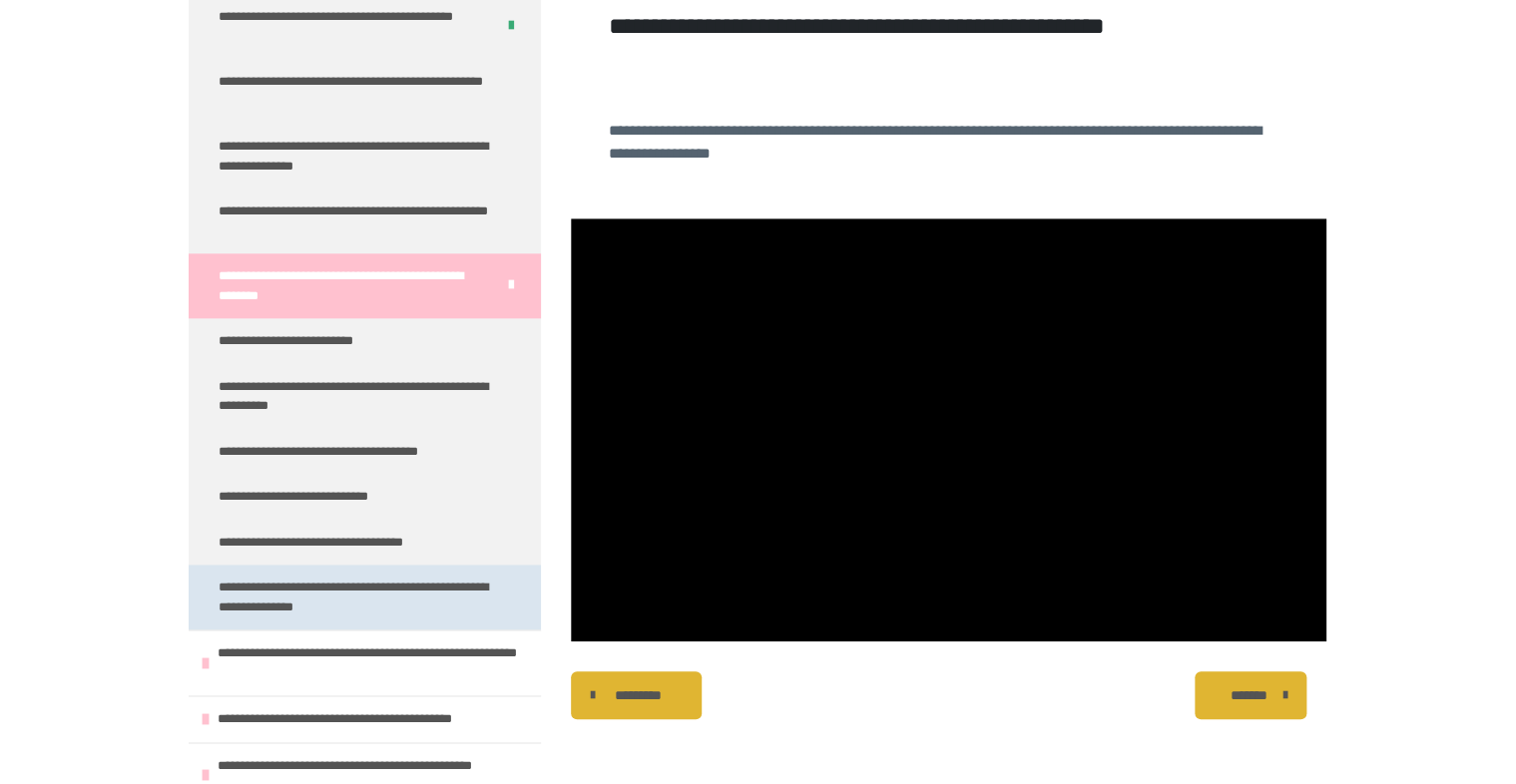 click on "**********" at bounding box center [356, 596] 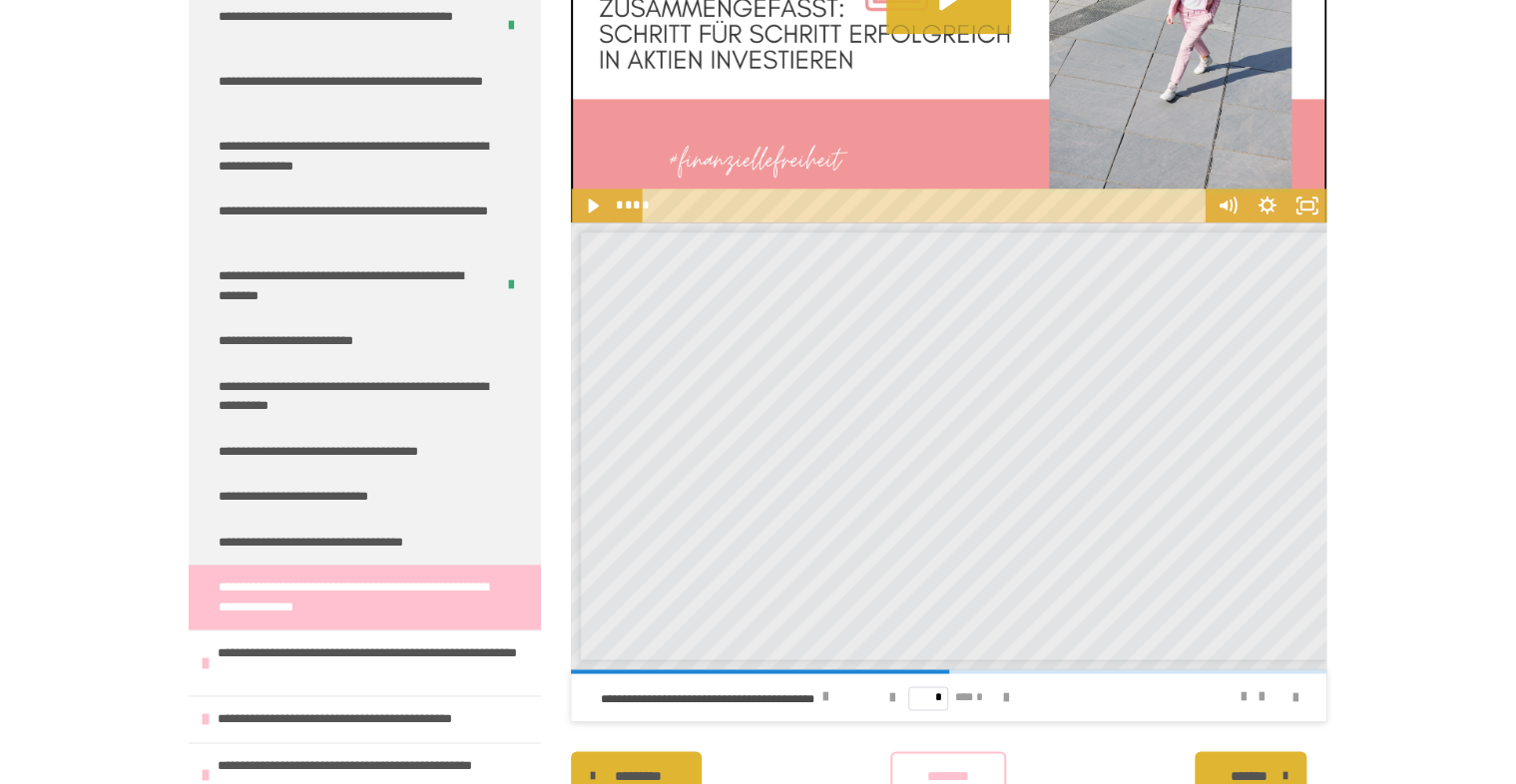 scroll, scrollTop: 955, scrollLeft: 0, axis: vertical 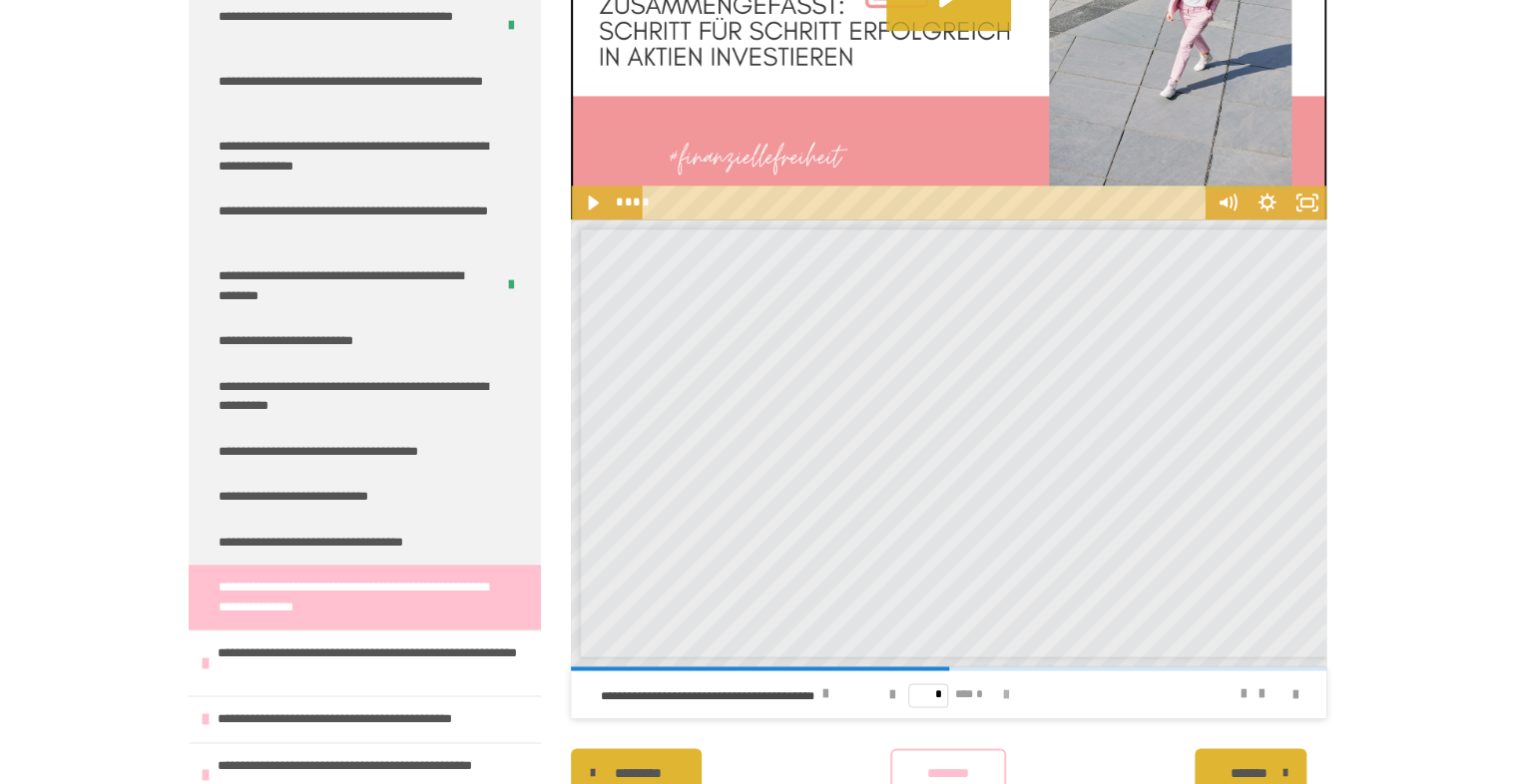 click at bounding box center (1006, 695) 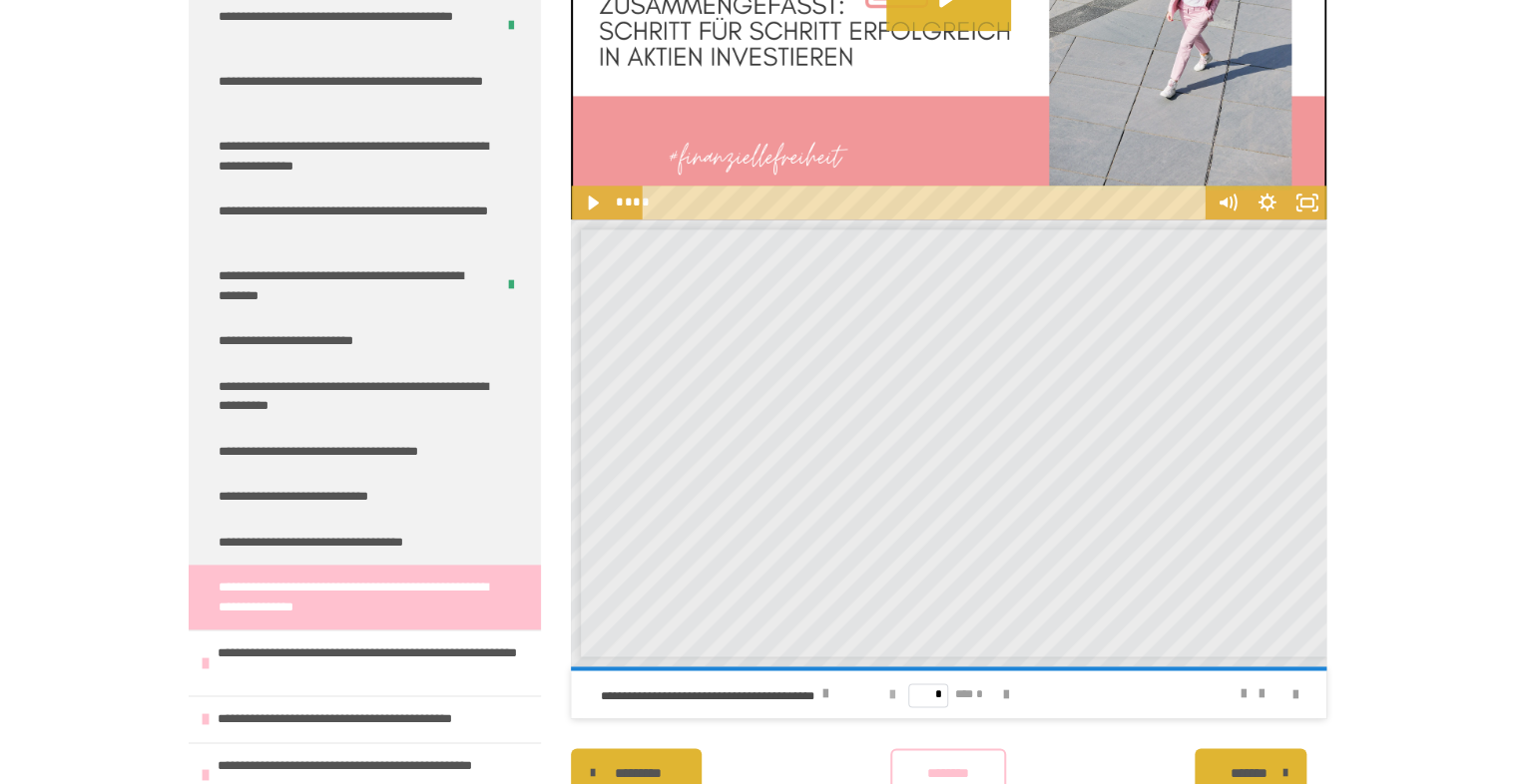 click at bounding box center [892, 695] 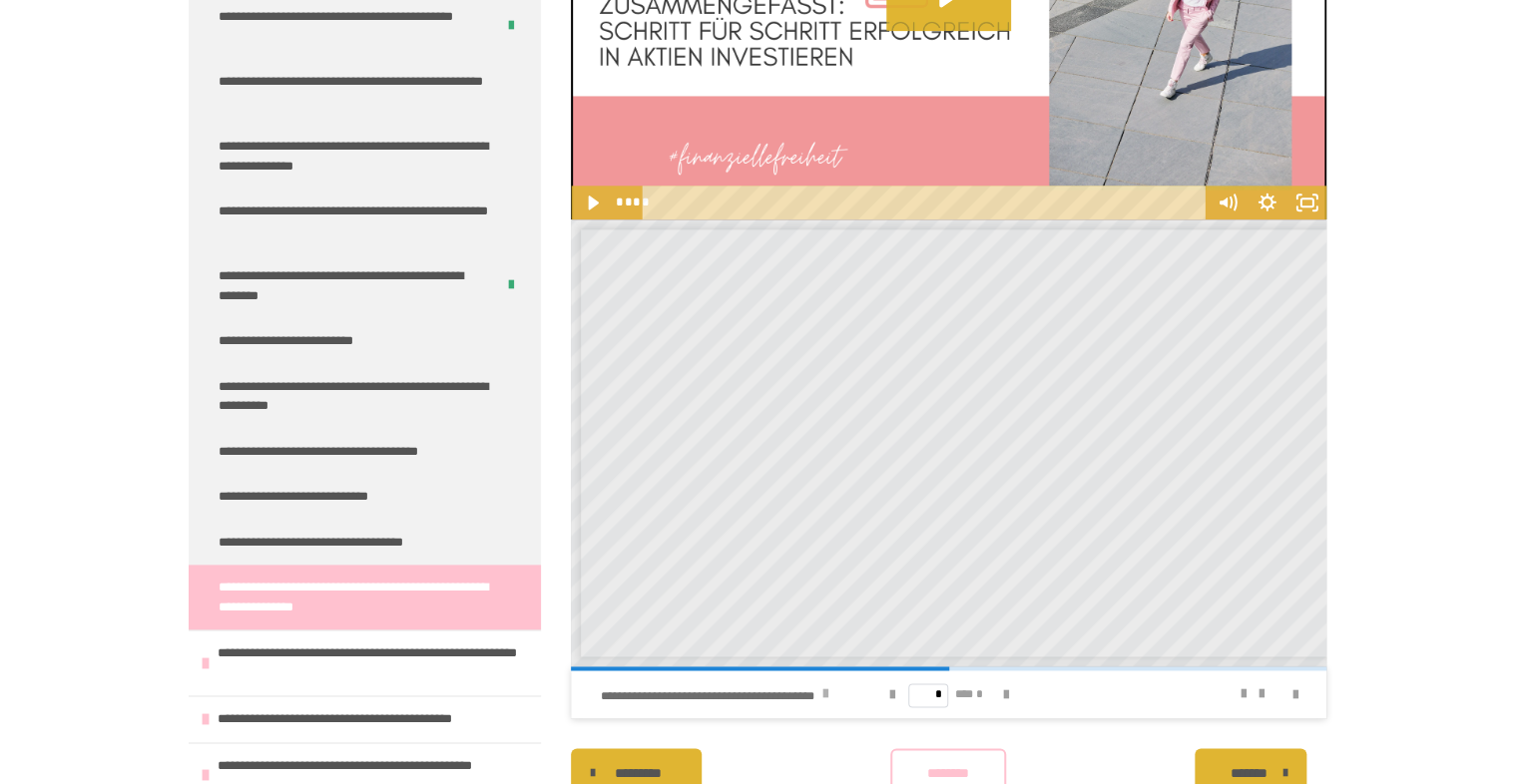 click at bounding box center (825, 694) 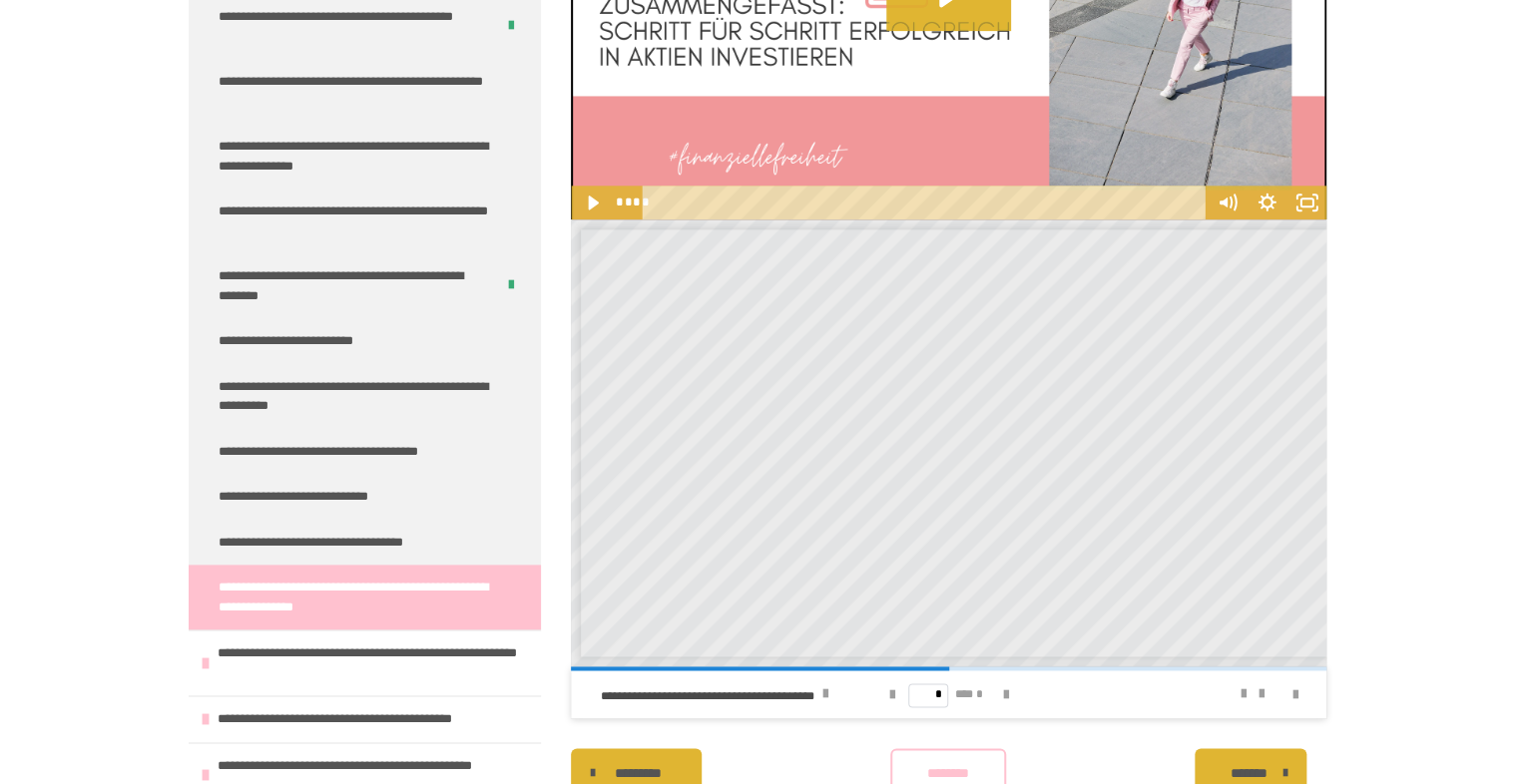 scroll, scrollTop: 992, scrollLeft: 0, axis: vertical 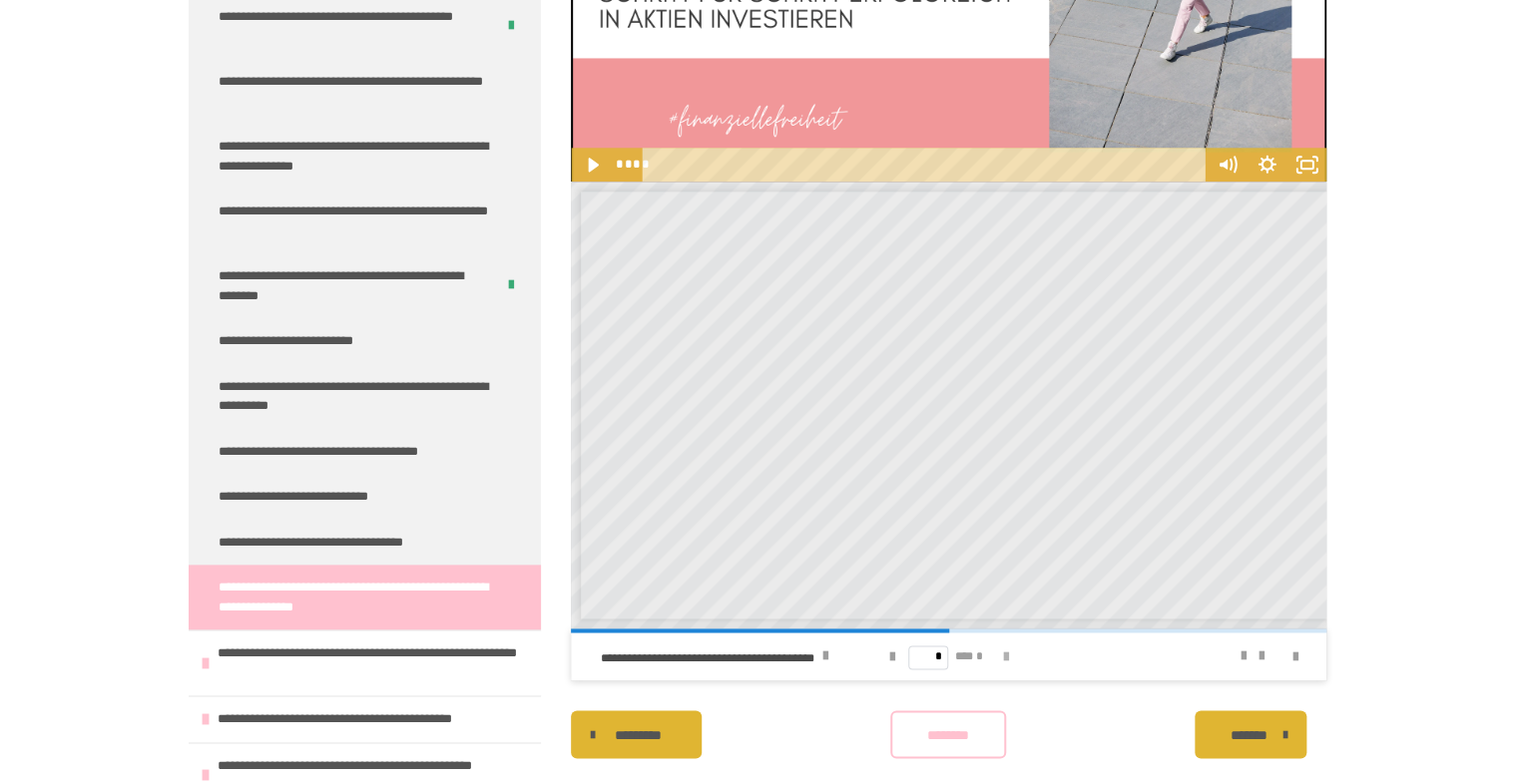 click at bounding box center (1006, 657) 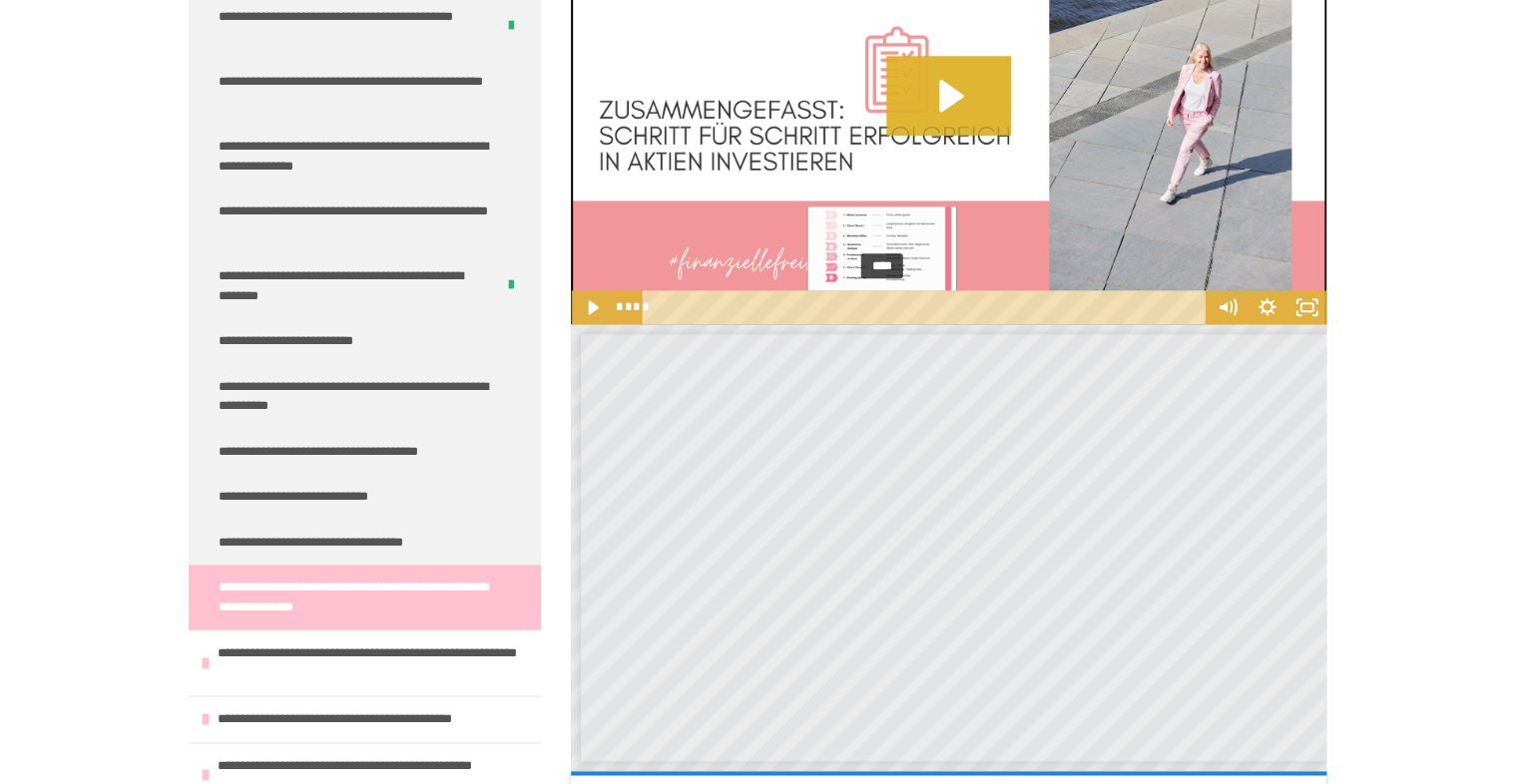 scroll, scrollTop: 849, scrollLeft: 0, axis: vertical 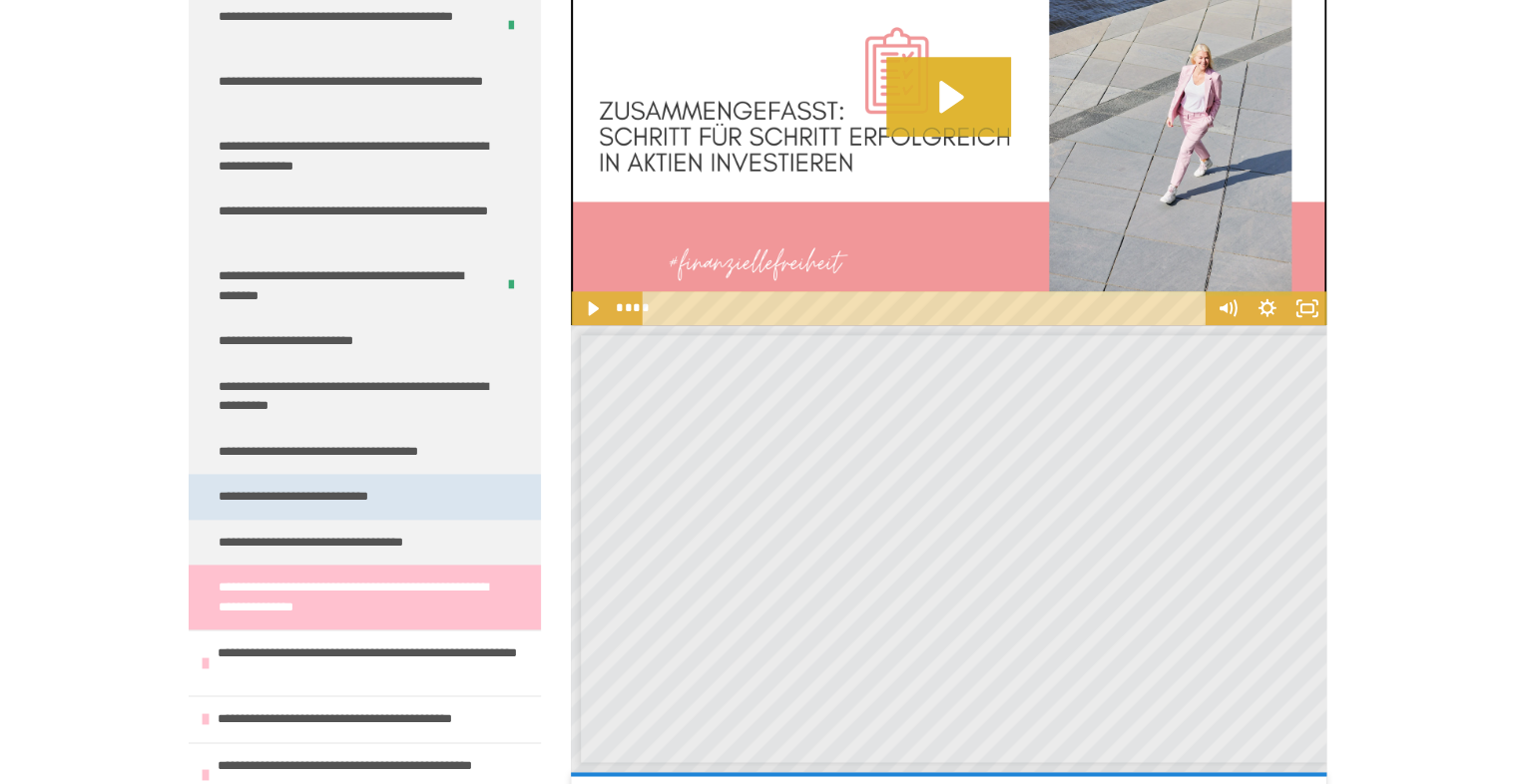 click on "**********" at bounding box center (316, 497) 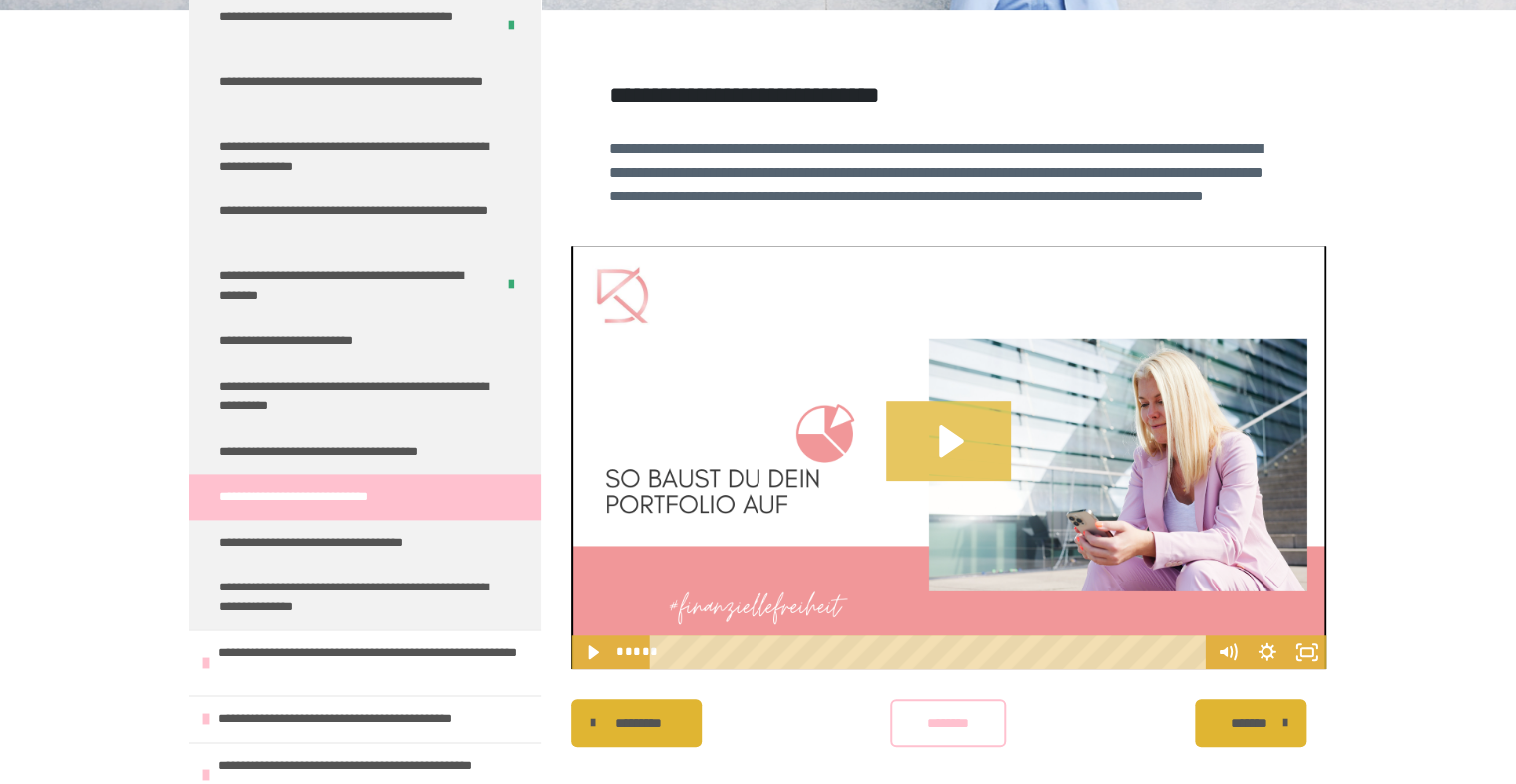 click 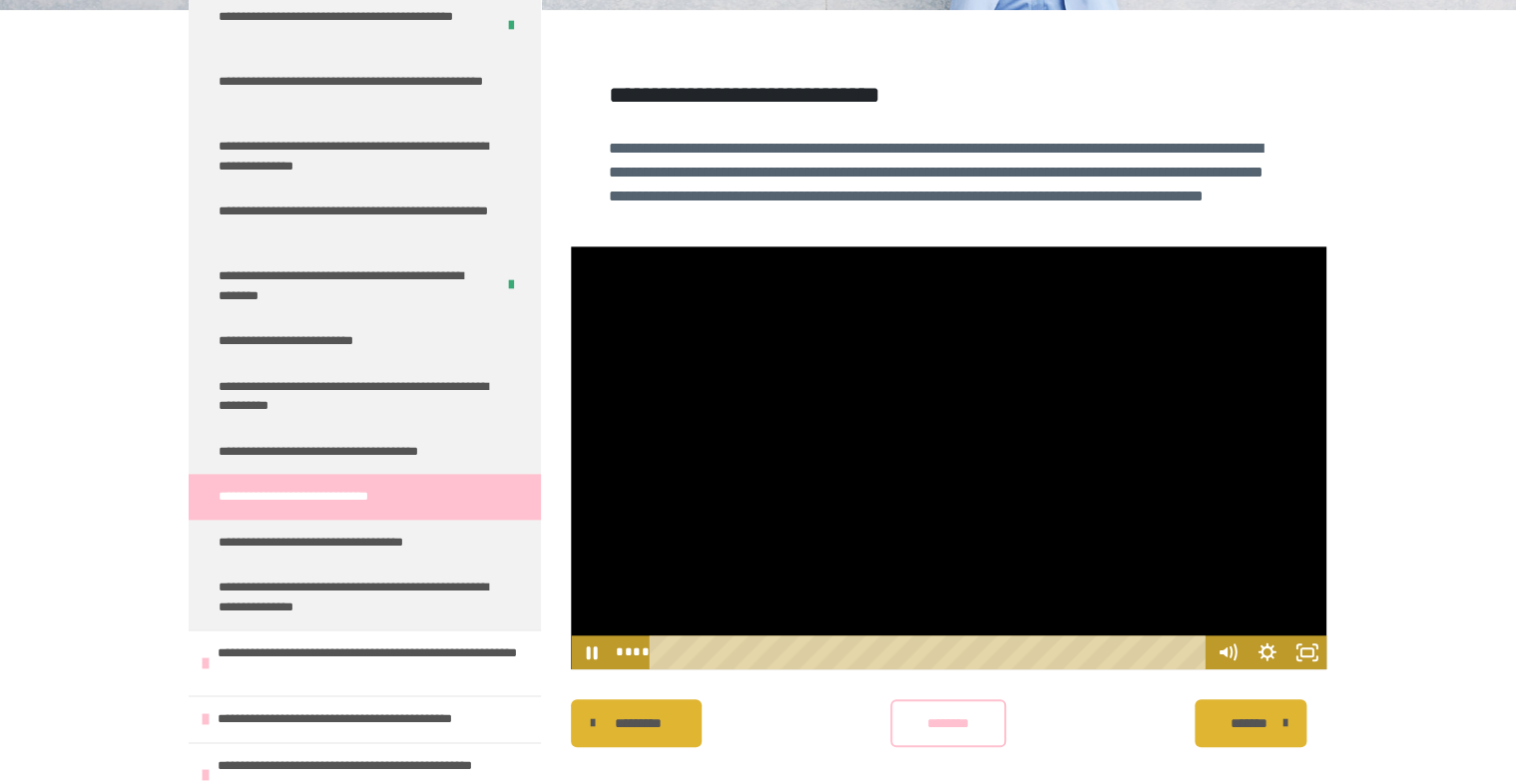 scroll, scrollTop: 442, scrollLeft: 0, axis: vertical 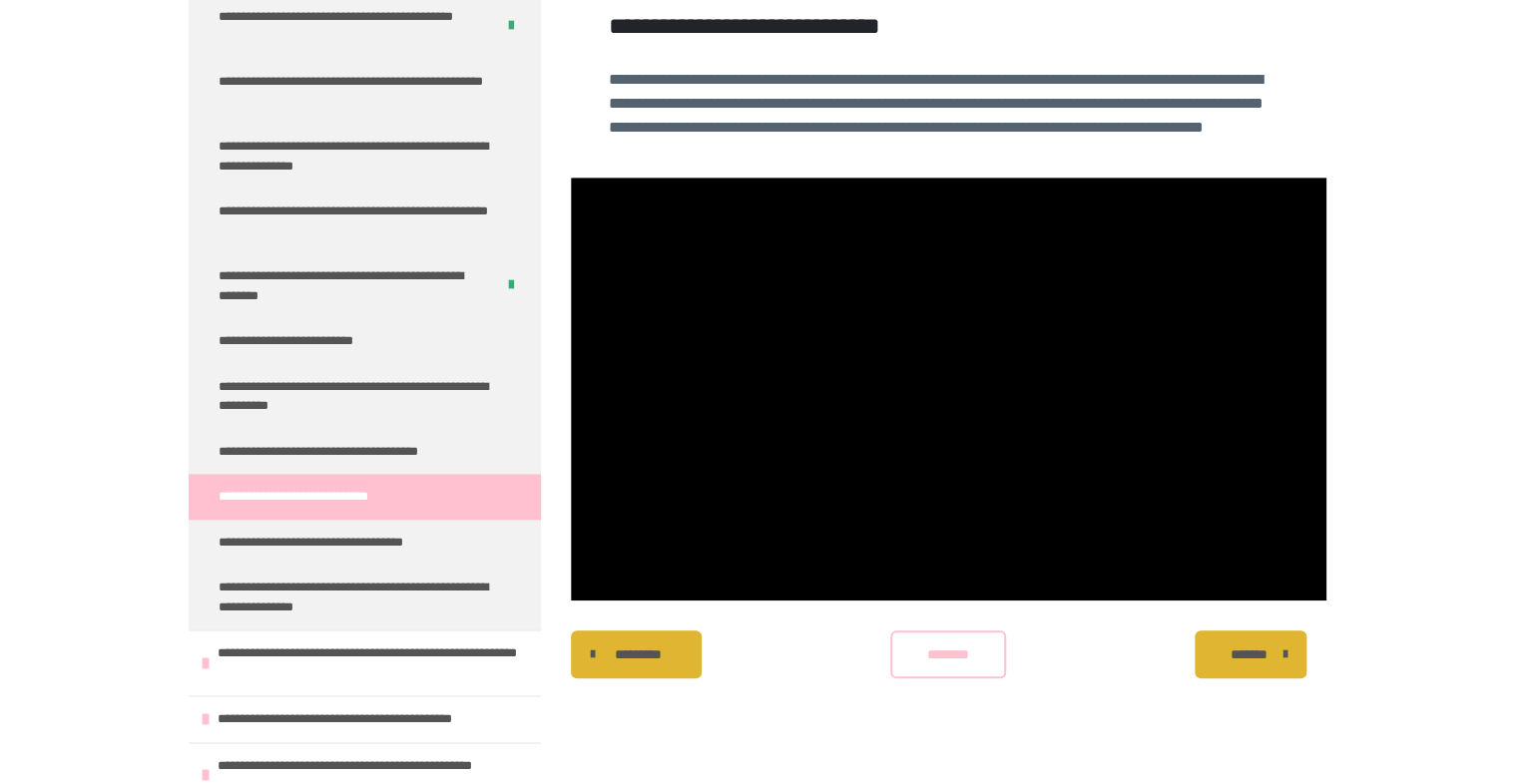 click on "********" at bounding box center [948, 654] 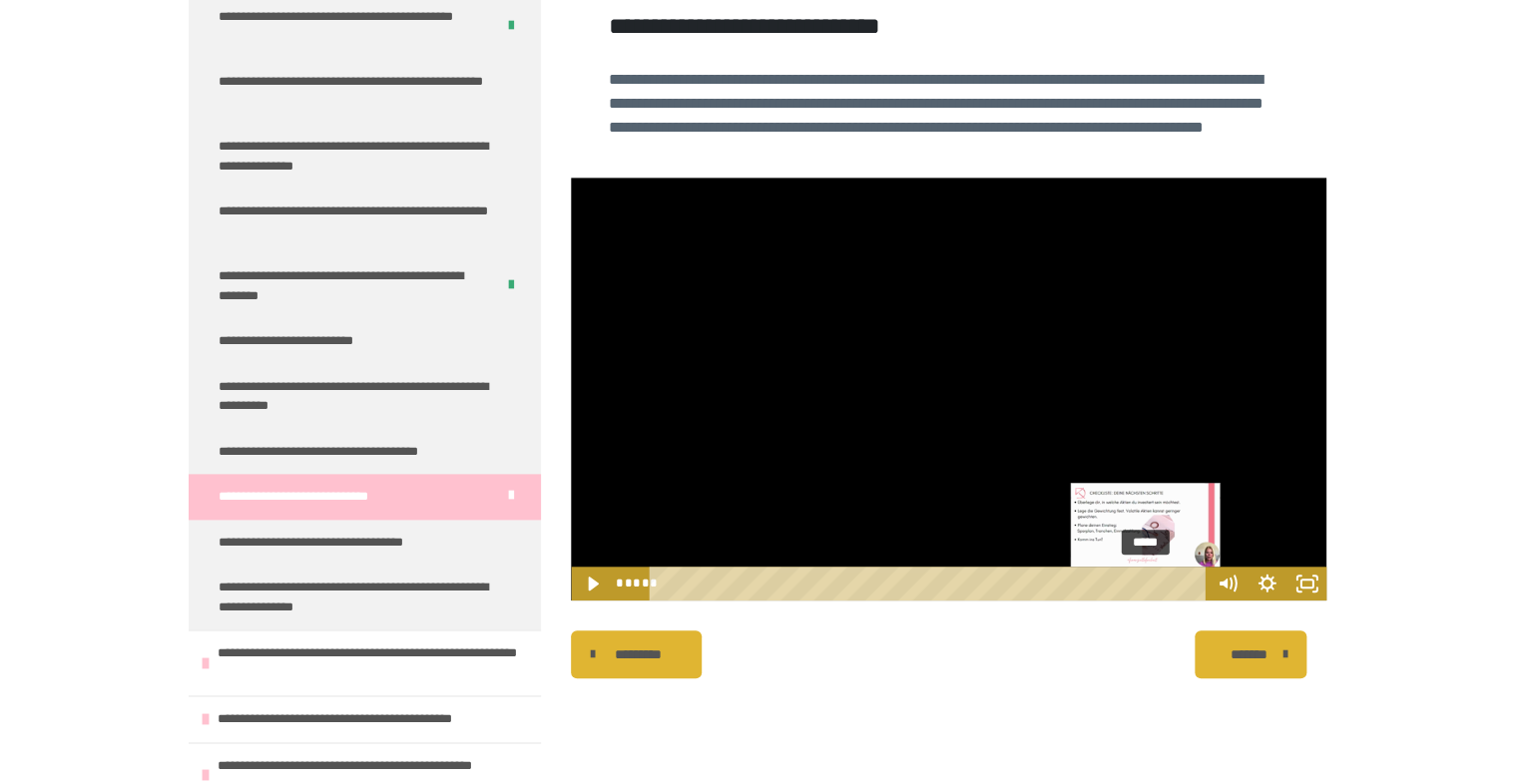click on "*****" at bounding box center [930, 584] 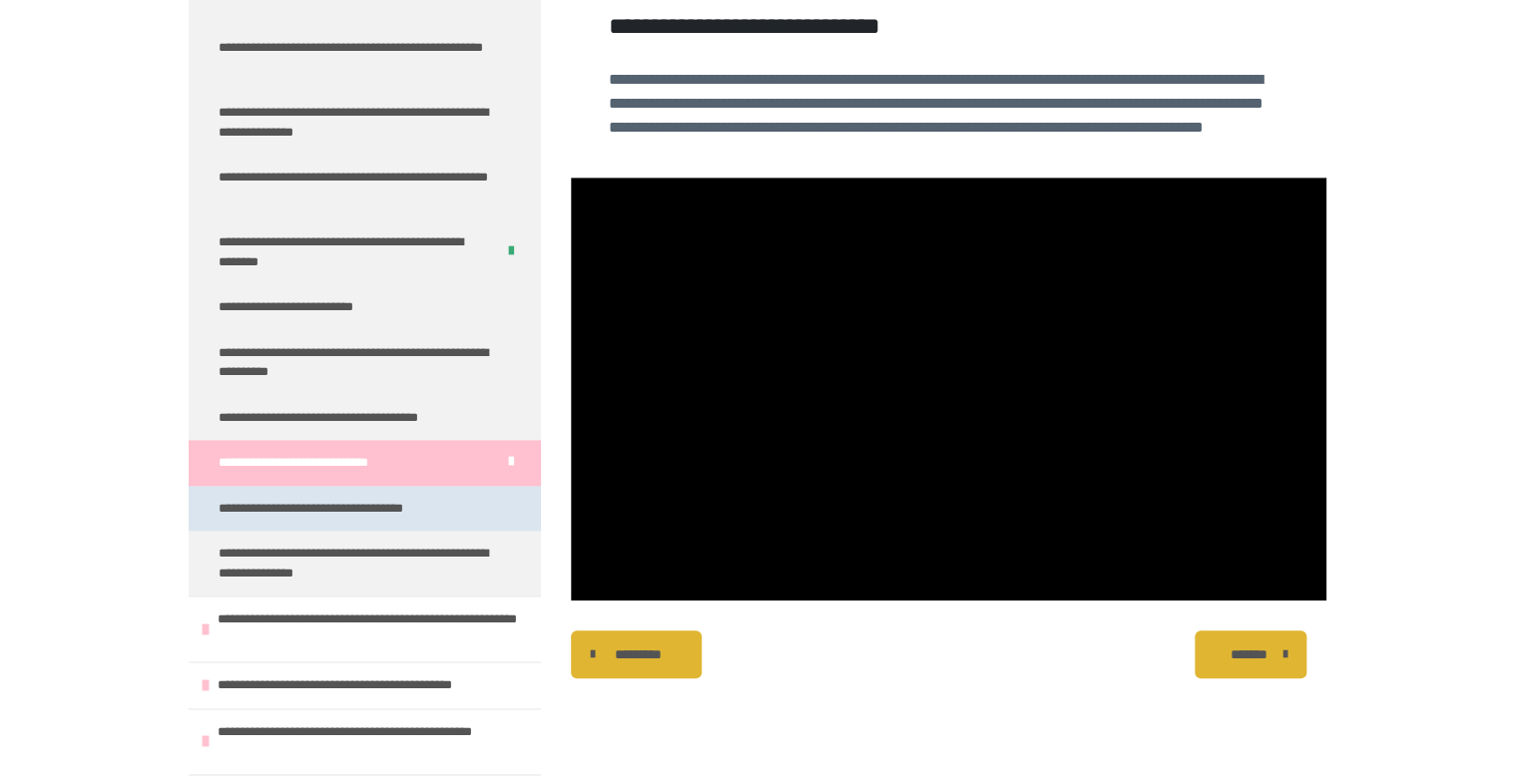 scroll, scrollTop: 882, scrollLeft: 0, axis: vertical 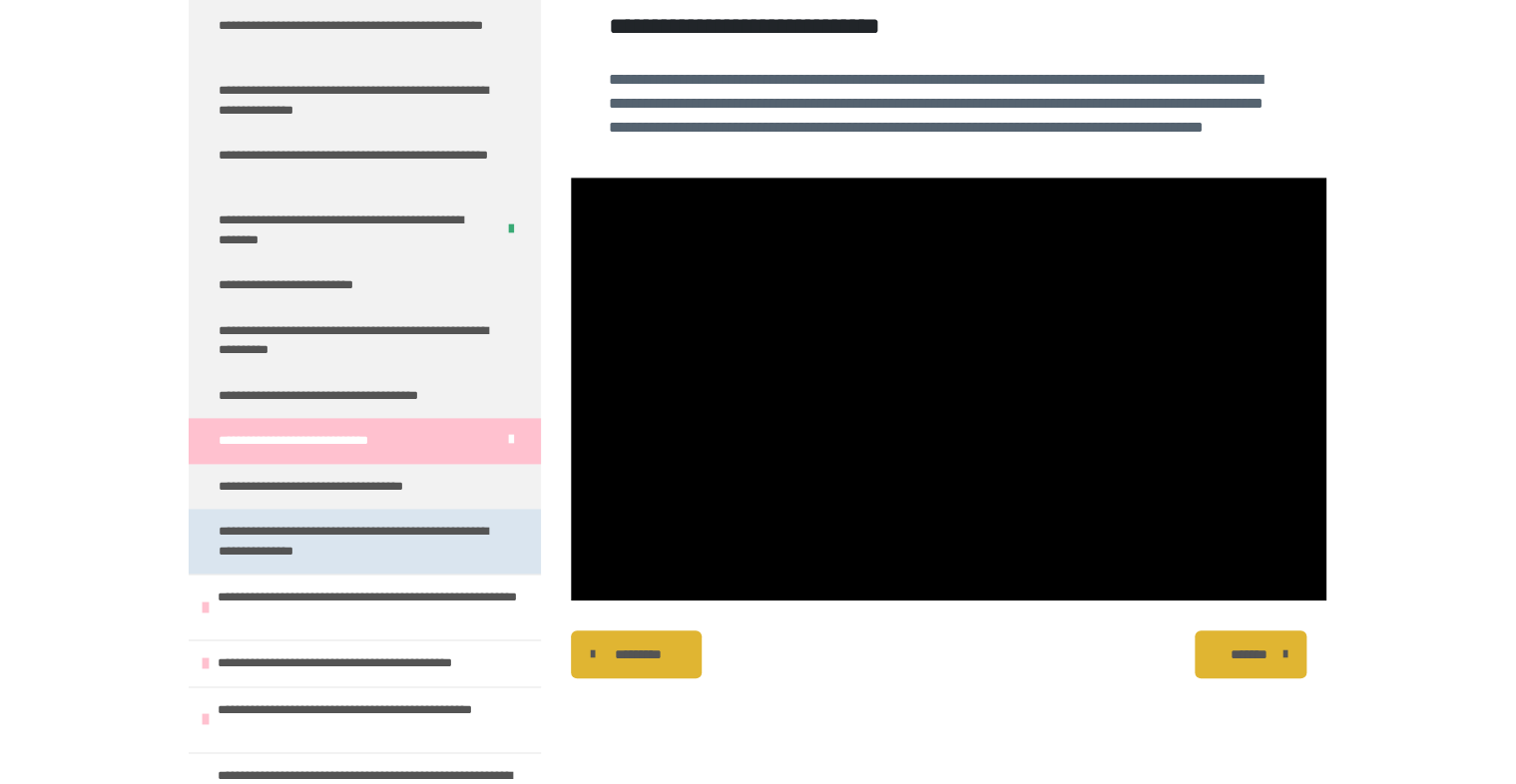click on "**********" at bounding box center [356, 541] 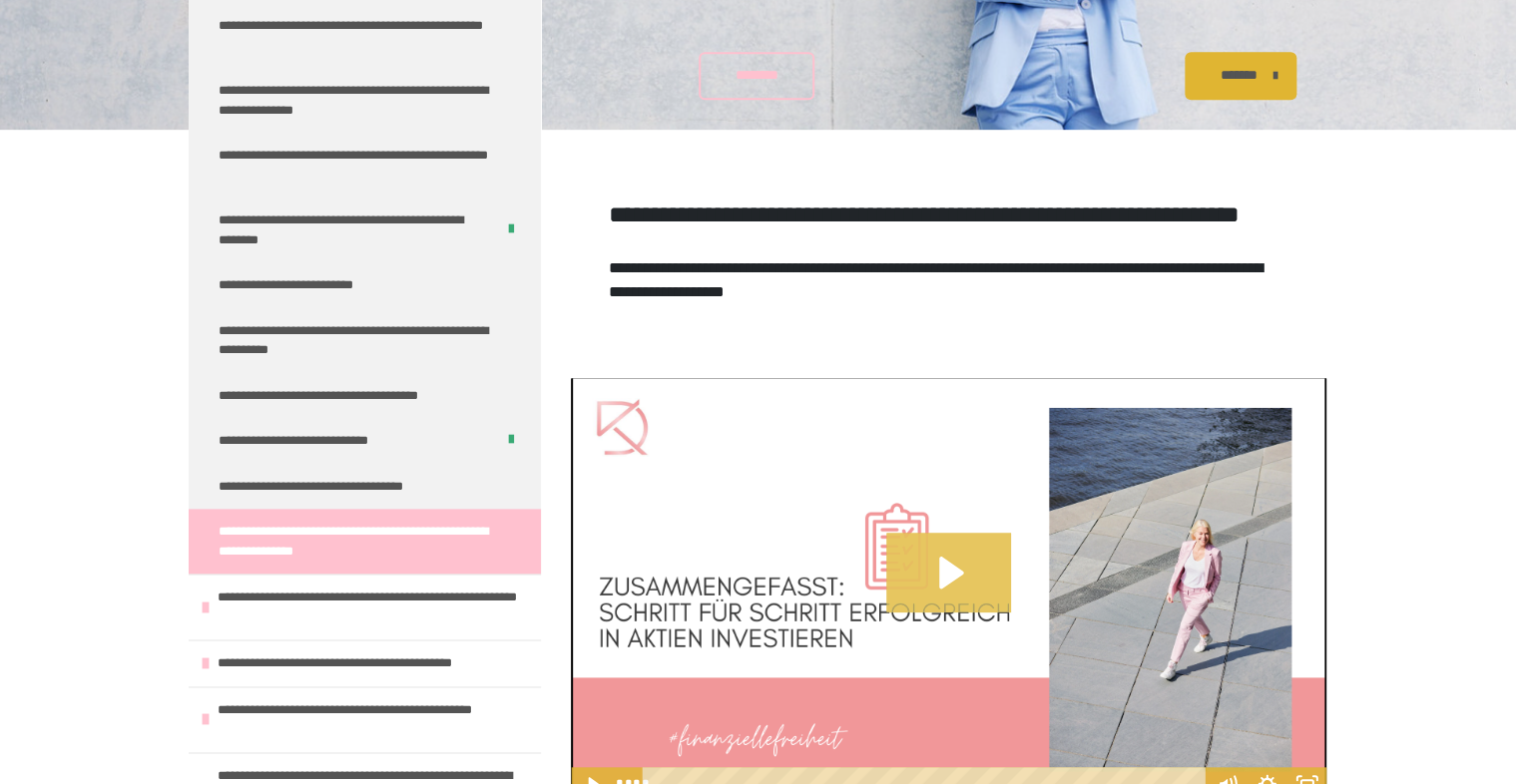 click 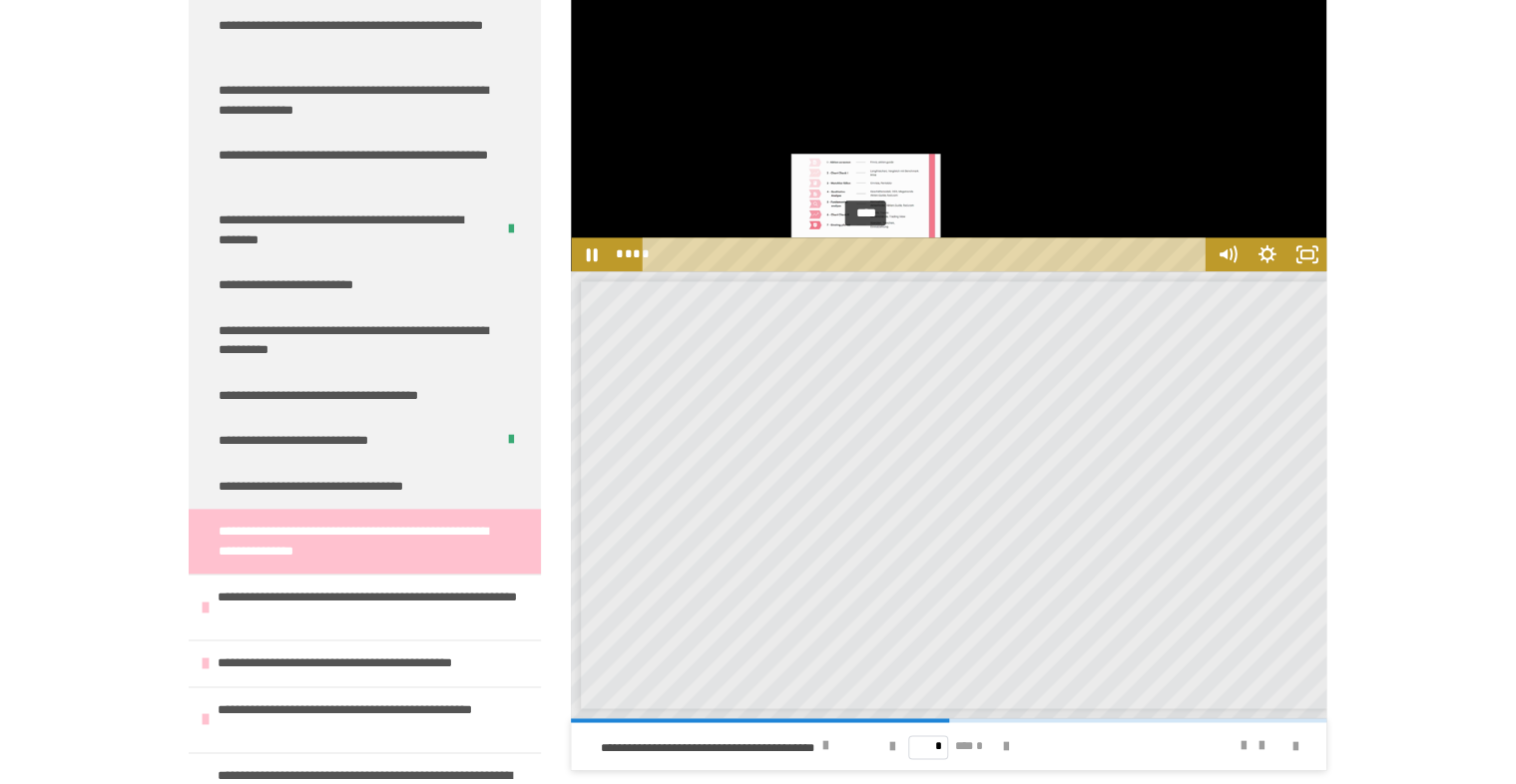 scroll, scrollTop: 1026, scrollLeft: 0, axis: vertical 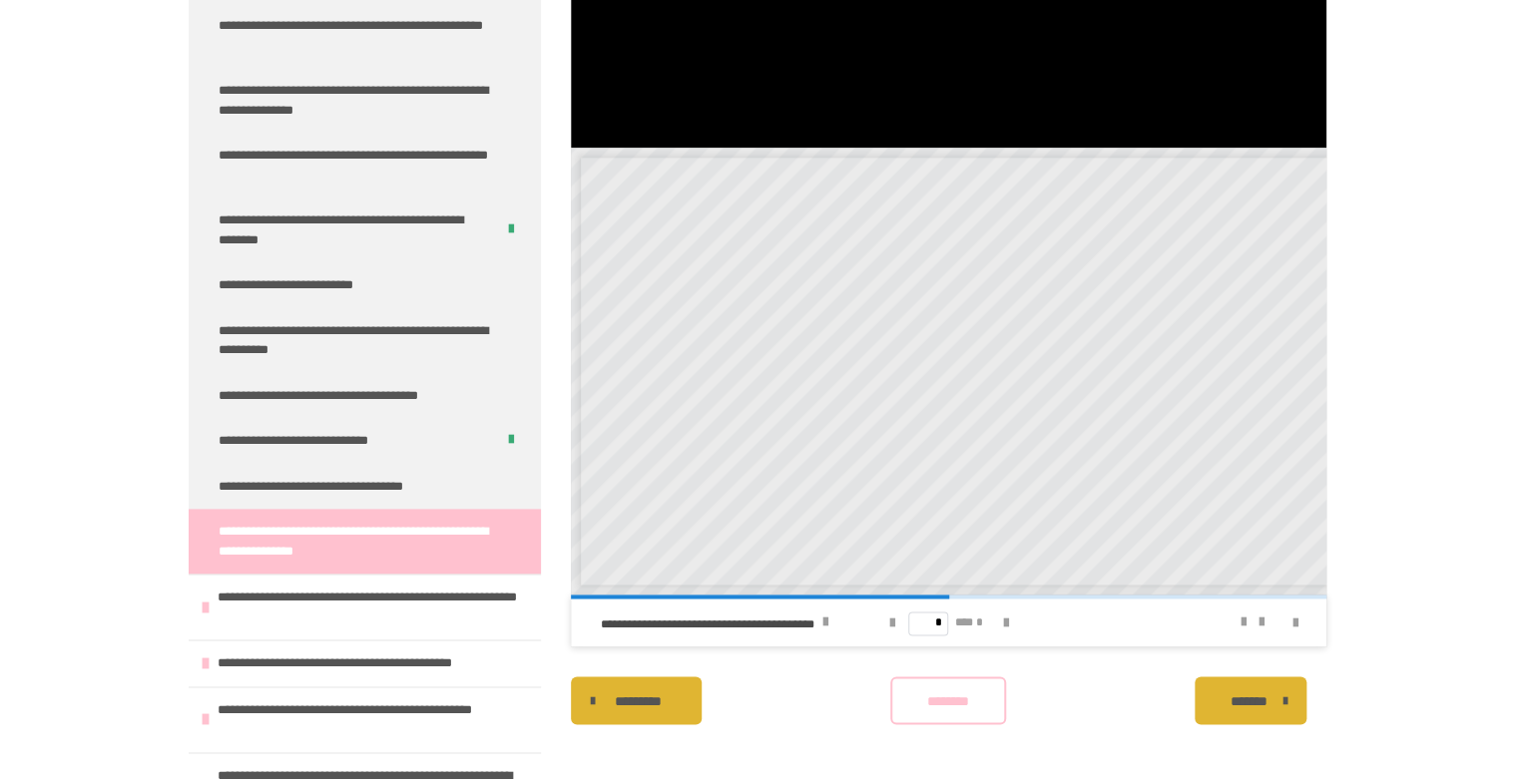 click on "********" at bounding box center (948, 700) 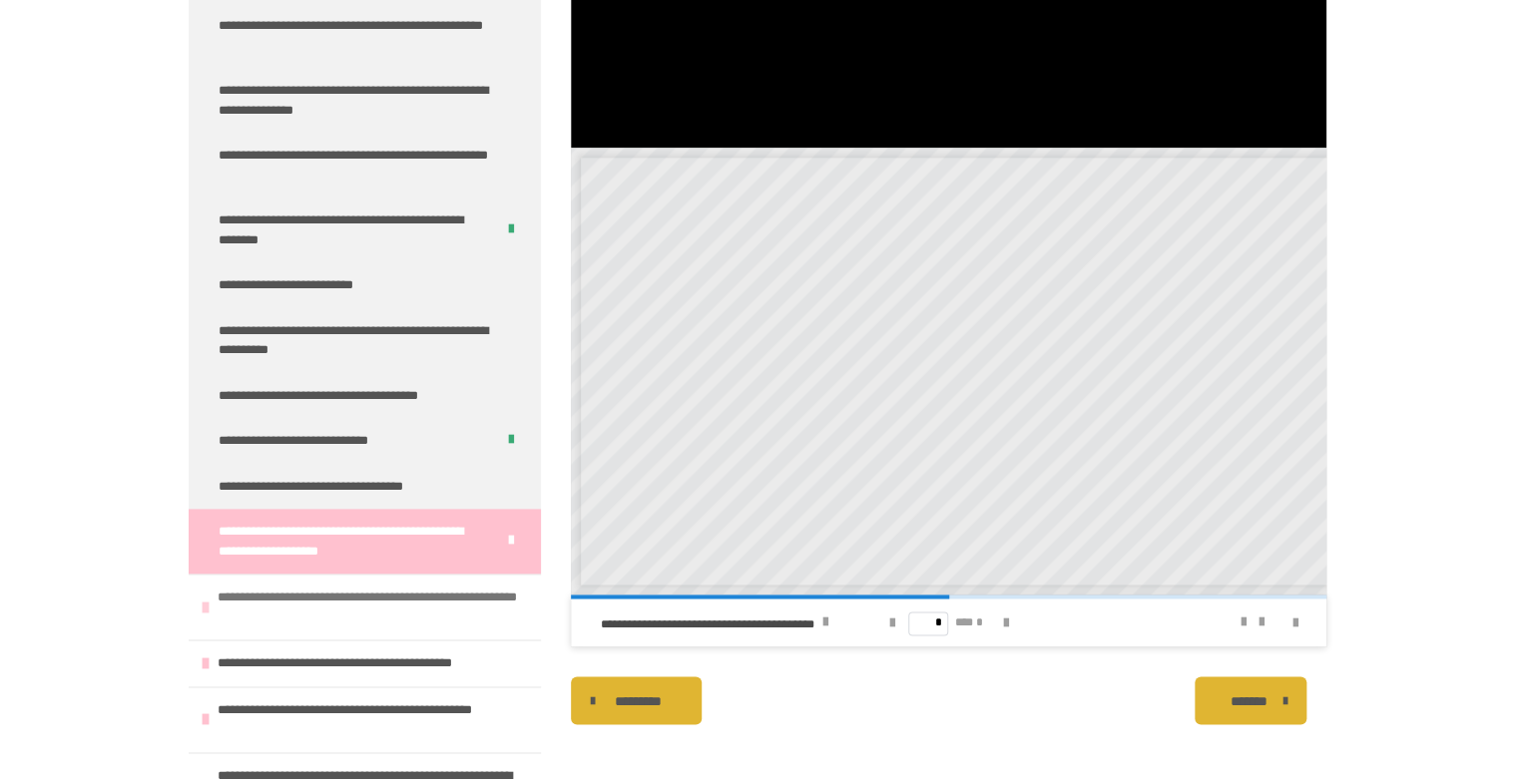 scroll, scrollTop: 918, scrollLeft: 0, axis: vertical 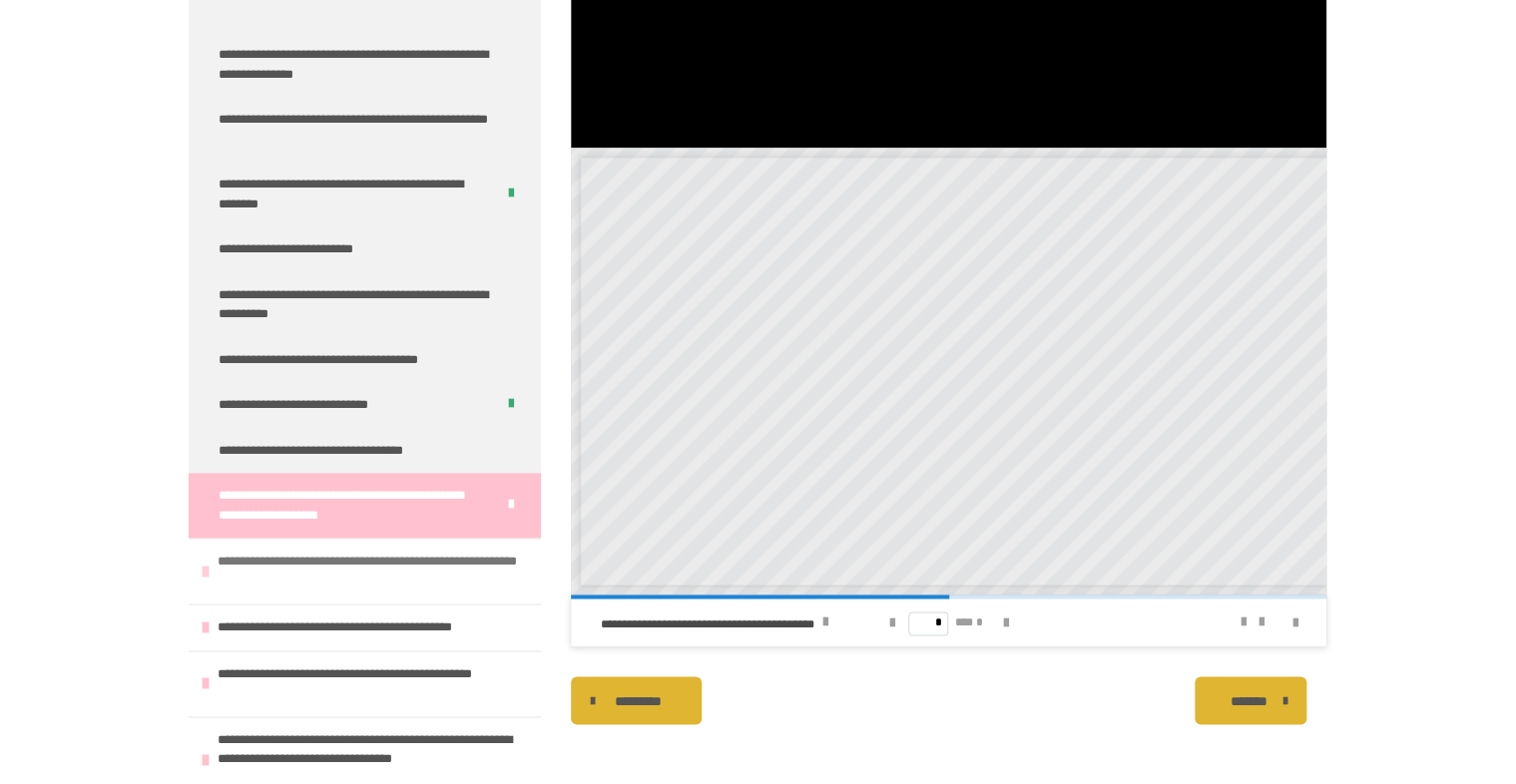click on "**********" at bounding box center [374, 571] 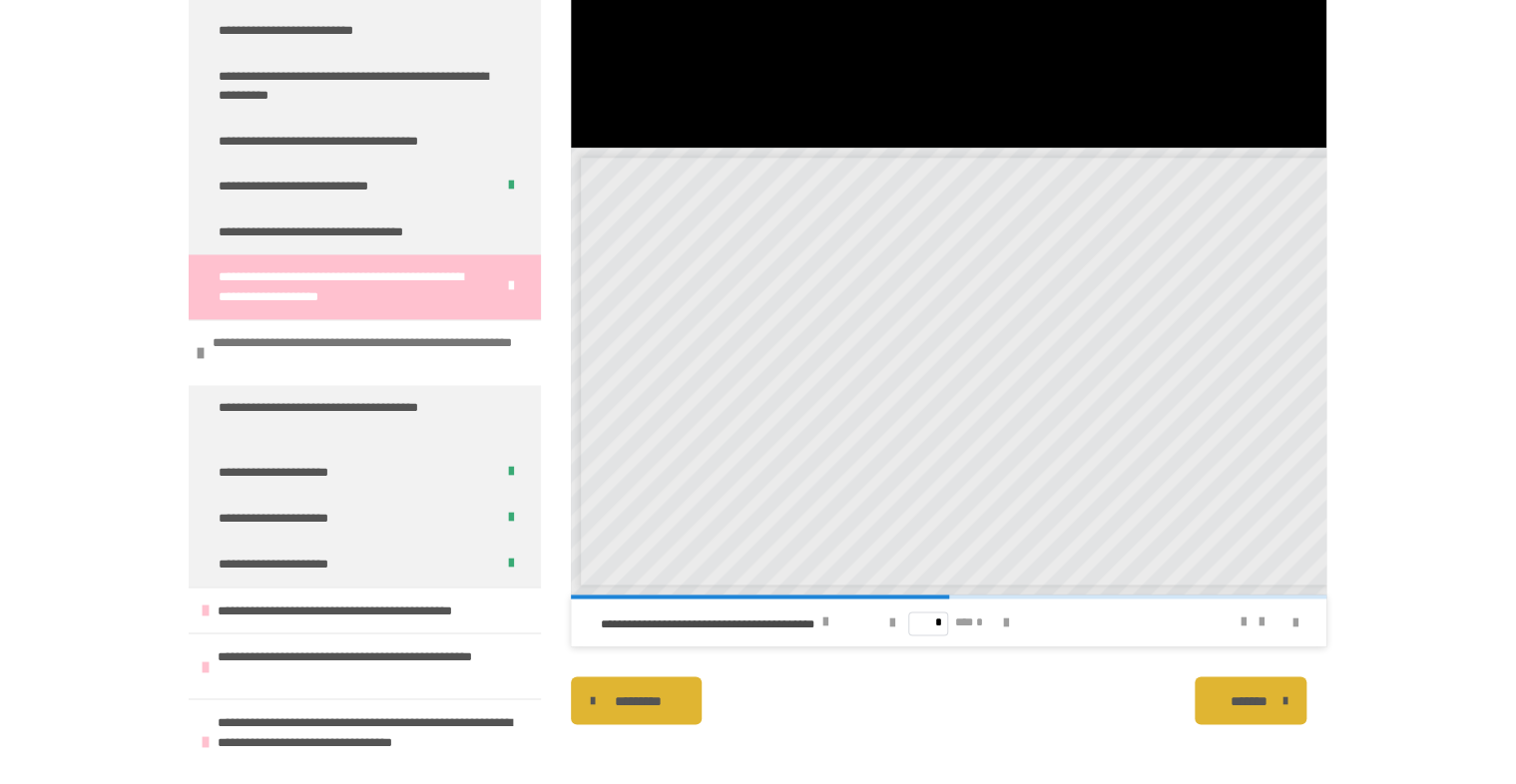 scroll, scrollTop: 1144, scrollLeft: 0, axis: vertical 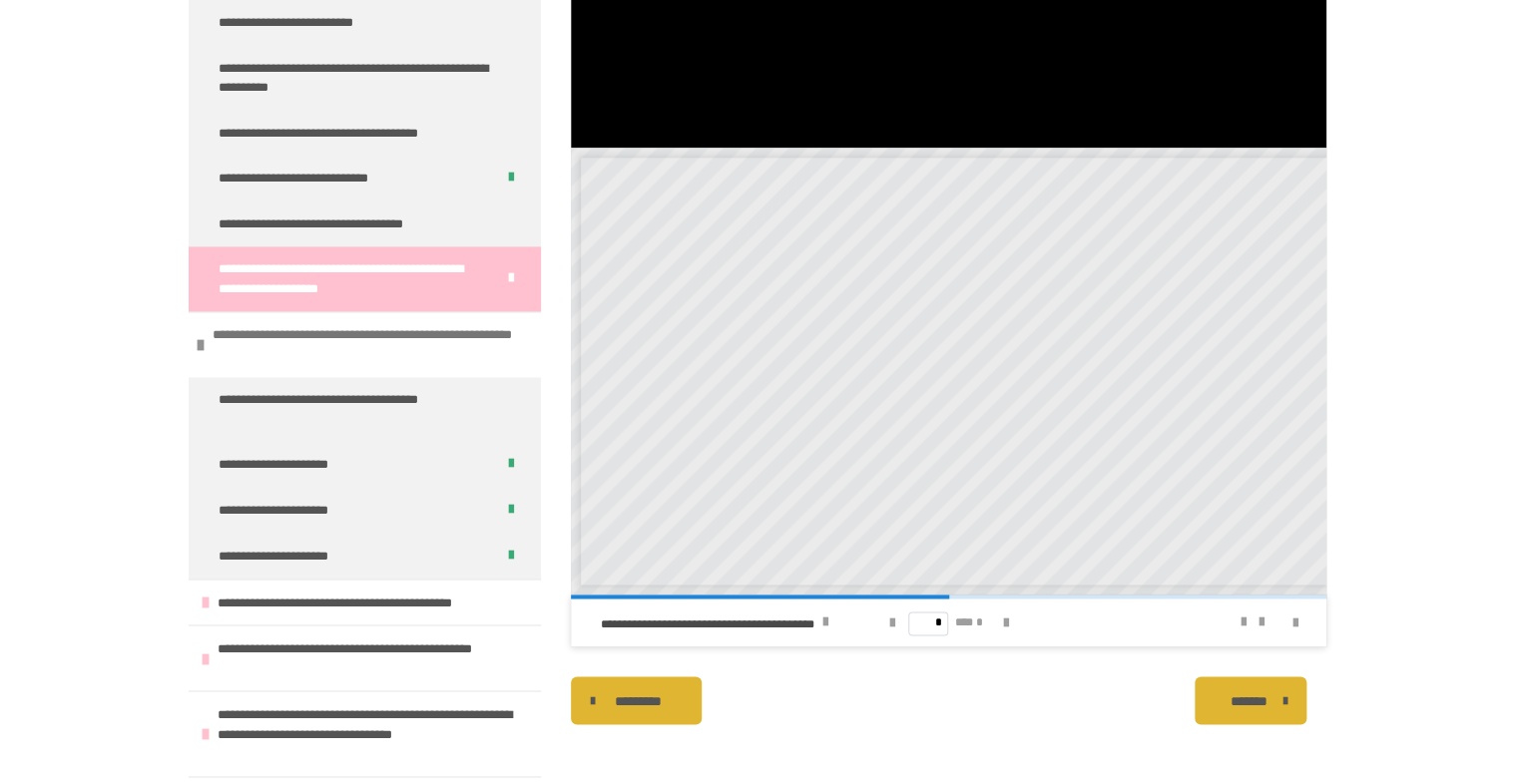 click at bounding box center (201, 345) 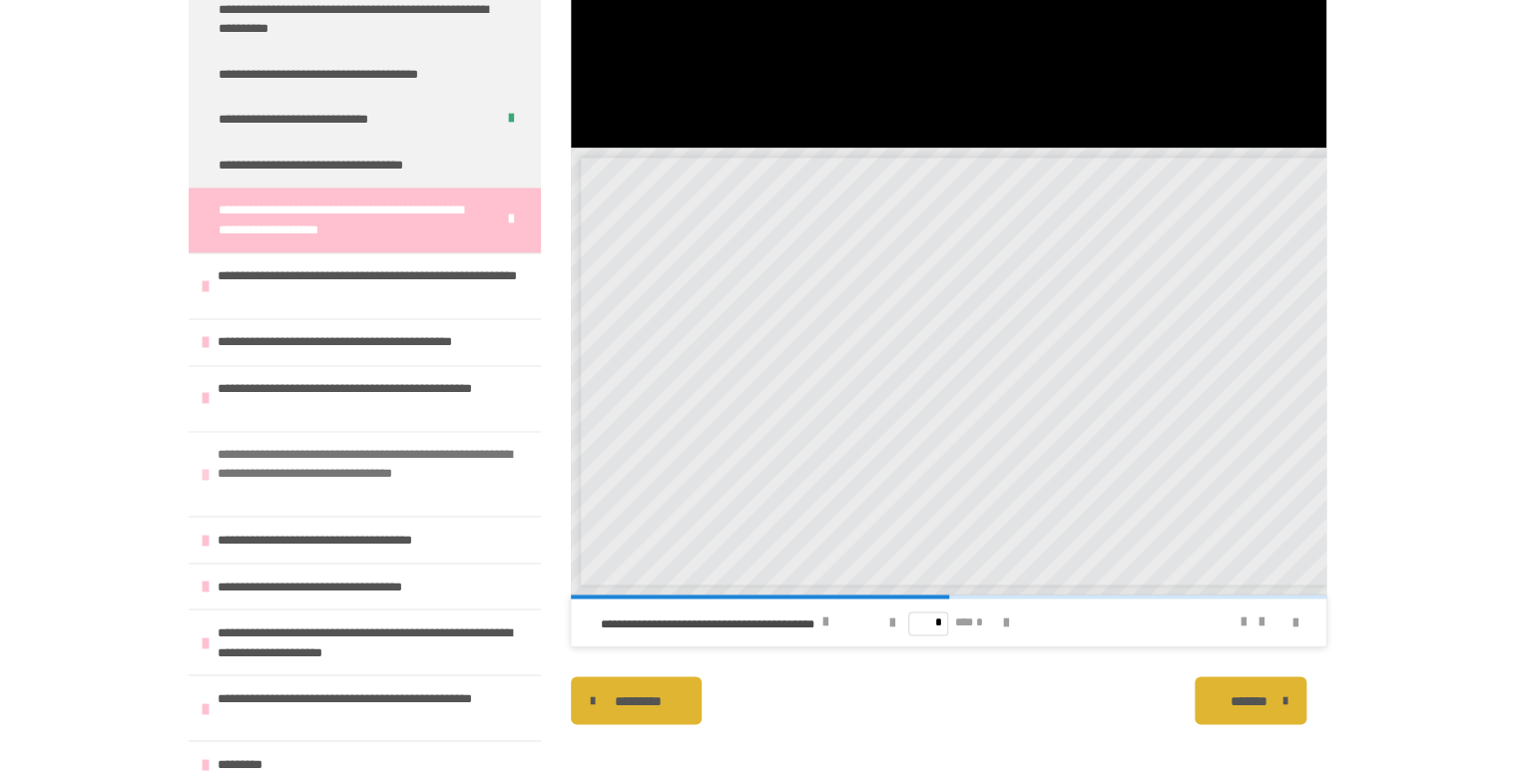 scroll, scrollTop: 1238, scrollLeft: 0, axis: vertical 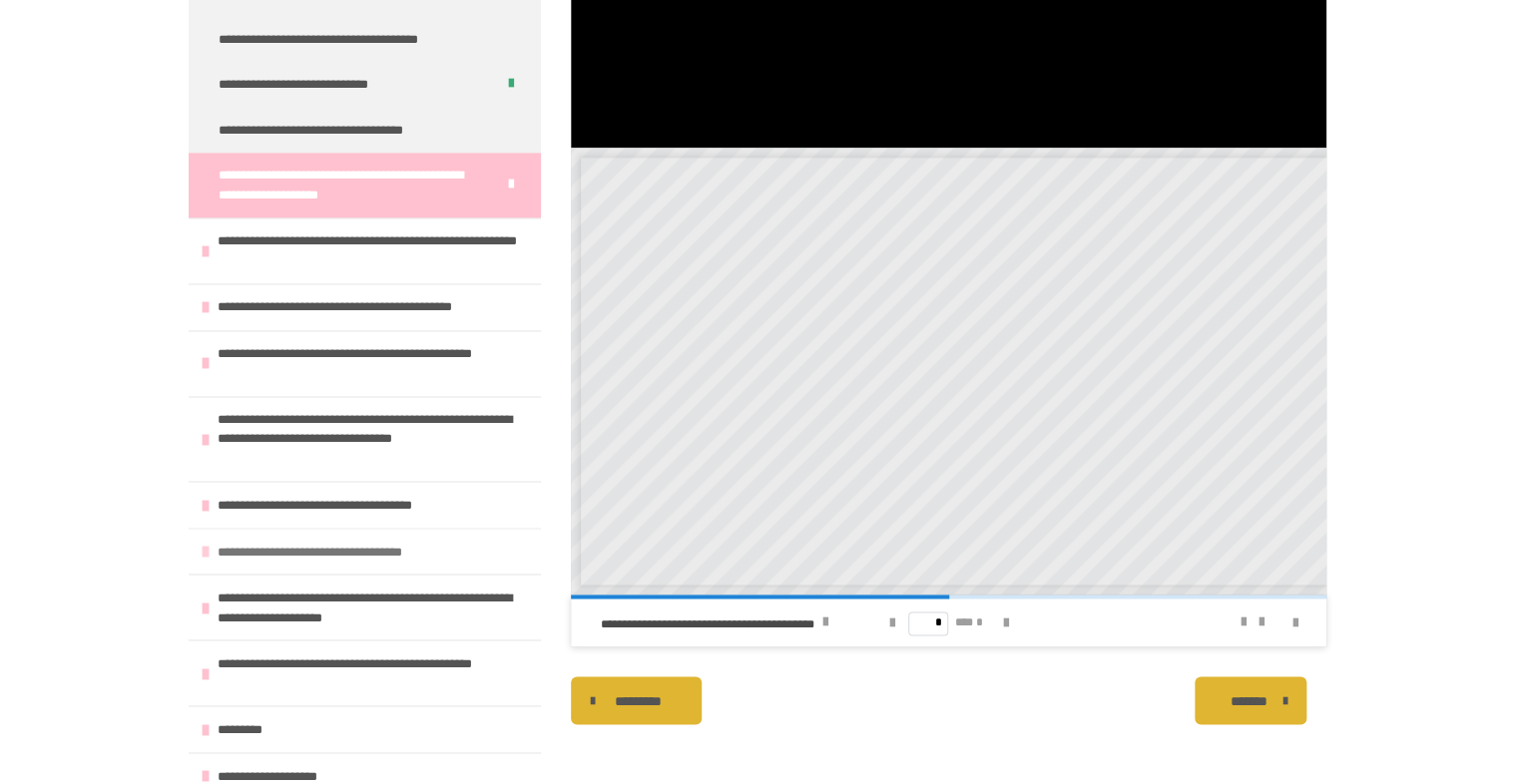 click on "**********" at bounding box center [354, 552] 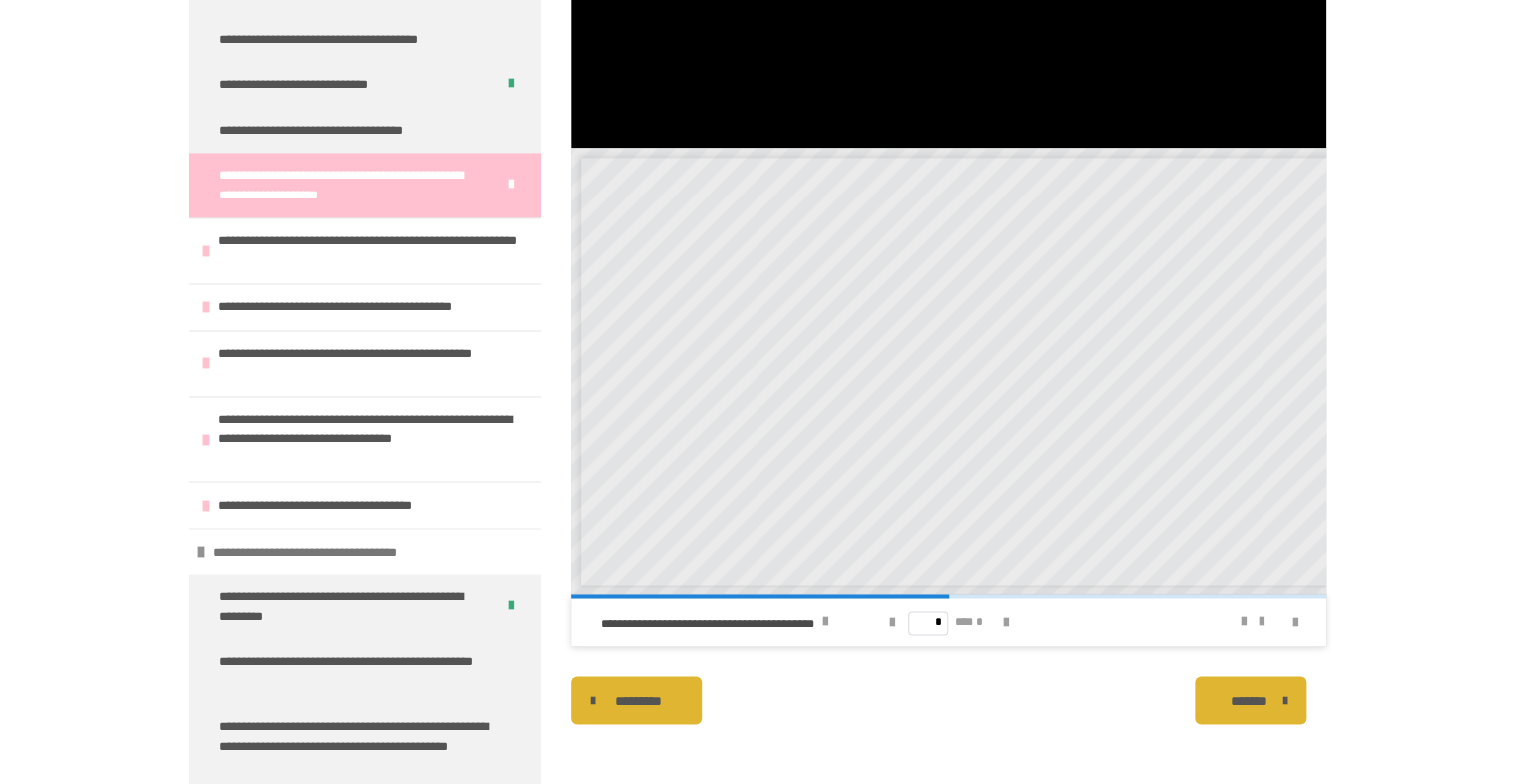 click on "**********" at bounding box center (349, 552) 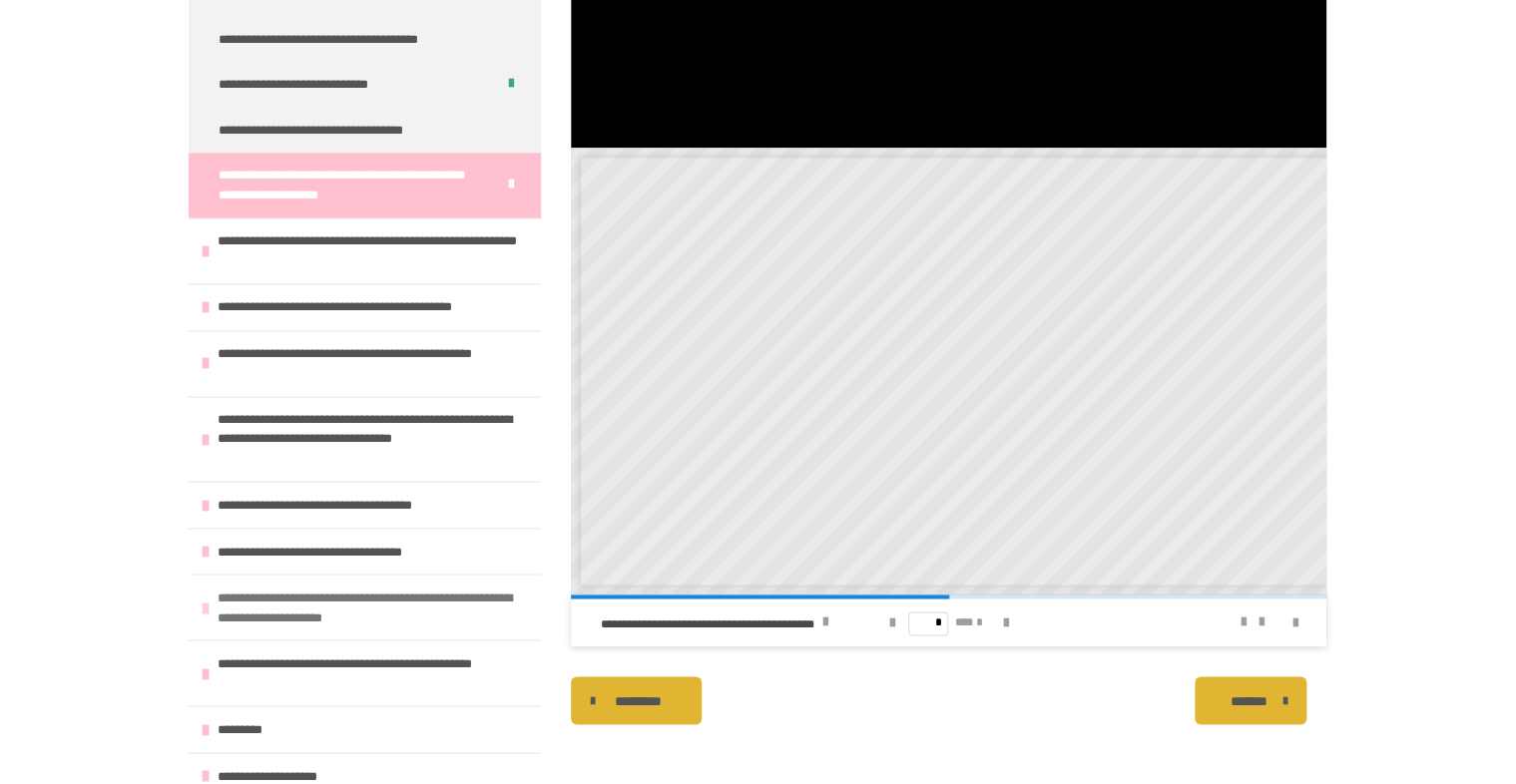 click on "**********" at bounding box center (374, 606) 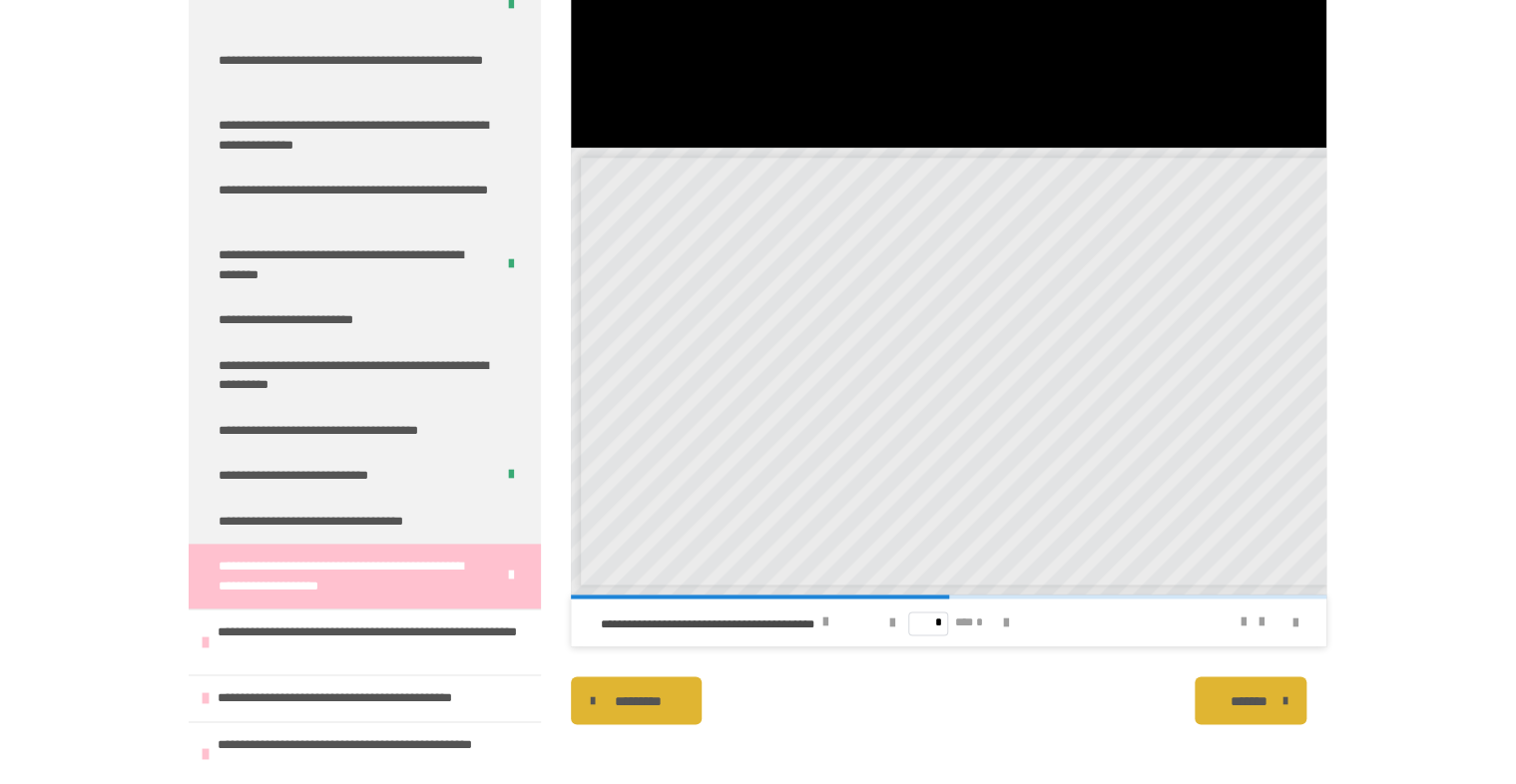 scroll, scrollTop: 832, scrollLeft: 0, axis: vertical 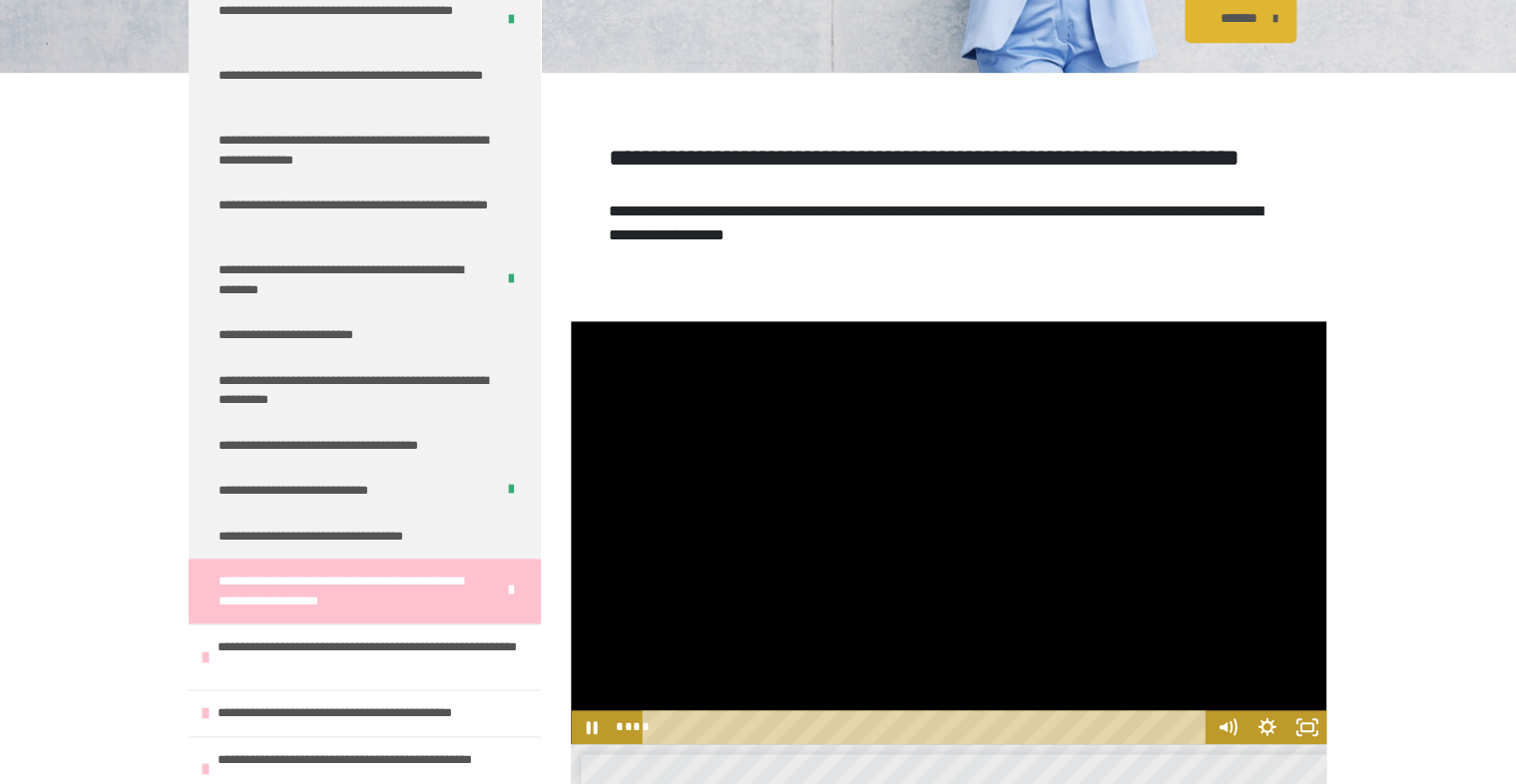 click at bounding box center (948, 532) 